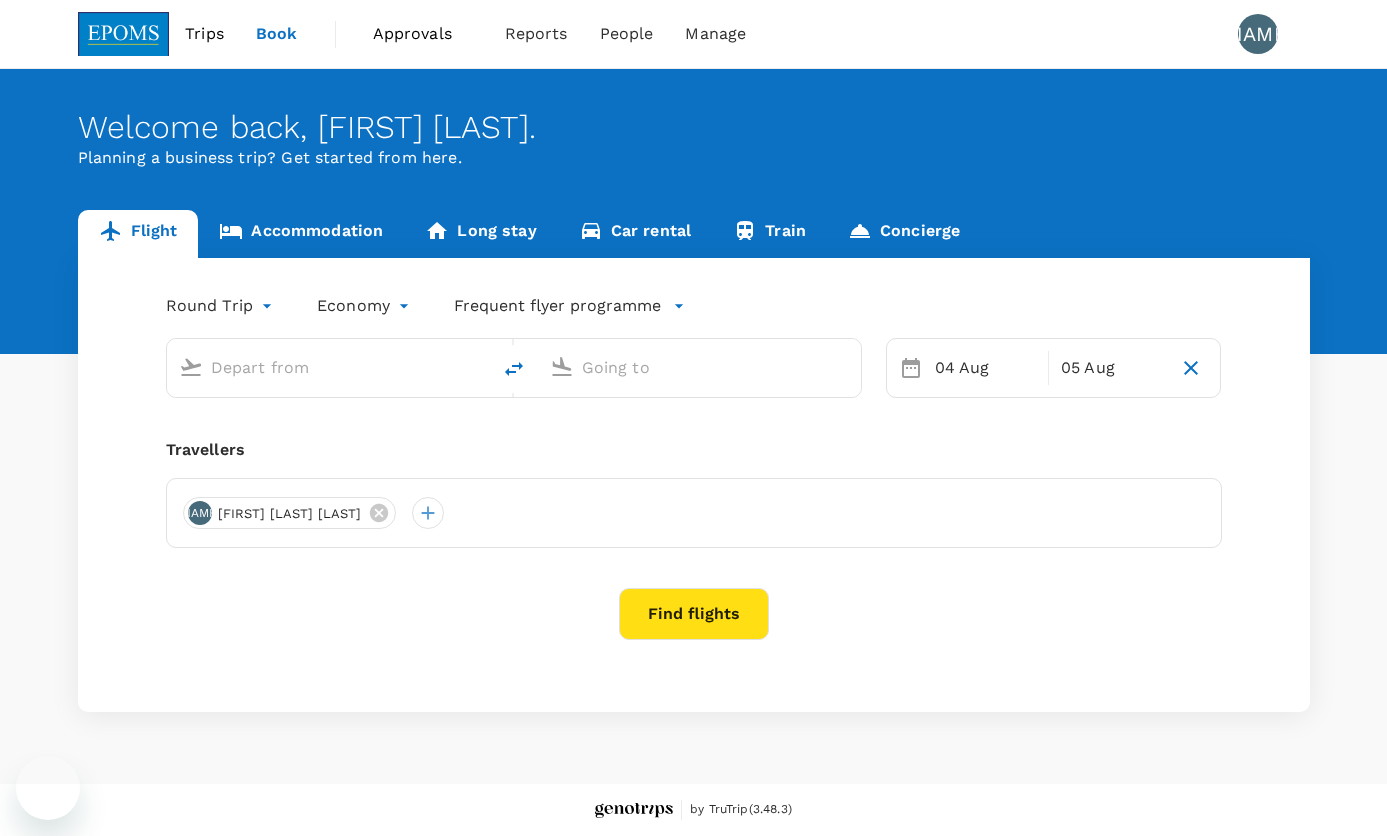 scroll, scrollTop: 0, scrollLeft: 0, axis: both 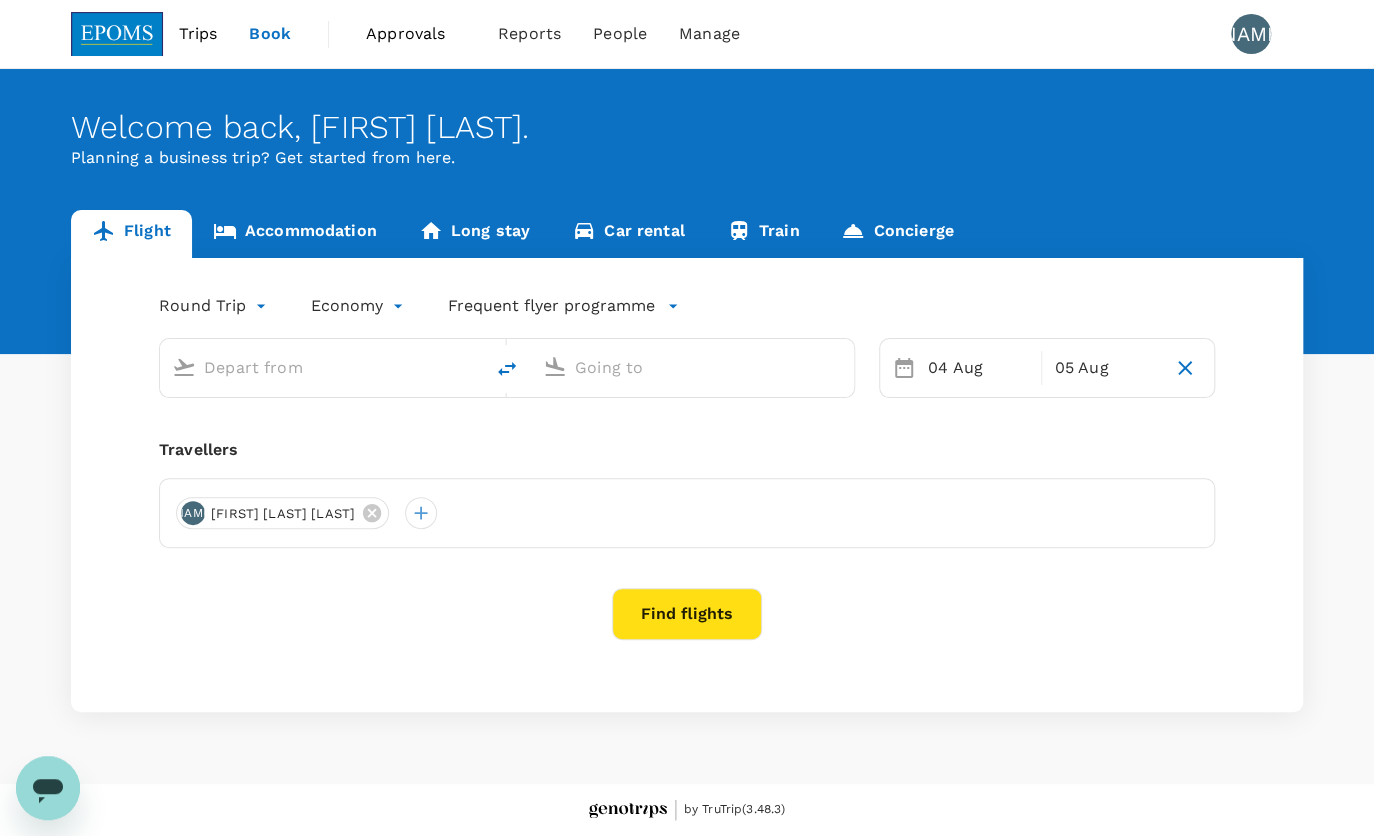 type on "Kota Kinabalu Intl (BKI)" 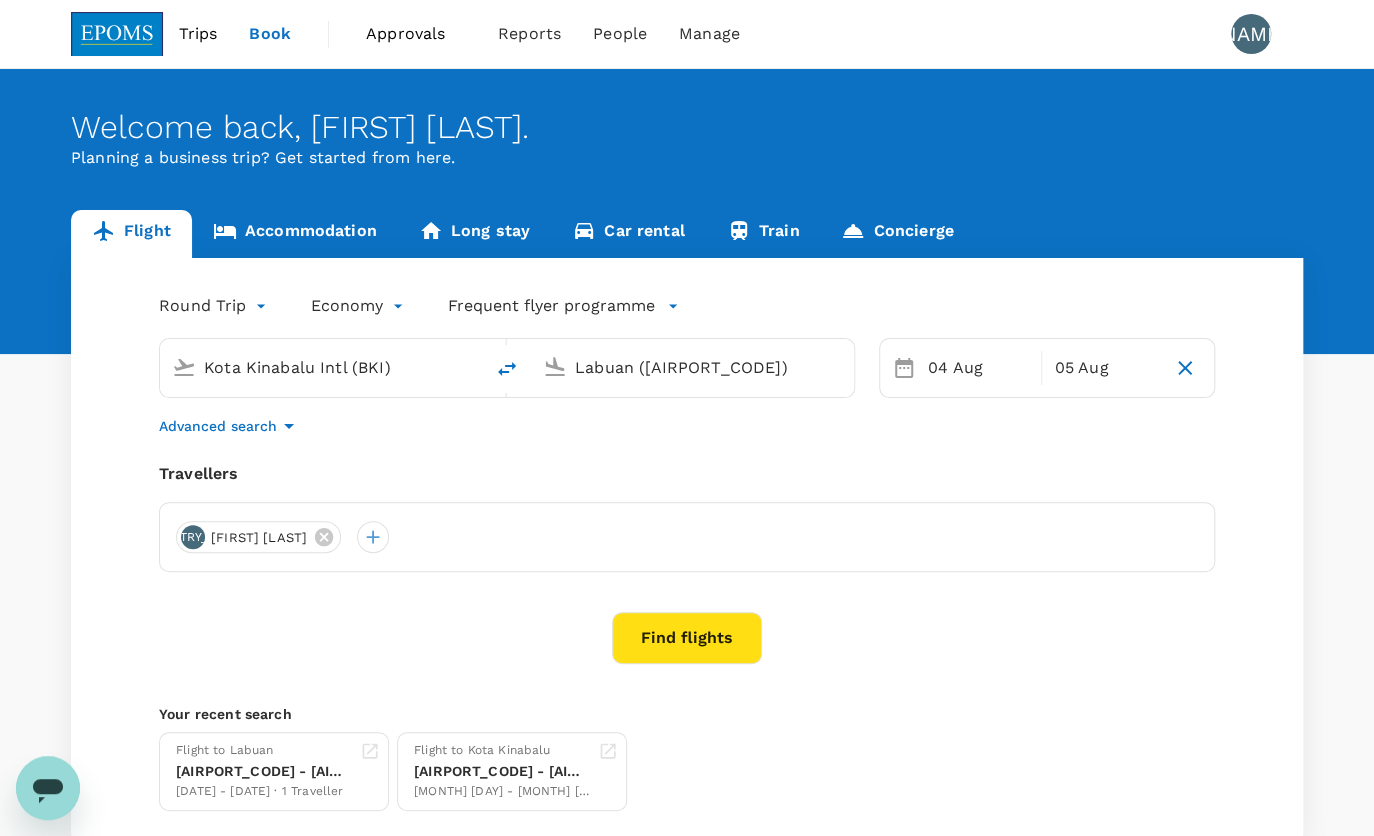 click on "Flight to Labuan BKI - LBU 03 Aug - 05 Aug · 1 Traveller Flight to Kota Kinabalu KUL - BKI 08 Aug - 15 Aug · 1 Traveller" at bounding box center [683, 767] 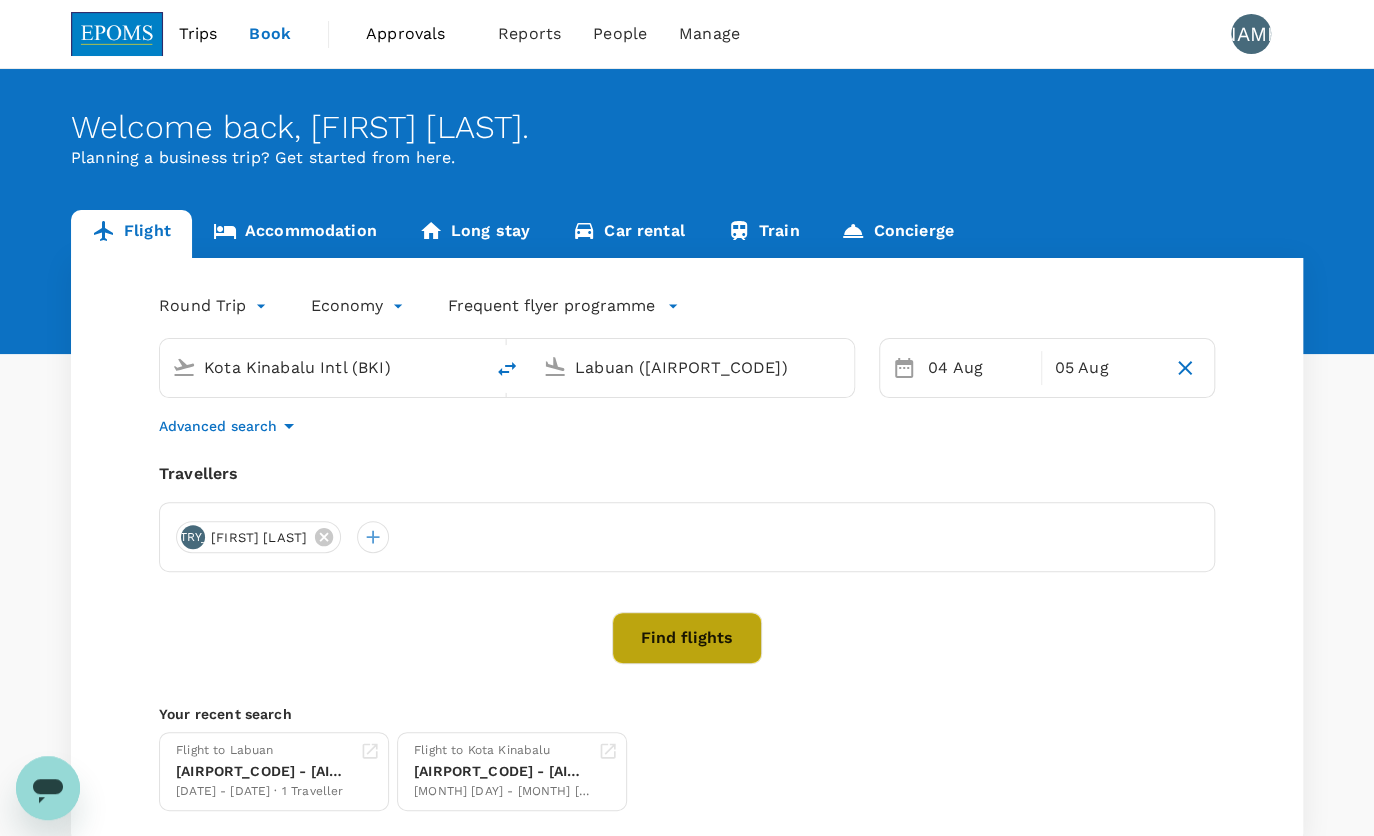 click on "Find flights" at bounding box center [687, 638] 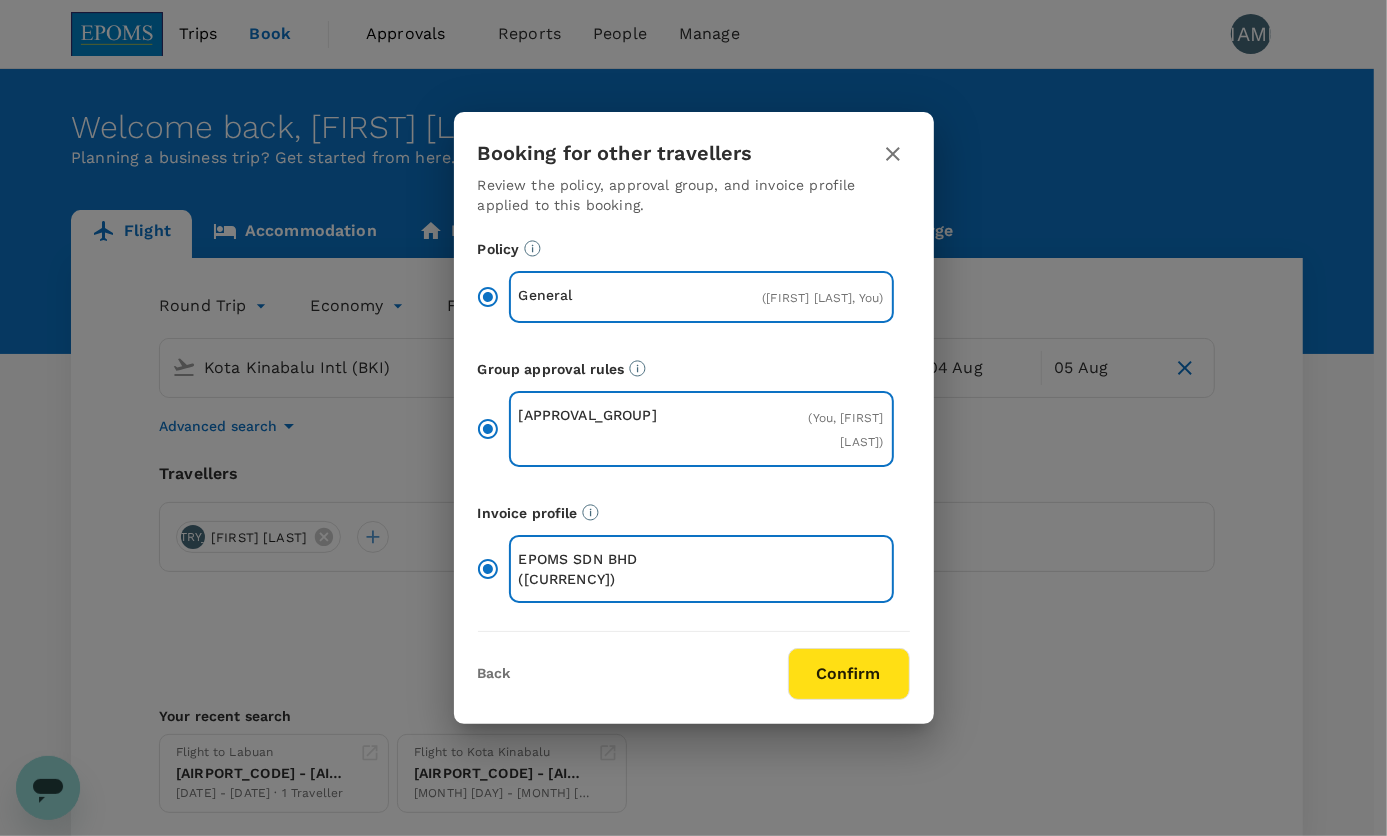 click on "Confirm" at bounding box center [849, 674] 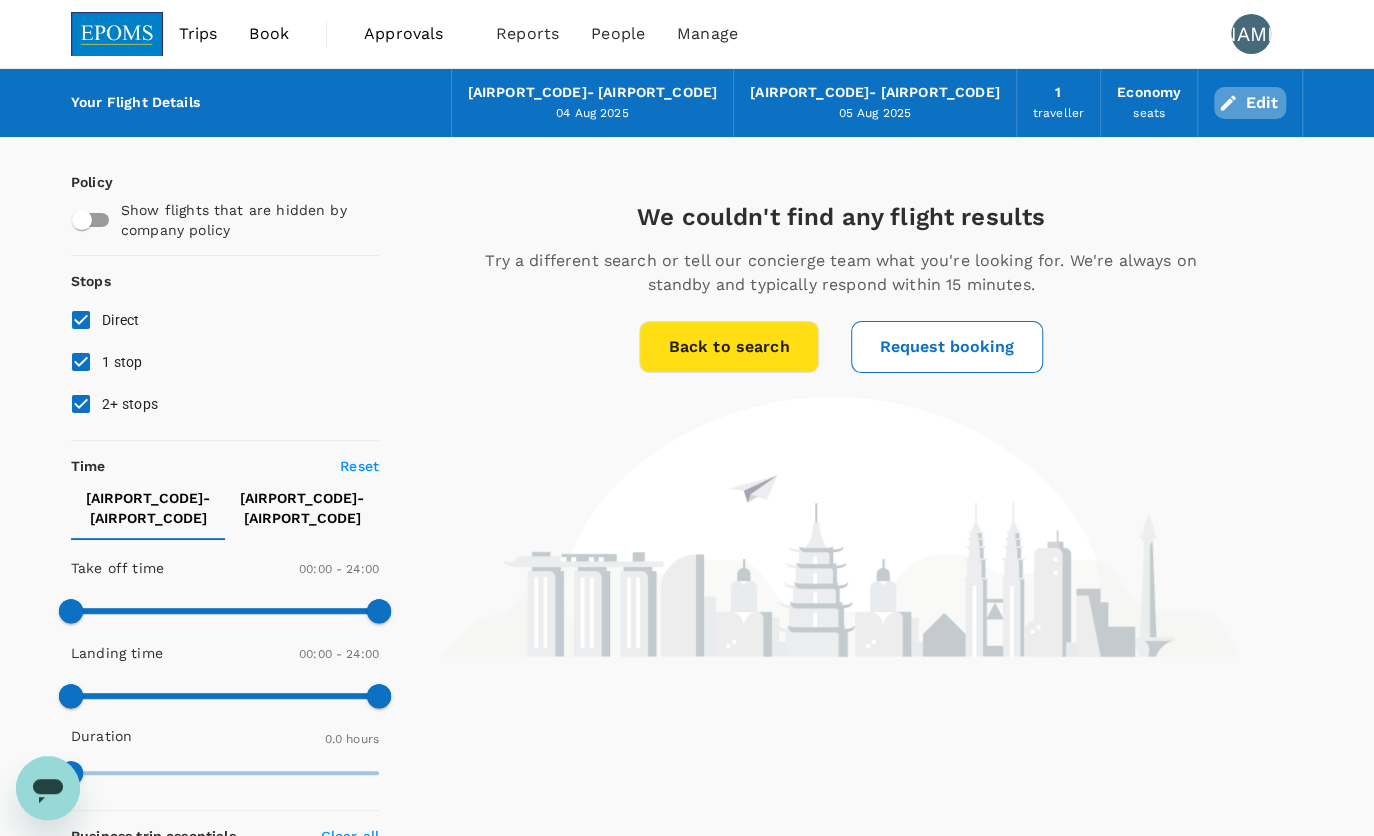 click on "Edit" at bounding box center [1250, 103] 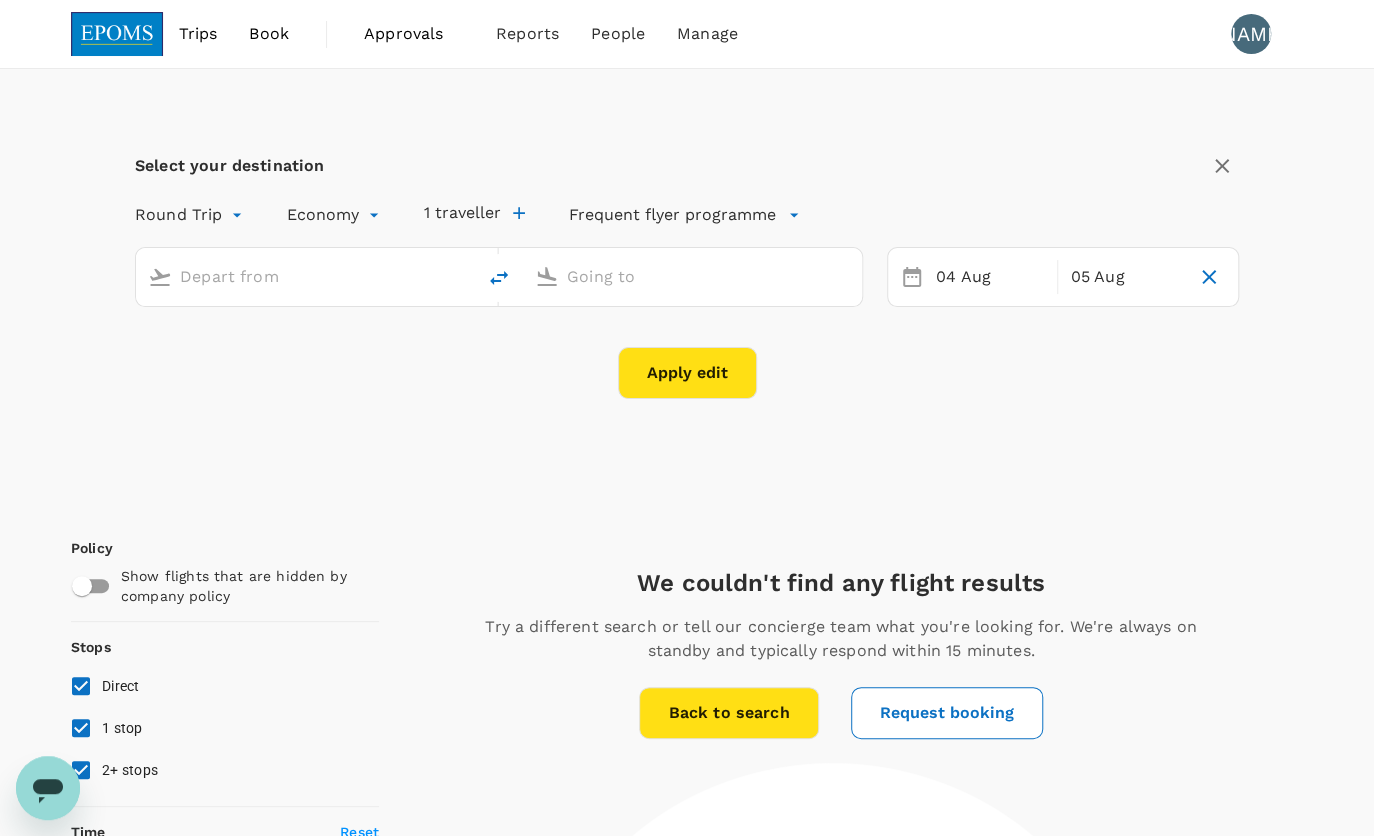type on "Kota Kinabalu Intl (BKI)" 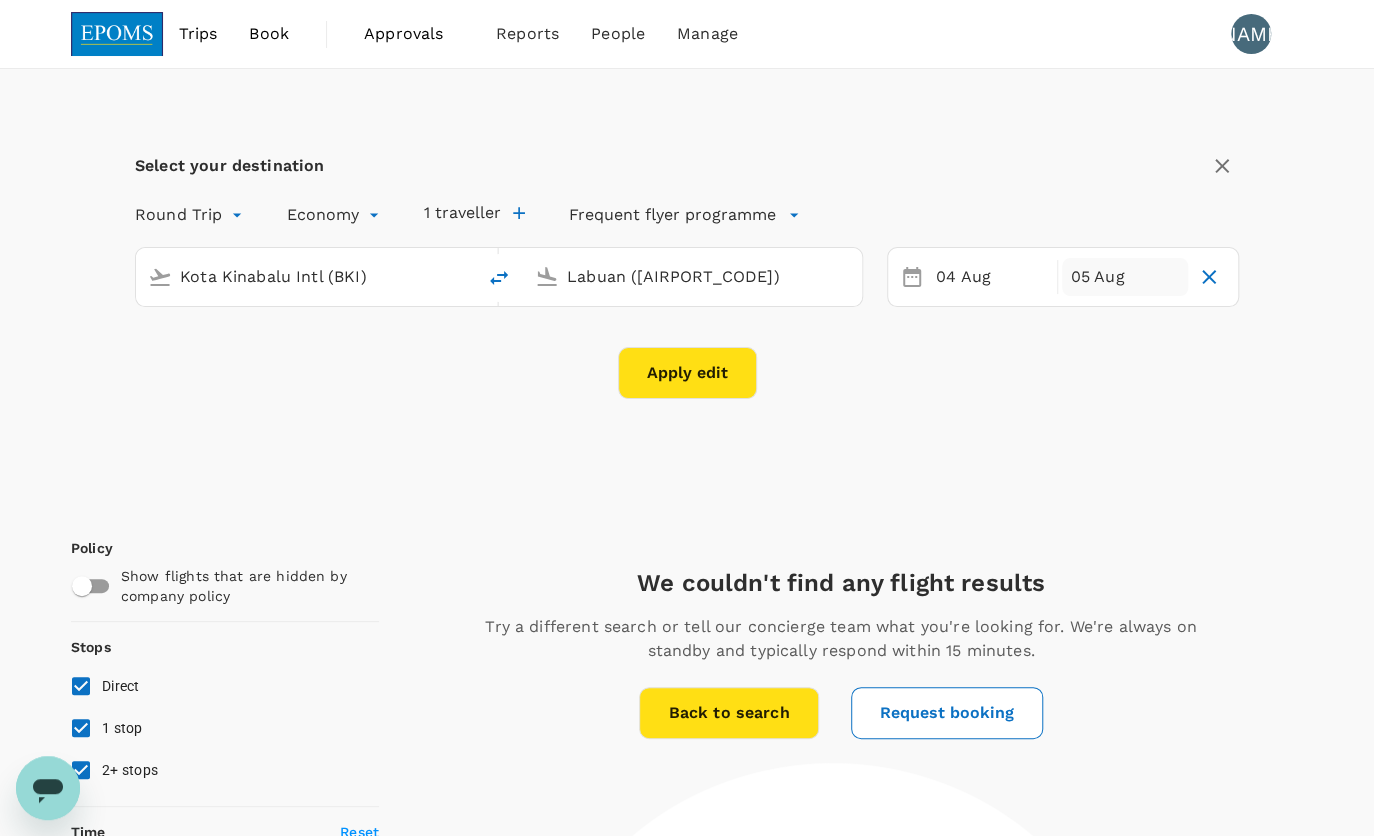 click on "05 Aug" at bounding box center (1124, 277) 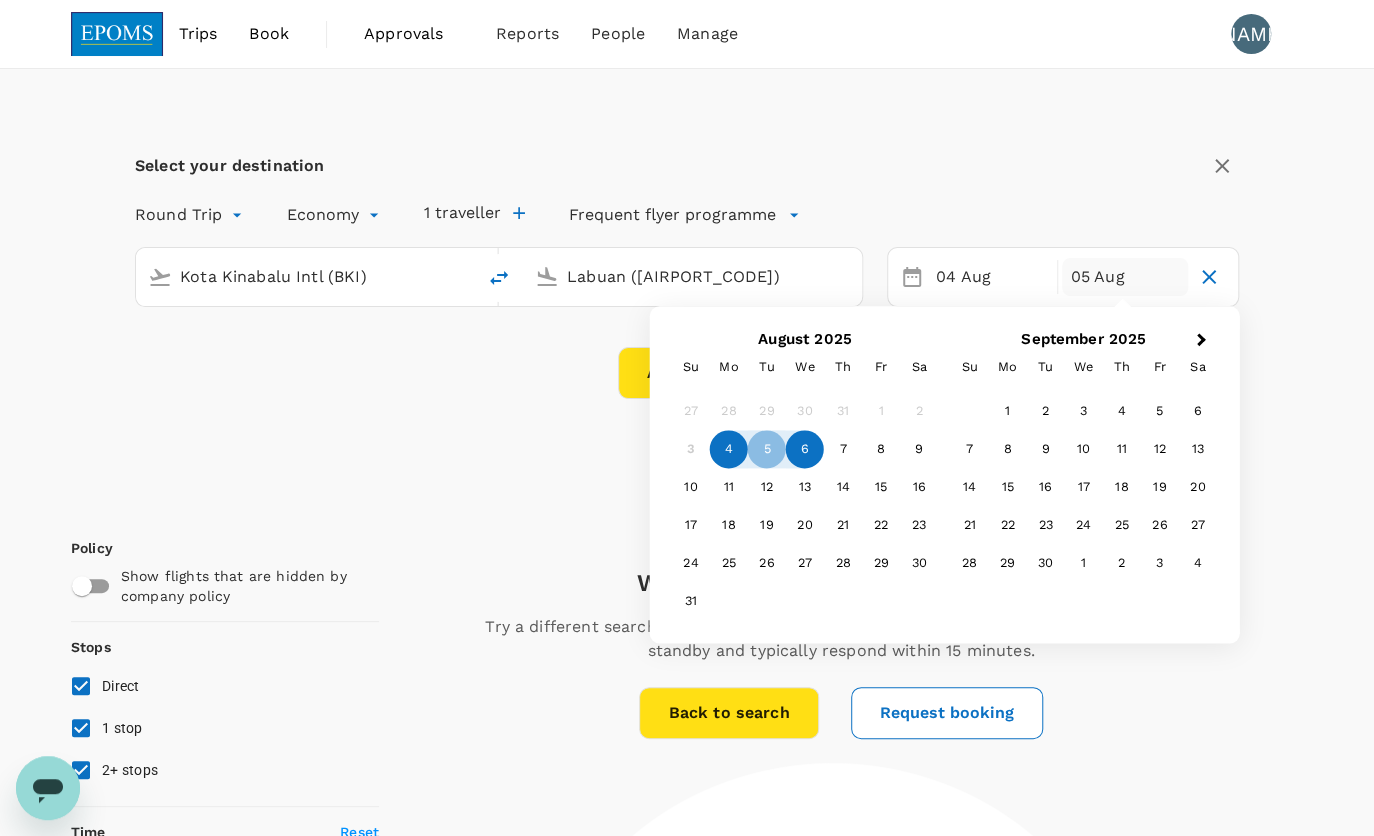 click on "6" at bounding box center [805, 450] 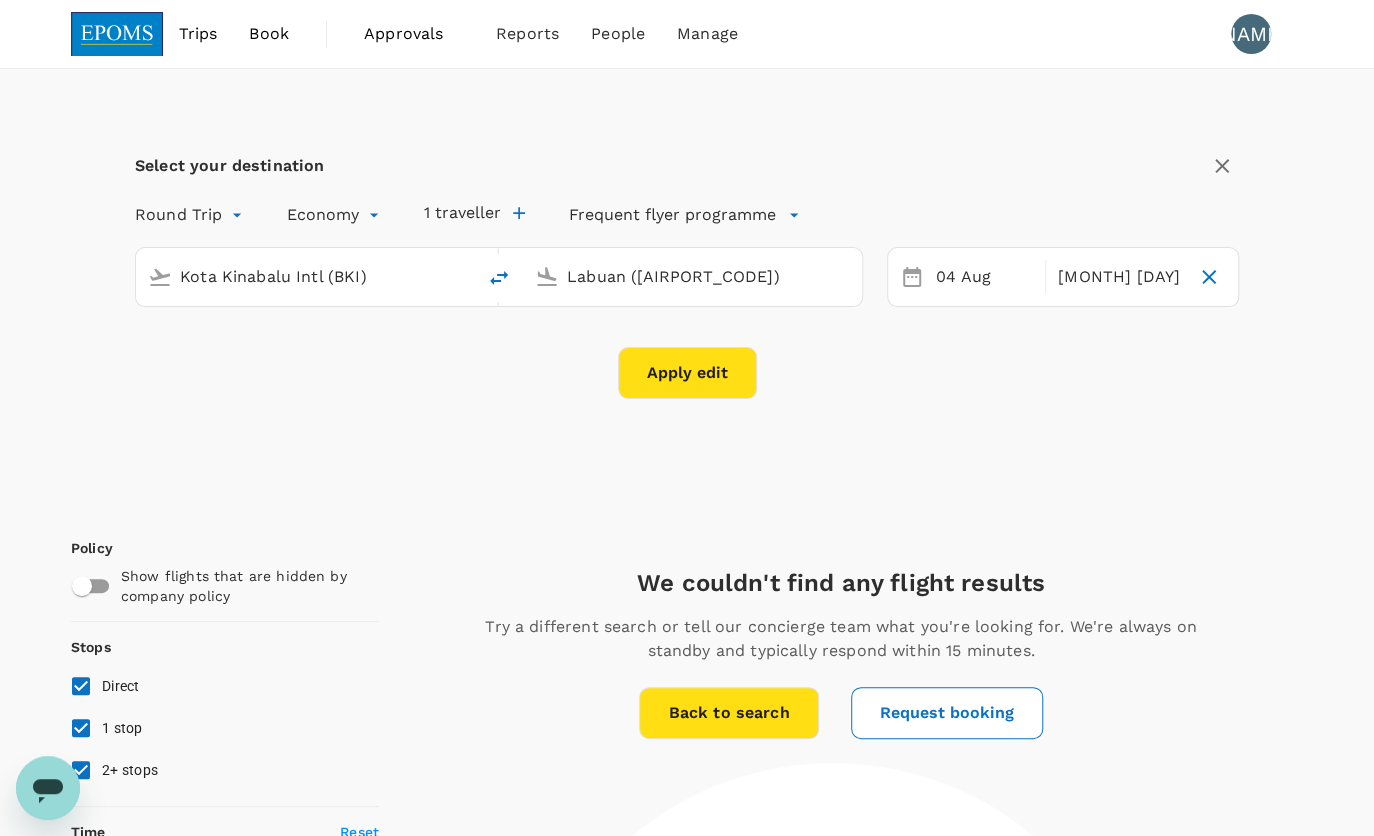 click on "Apply edit" at bounding box center (687, 373) 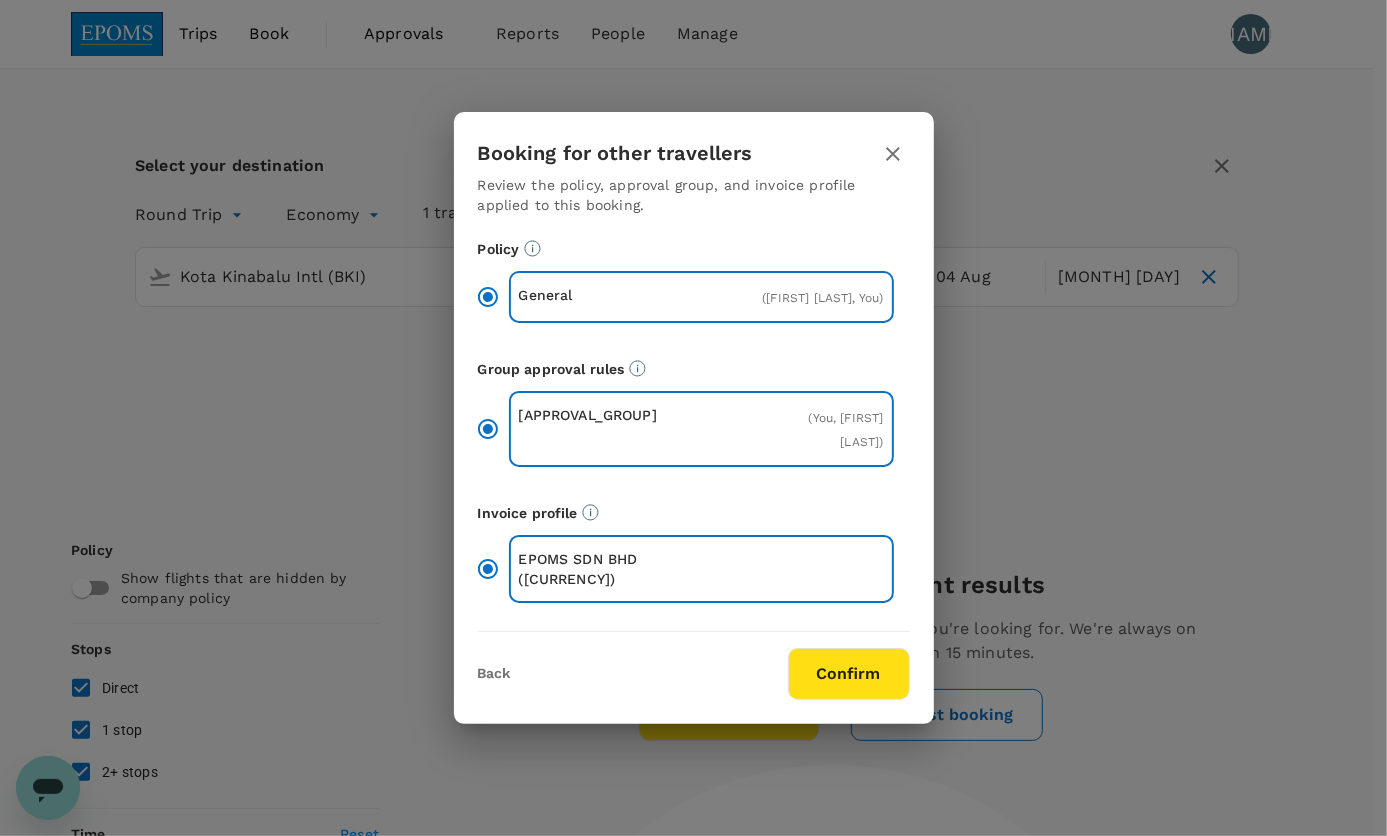 click on "Confirm" at bounding box center [849, 674] 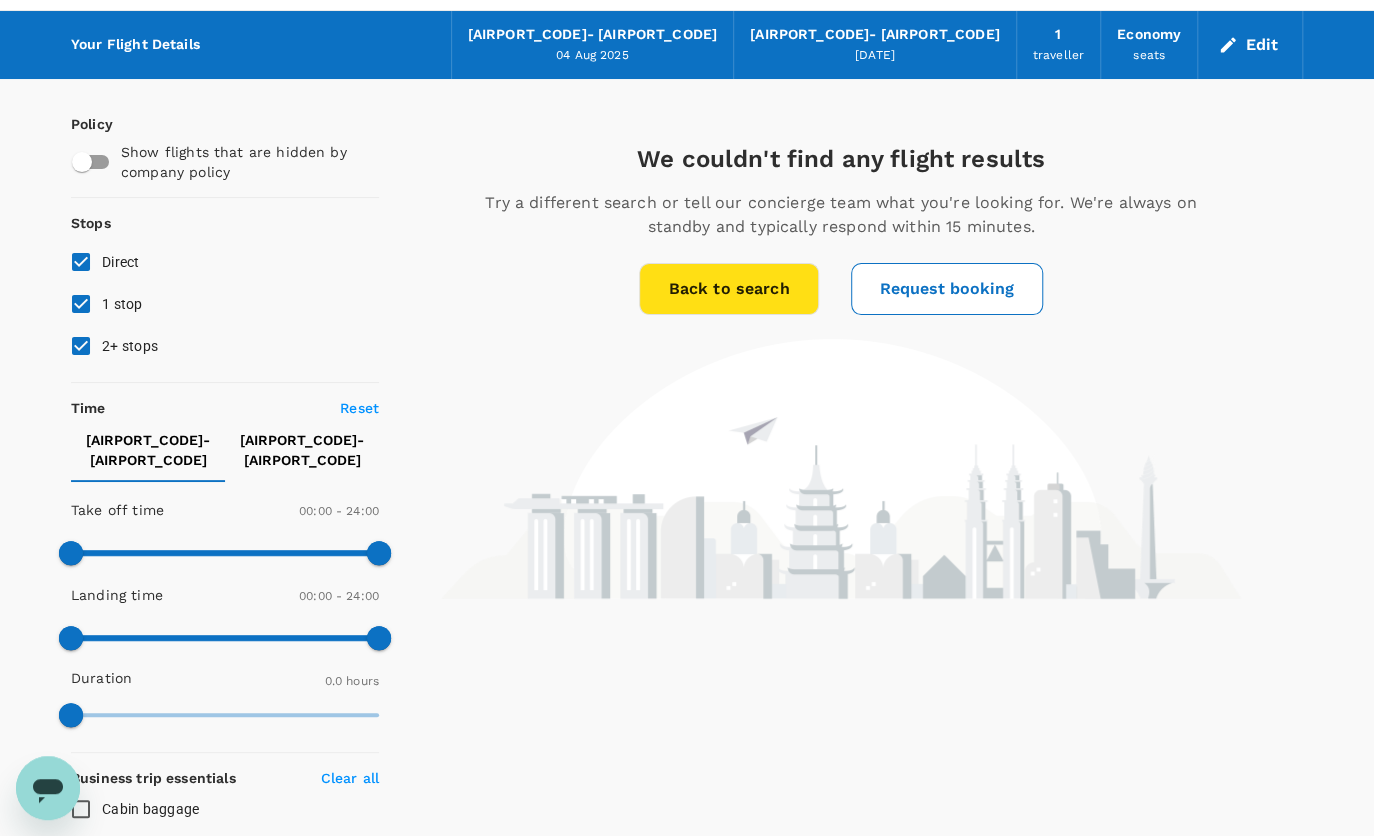scroll, scrollTop: 90, scrollLeft: 0, axis: vertical 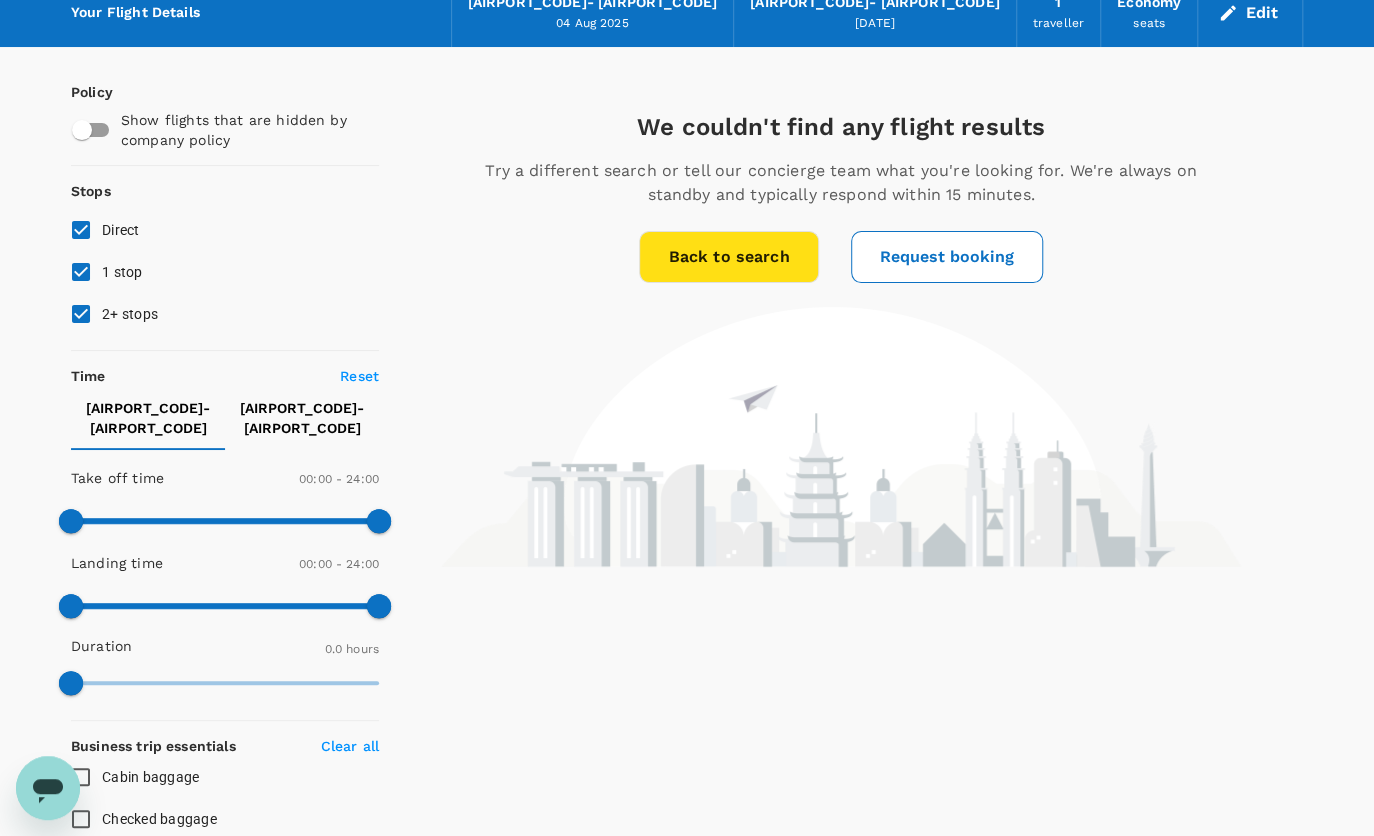 click on "1 stop" at bounding box center (81, 272) 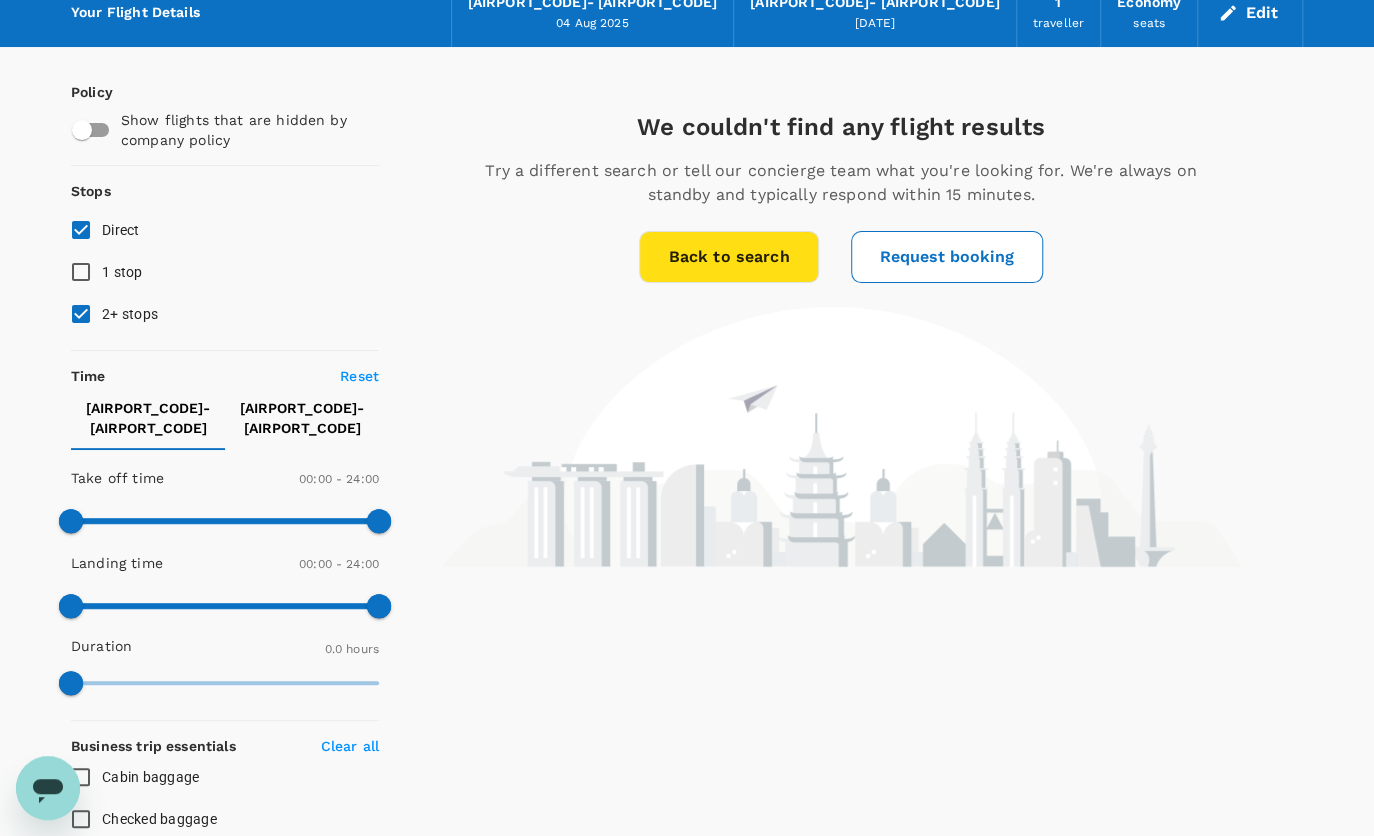 click on "2+ stops" at bounding box center [81, 314] 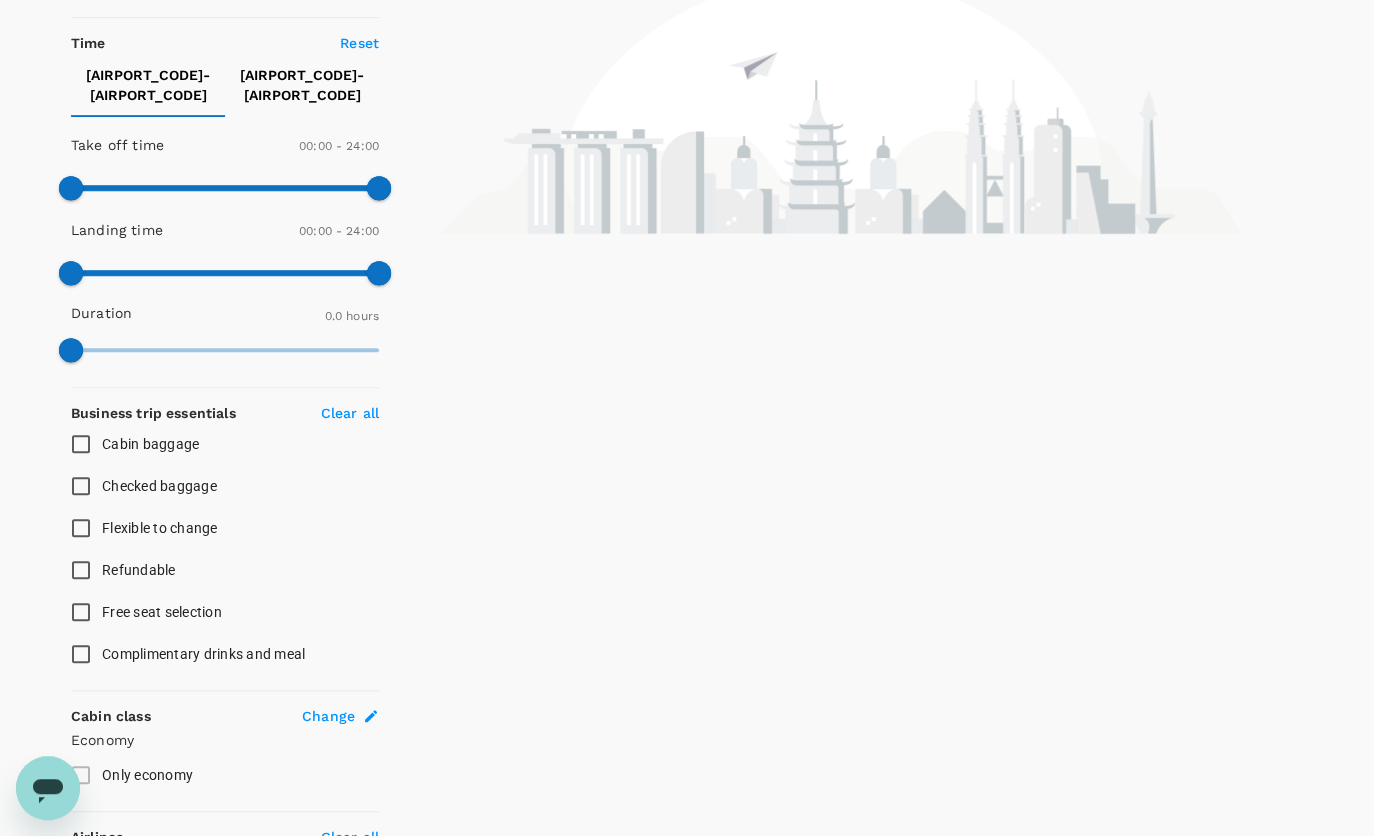 scroll, scrollTop: 478, scrollLeft: 0, axis: vertical 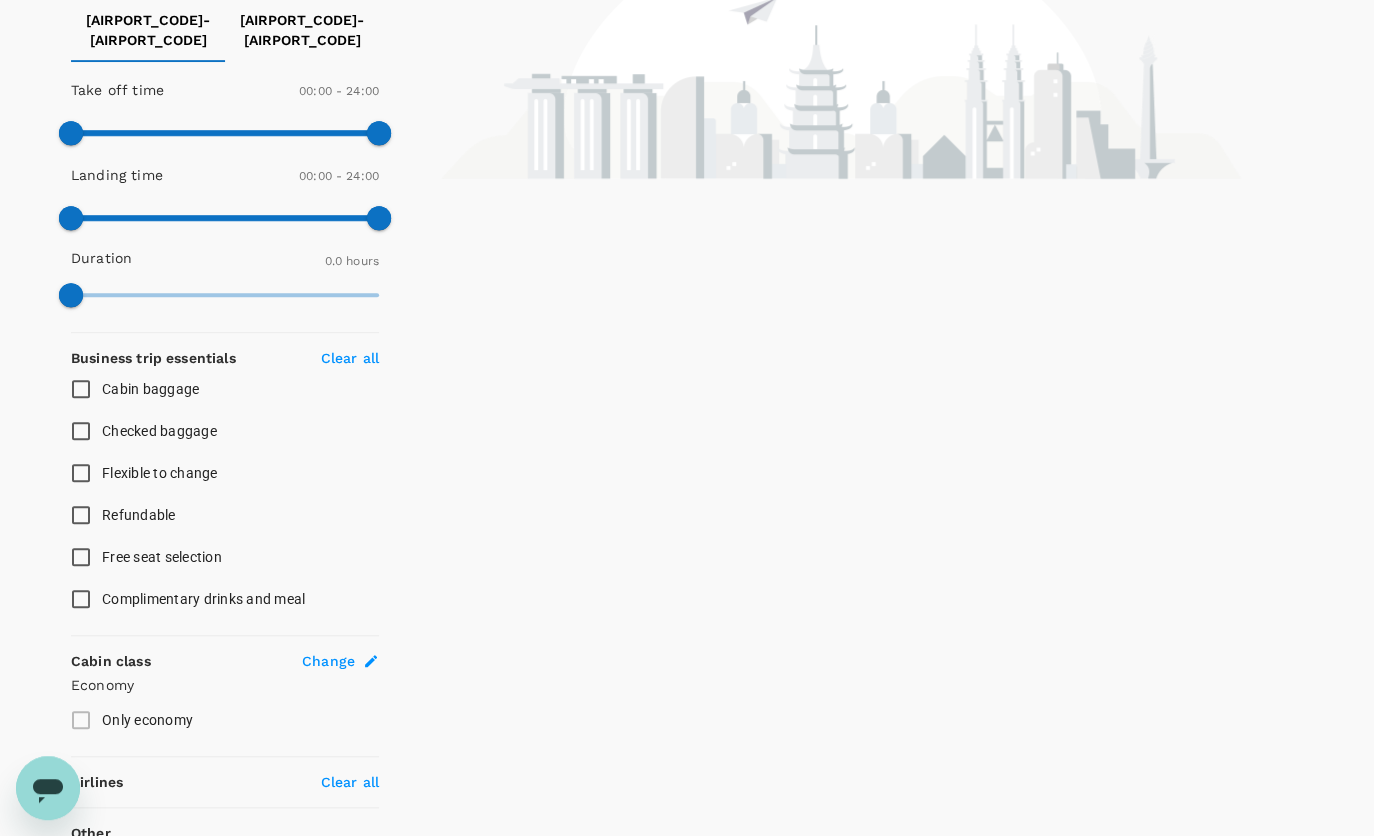click on "Refundable" at bounding box center [81, 515] 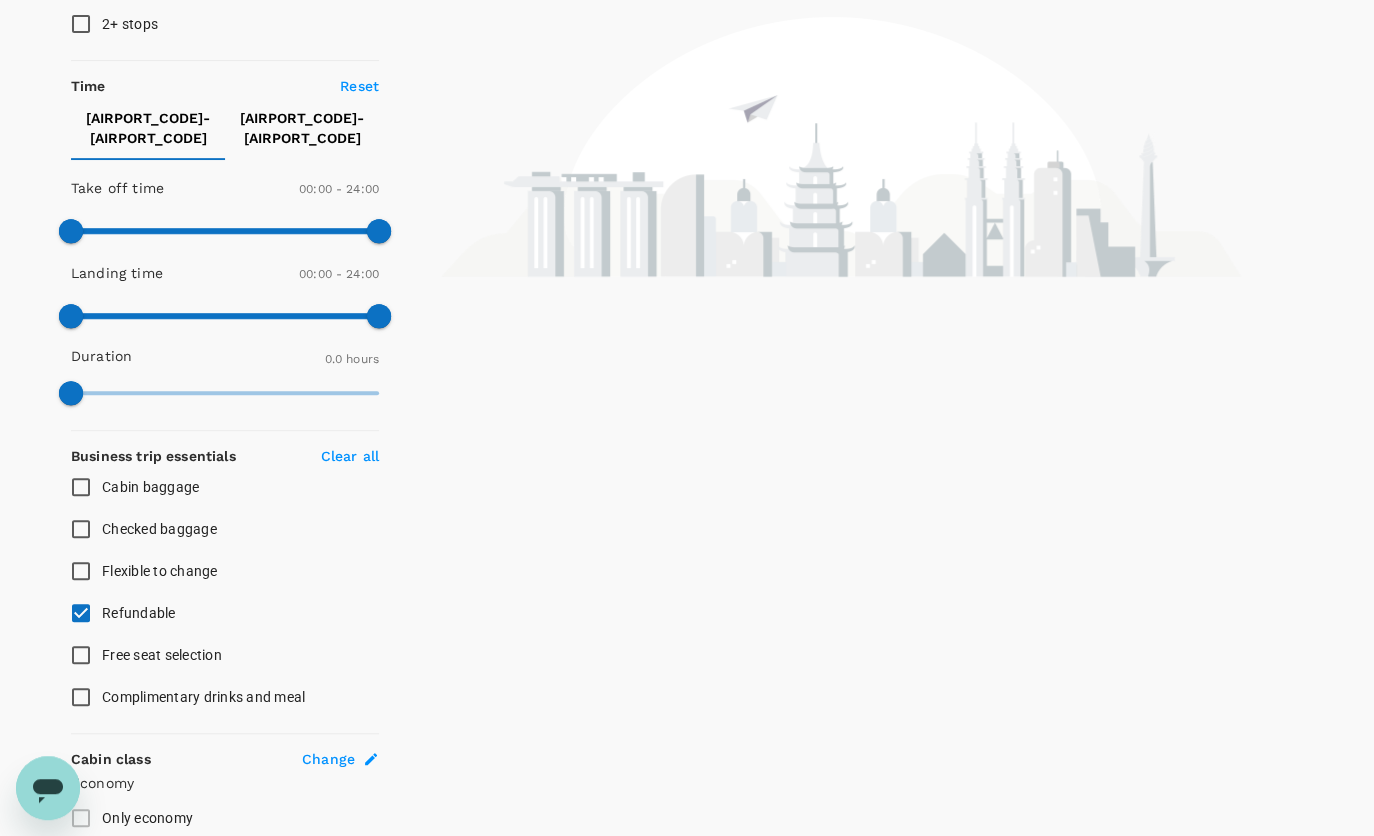 scroll, scrollTop: 545, scrollLeft: 0, axis: vertical 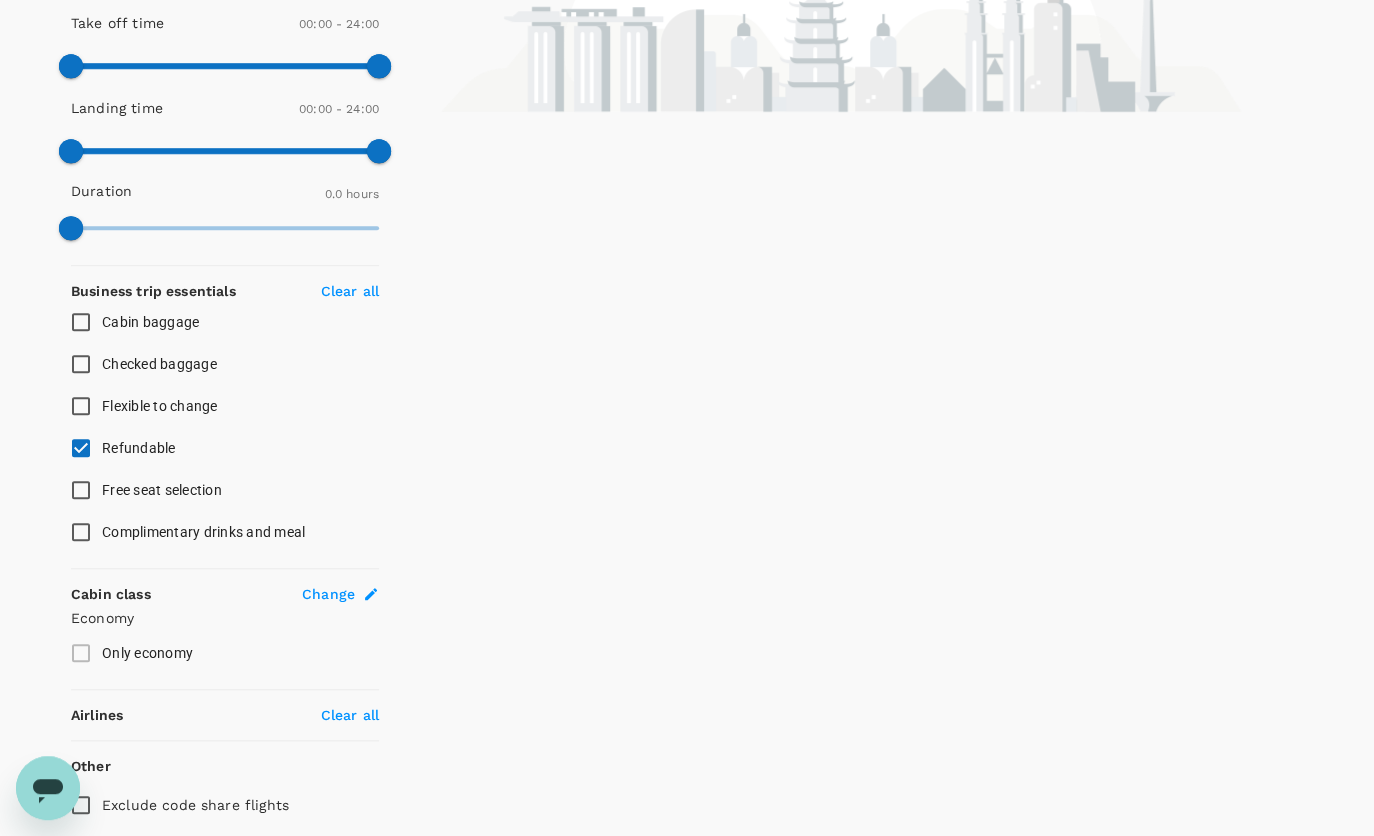 click on "Refundable" at bounding box center [81, 448] 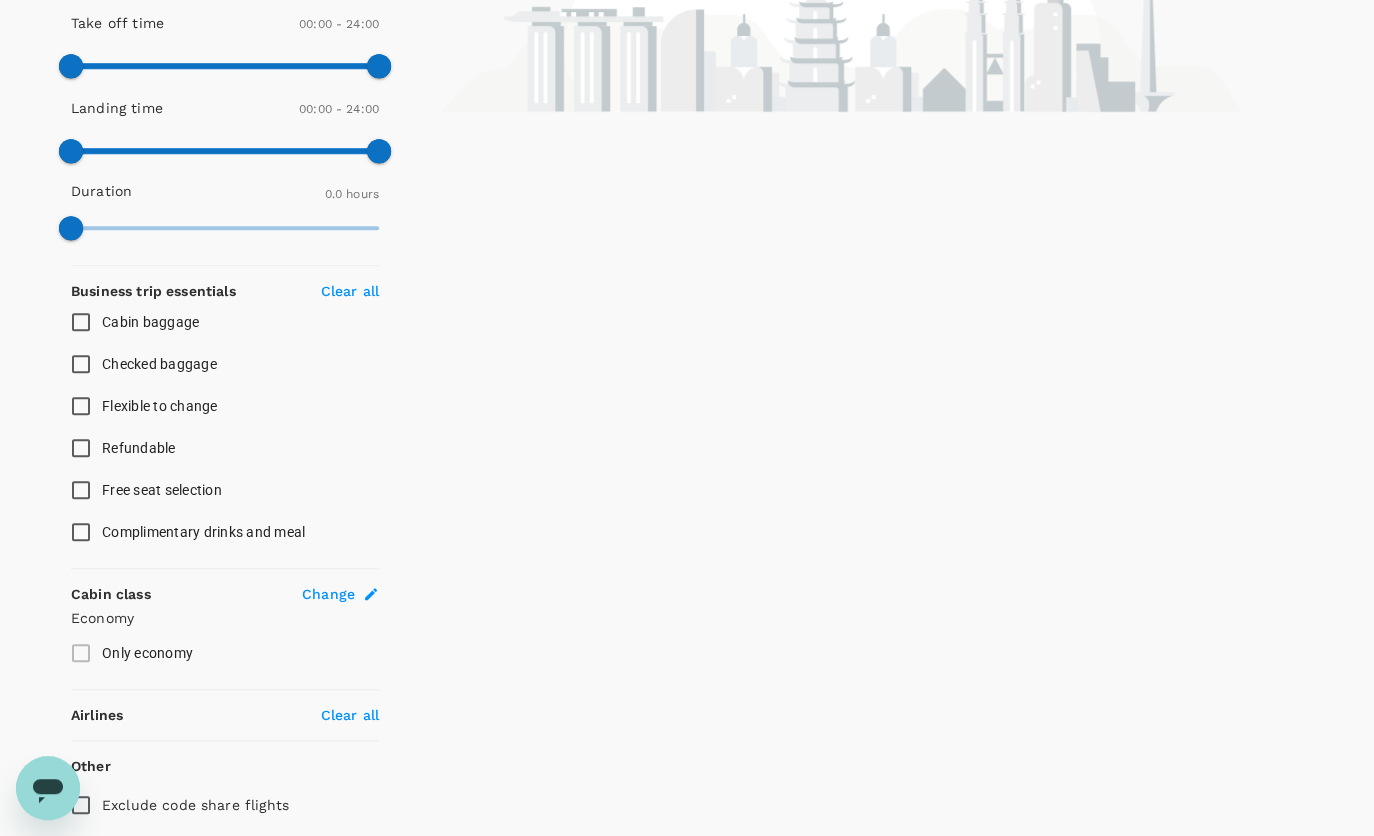 click on "Flexible to change" at bounding box center [81, 406] 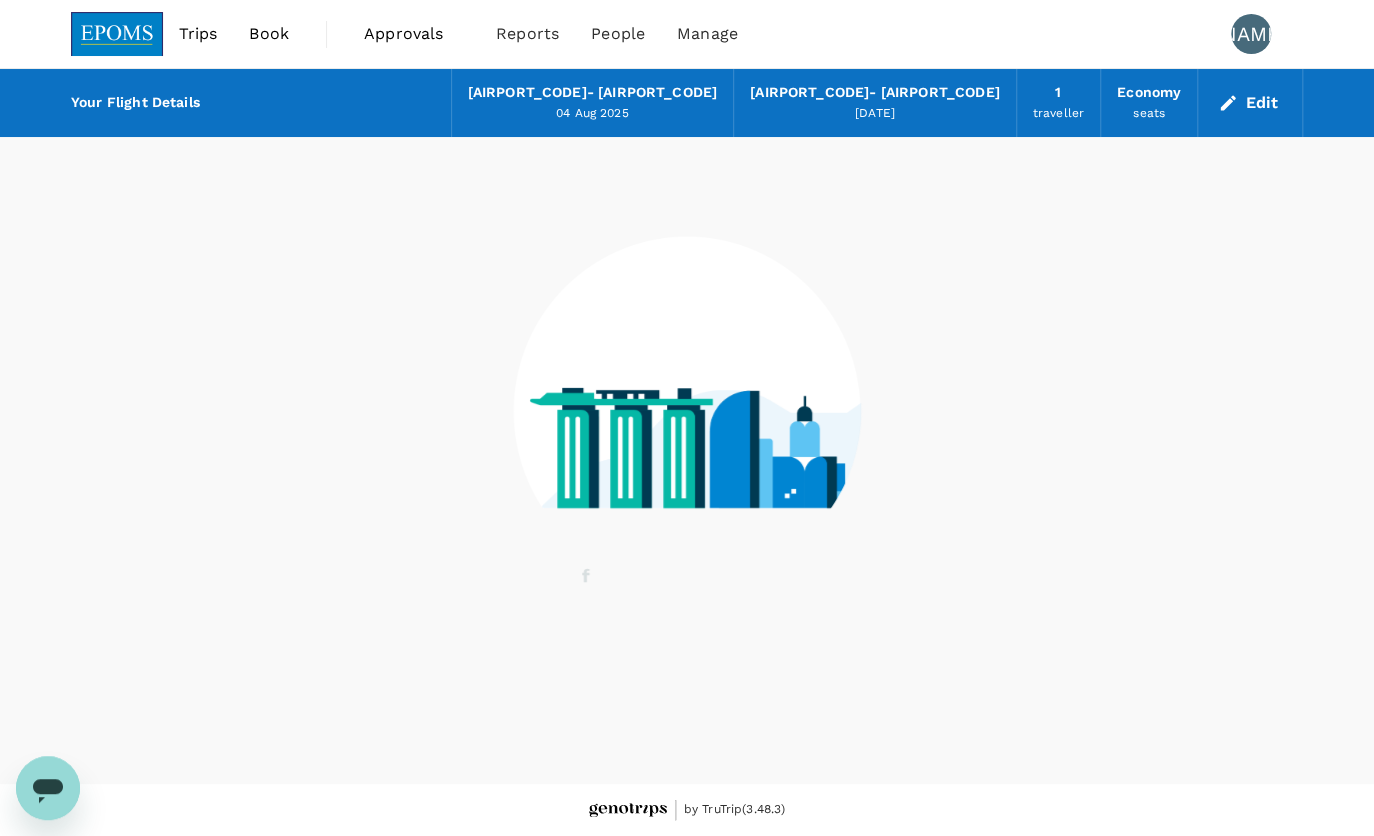 scroll, scrollTop: 0, scrollLeft: 0, axis: both 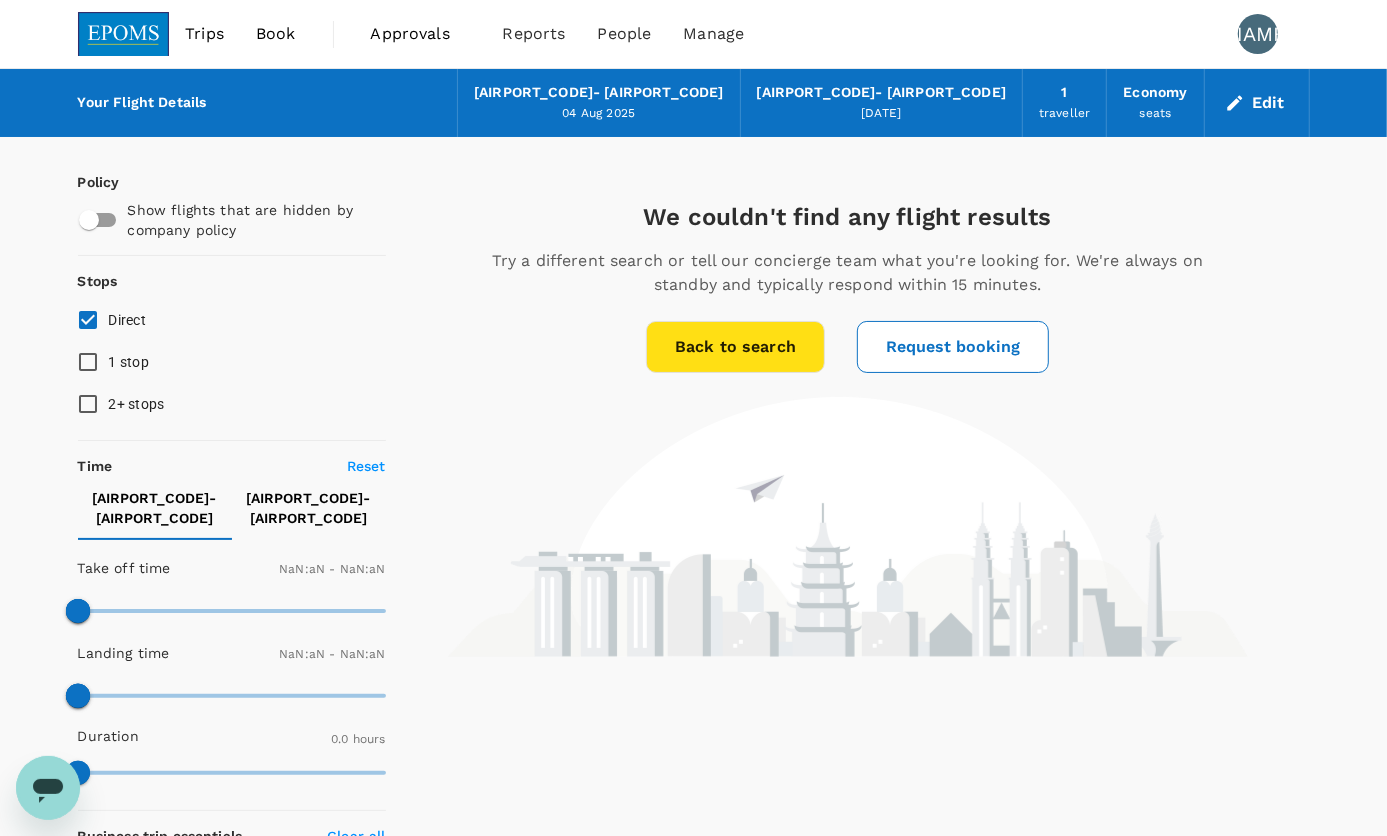 type on "1440" 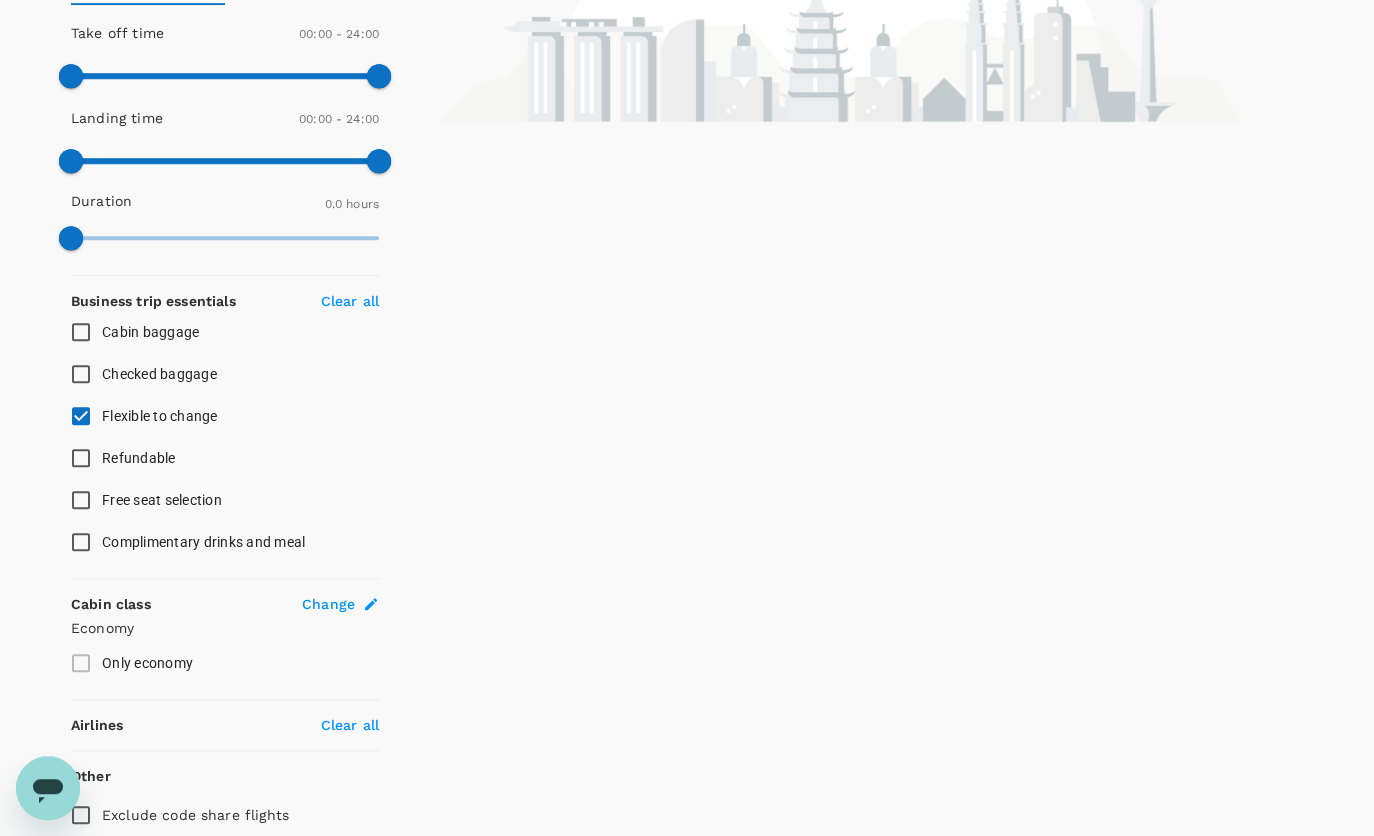 scroll, scrollTop: 600, scrollLeft: 0, axis: vertical 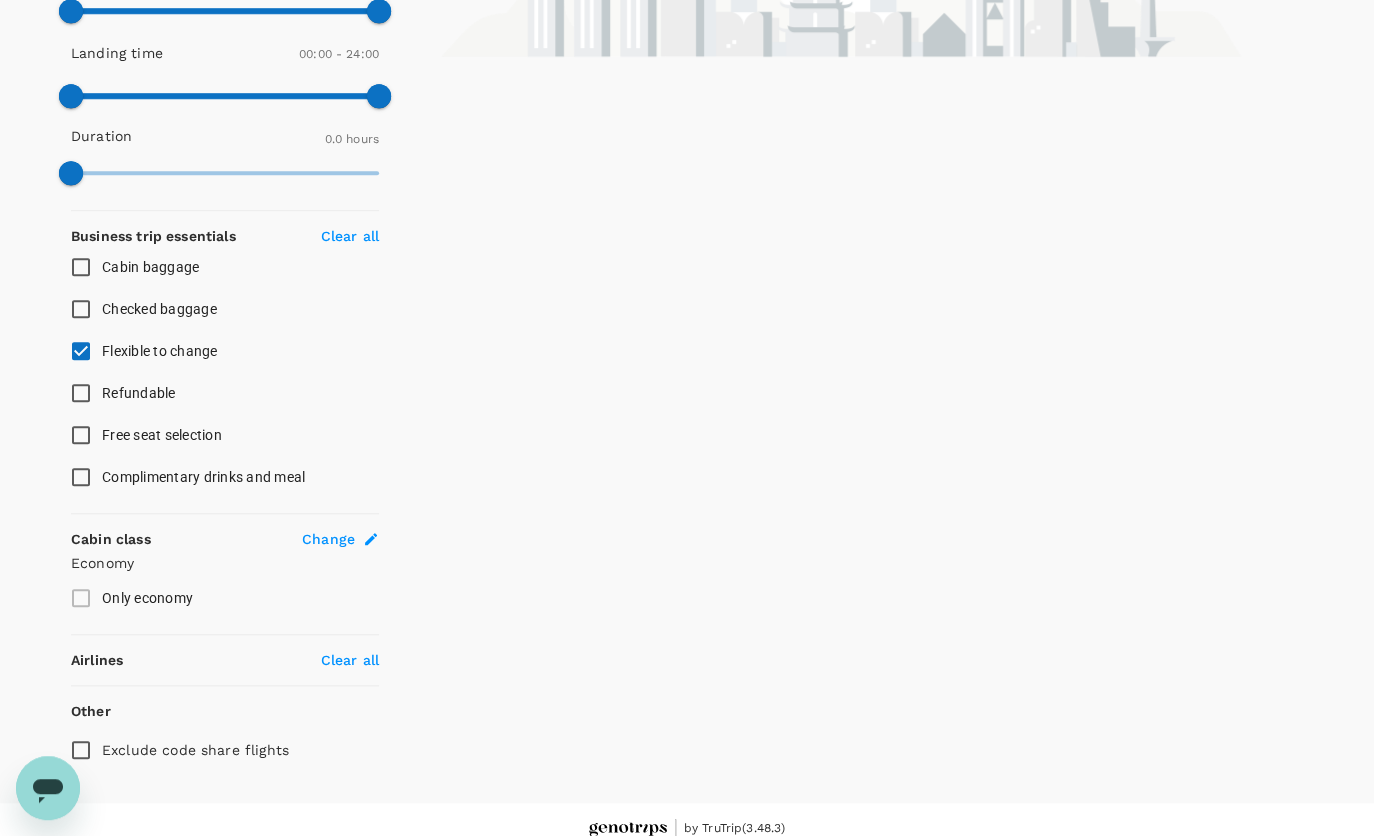 click on "Only economy" at bounding box center (211, 598) 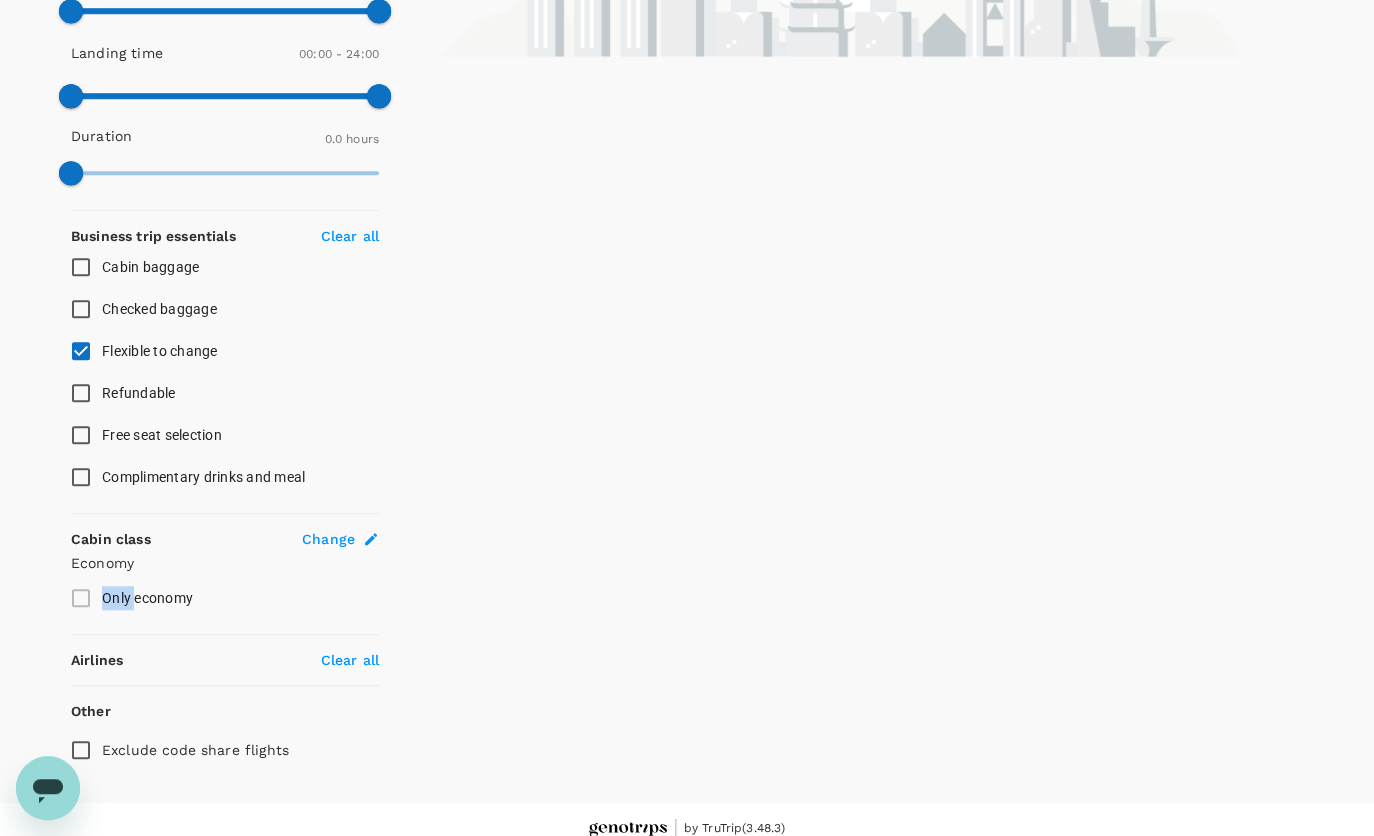 click on "Only economy" at bounding box center [211, 598] 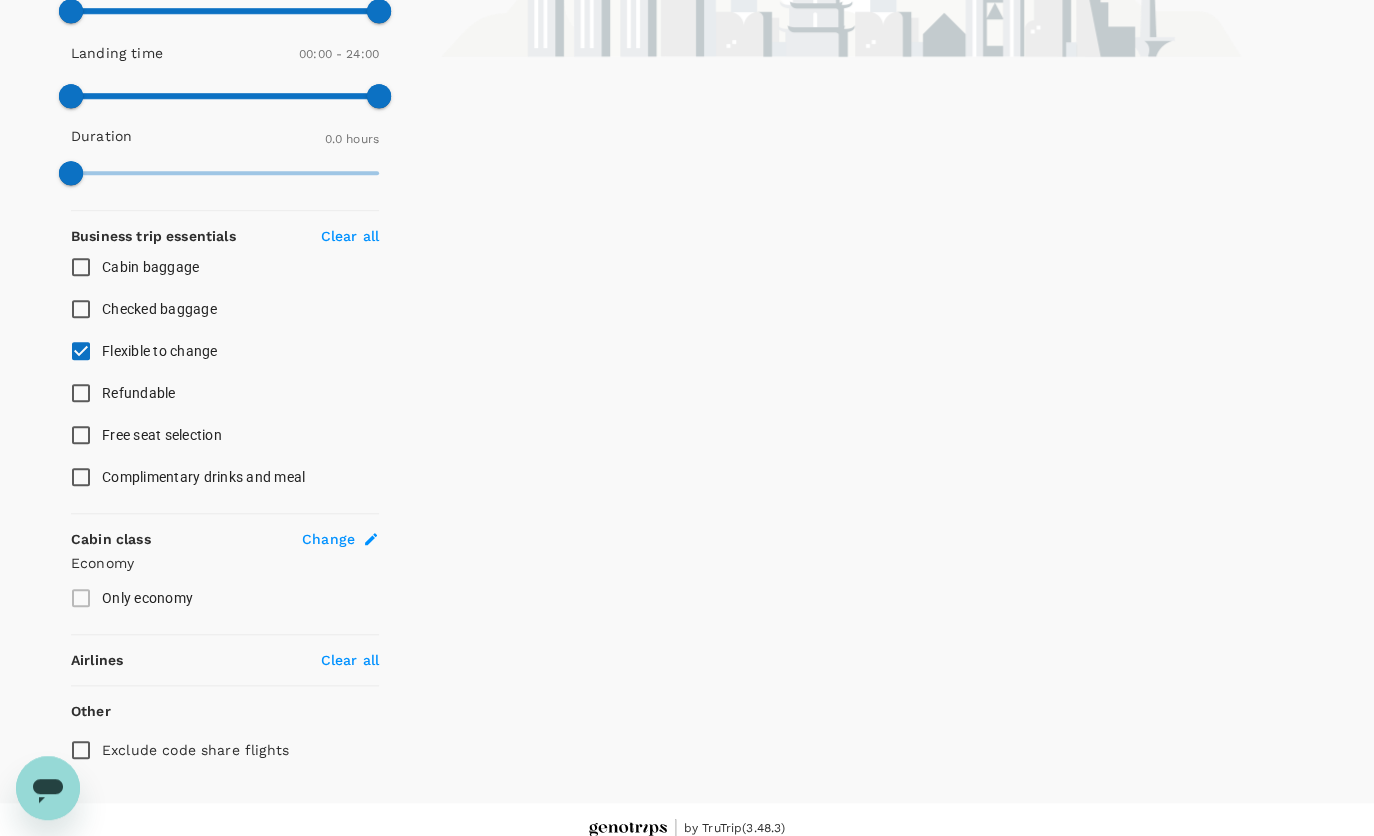 drag, startPoint x: 92, startPoint y: 578, endPoint x: 760, endPoint y: 570, distance: 668.0479 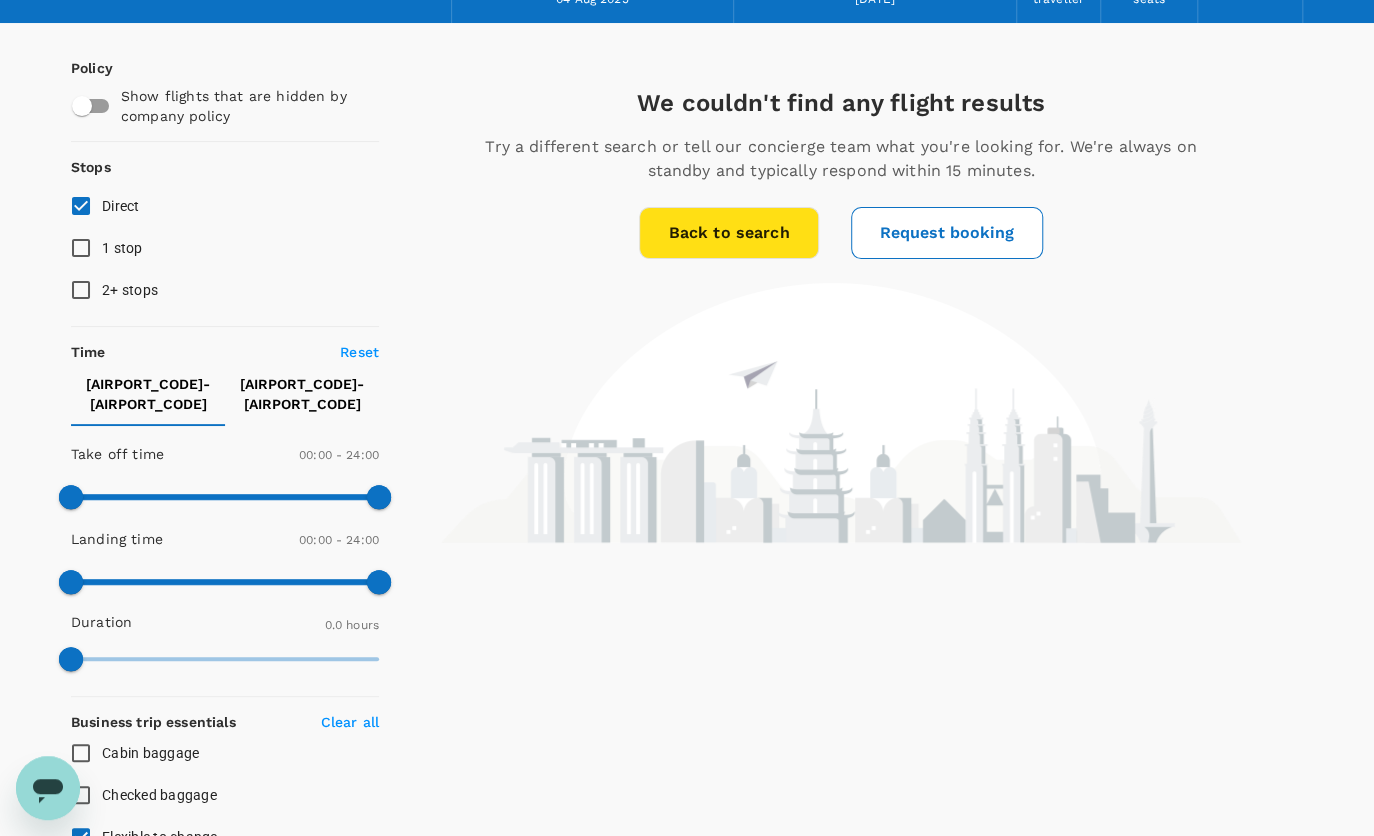 scroll, scrollTop: 0, scrollLeft: 0, axis: both 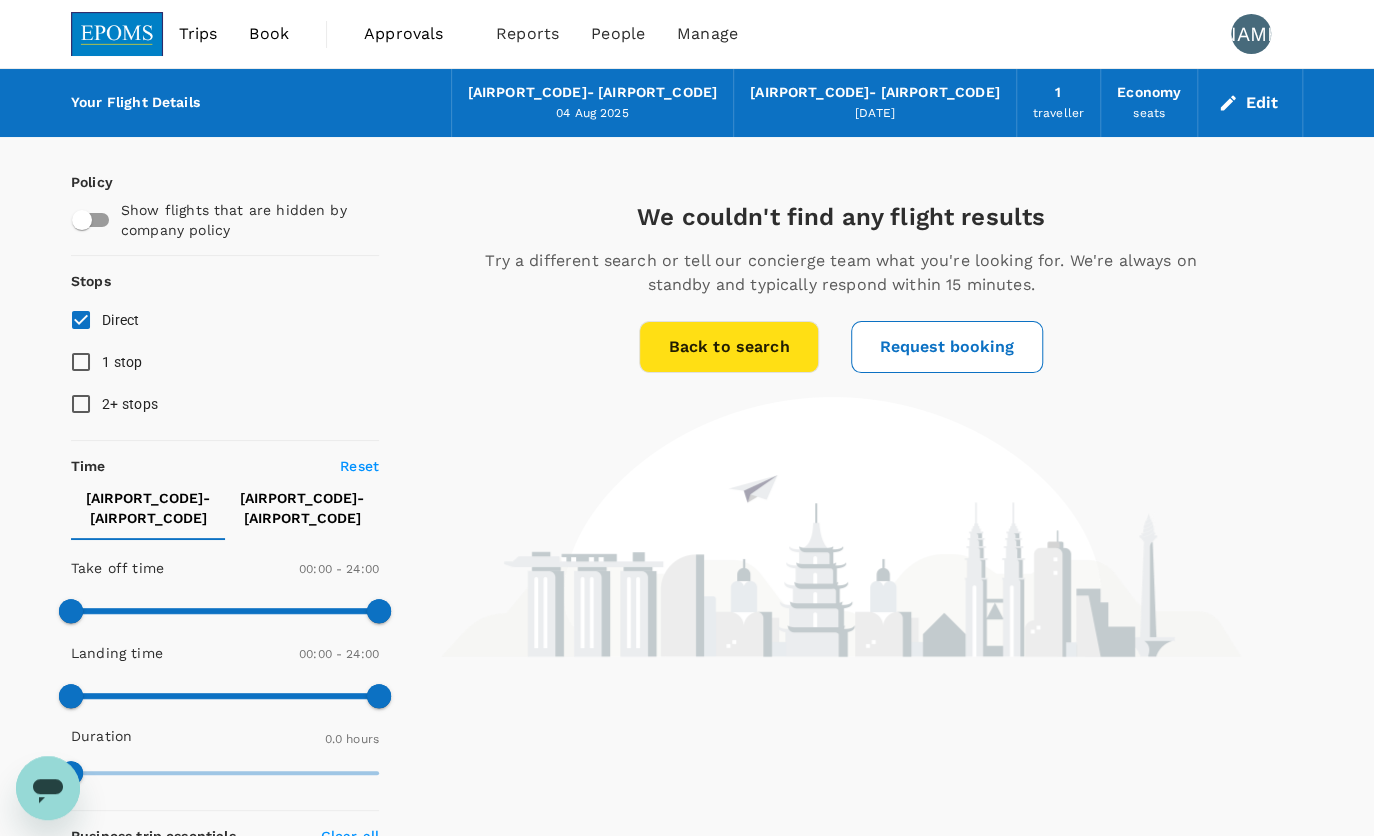 click on "Back to search" at bounding box center [728, 347] 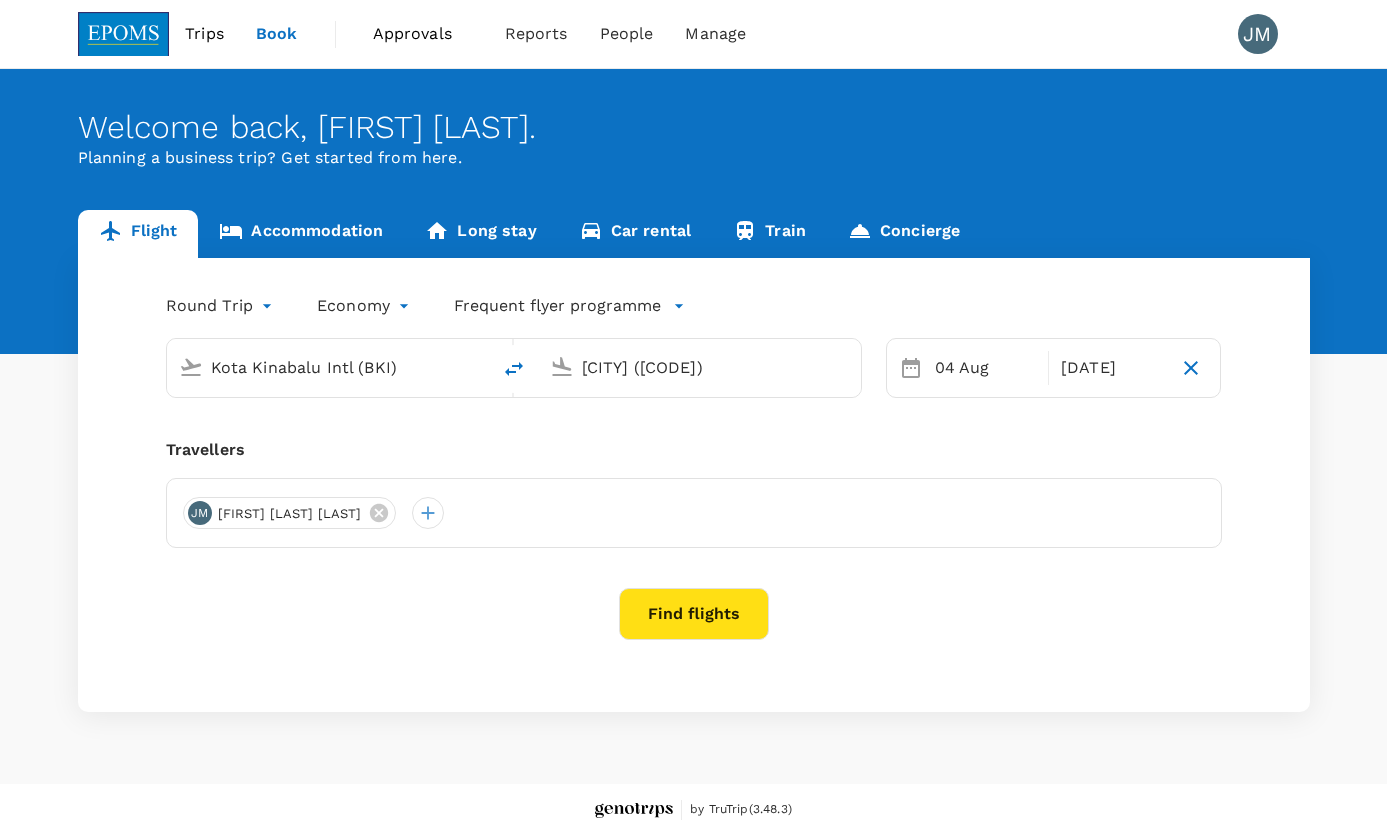 type 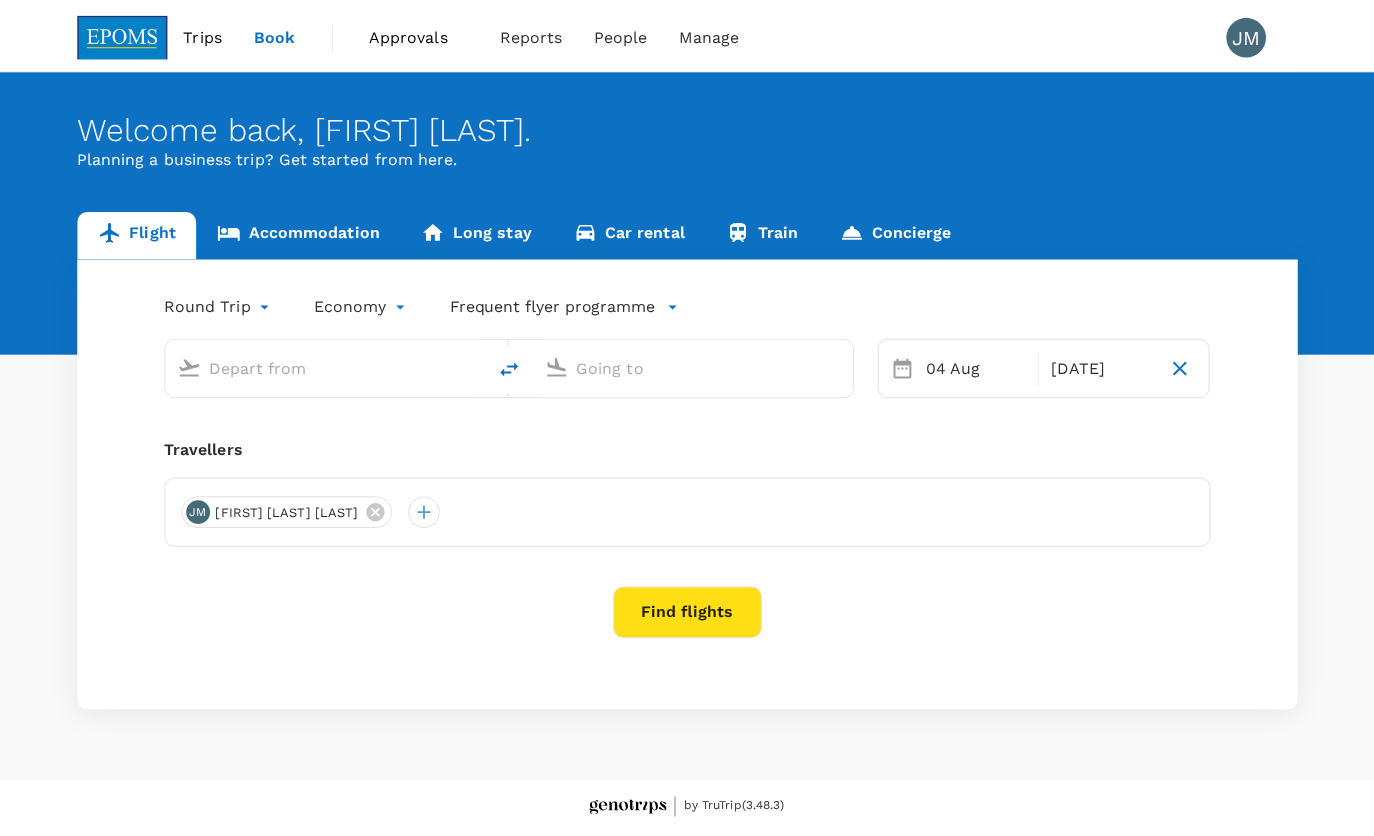 scroll, scrollTop: 0, scrollLeft: 0, axis: both 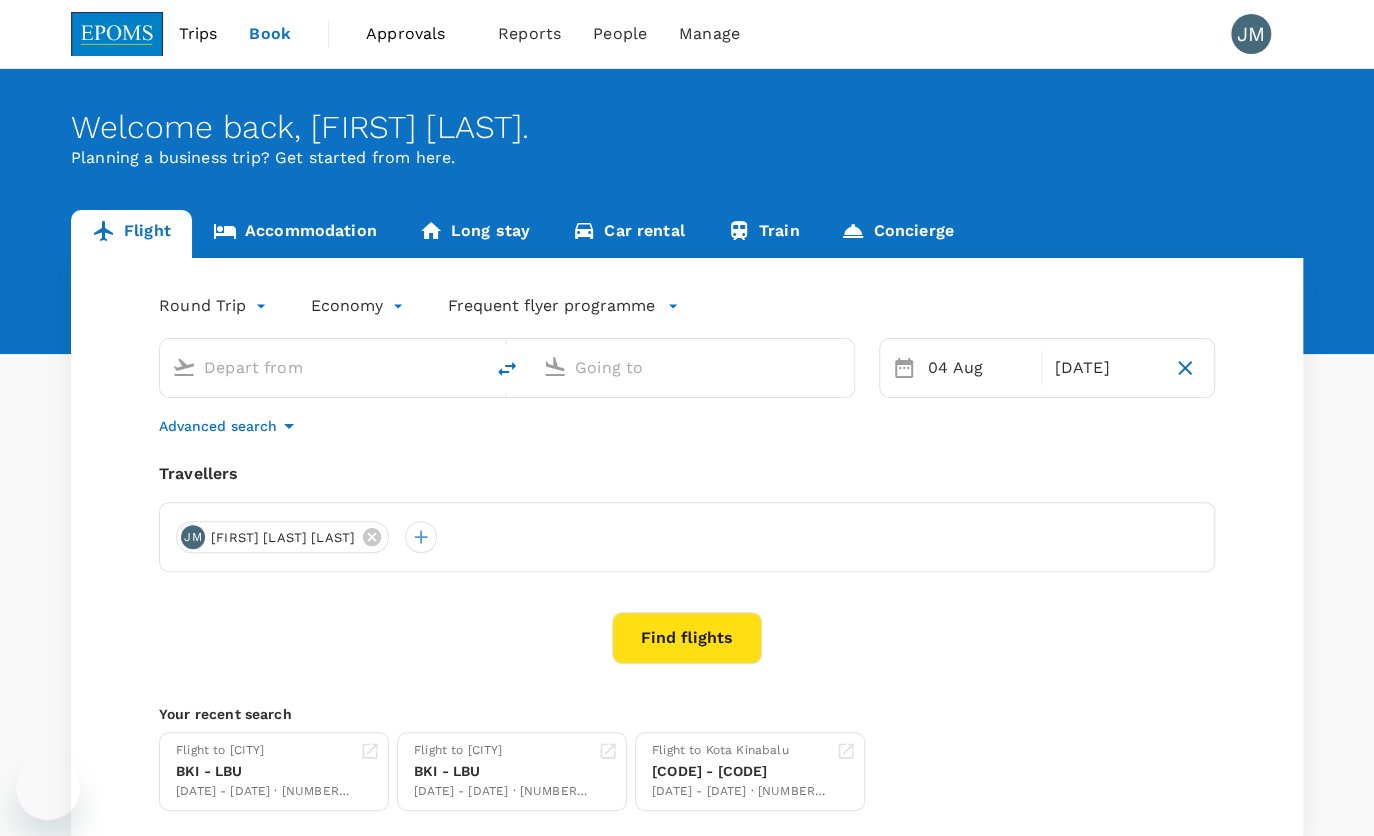 type on "Kota Kinabalu Intl (BKI)" 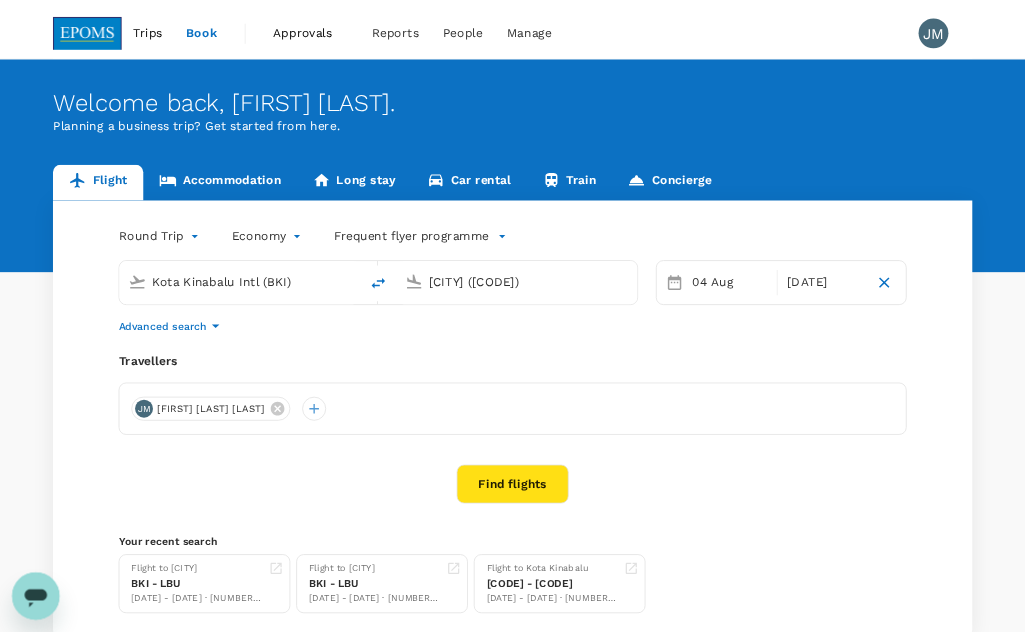 scroll, scrollTop: 0, scrollLeft: 0, axis: both 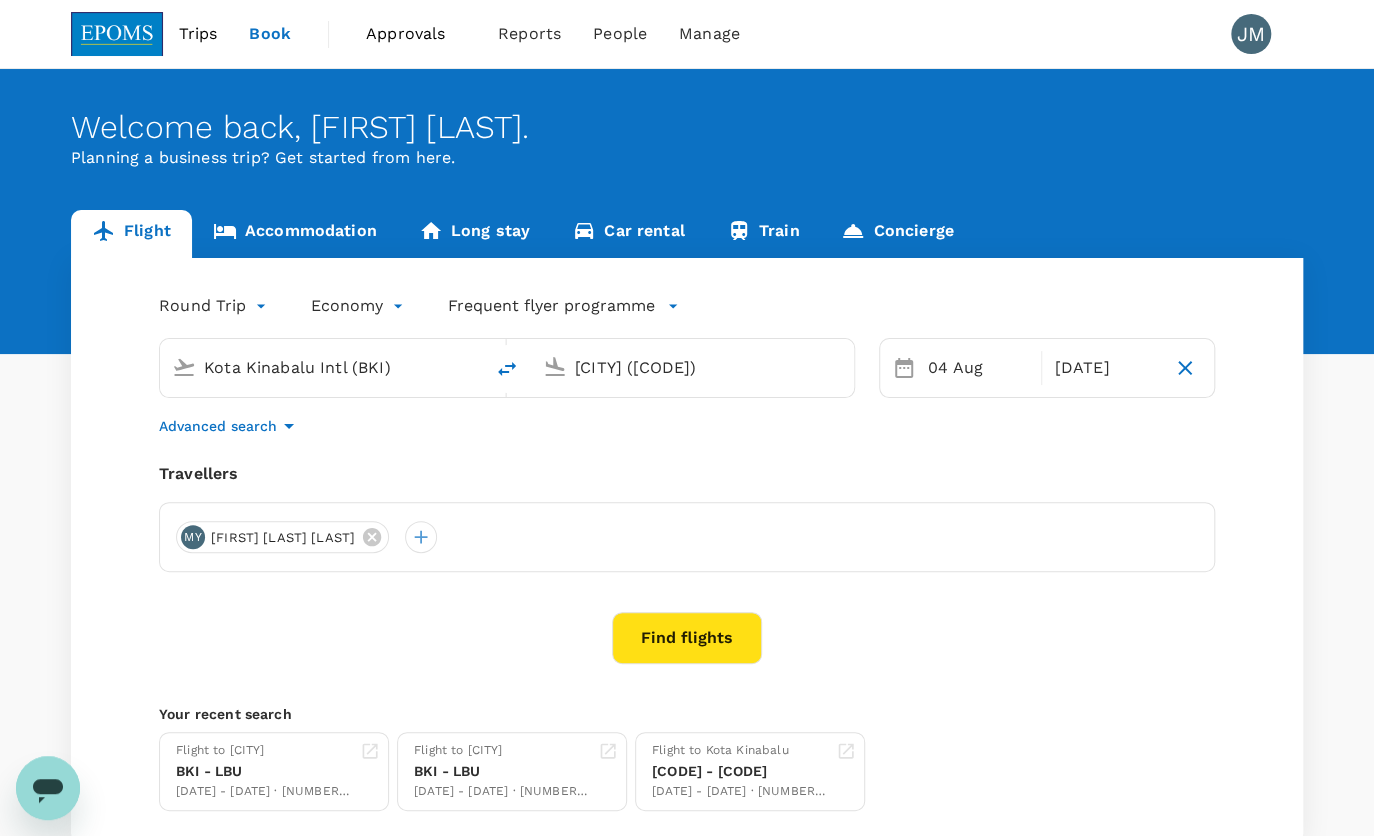 click on "Labuan (LBU)" at bounding box center [693, 367] 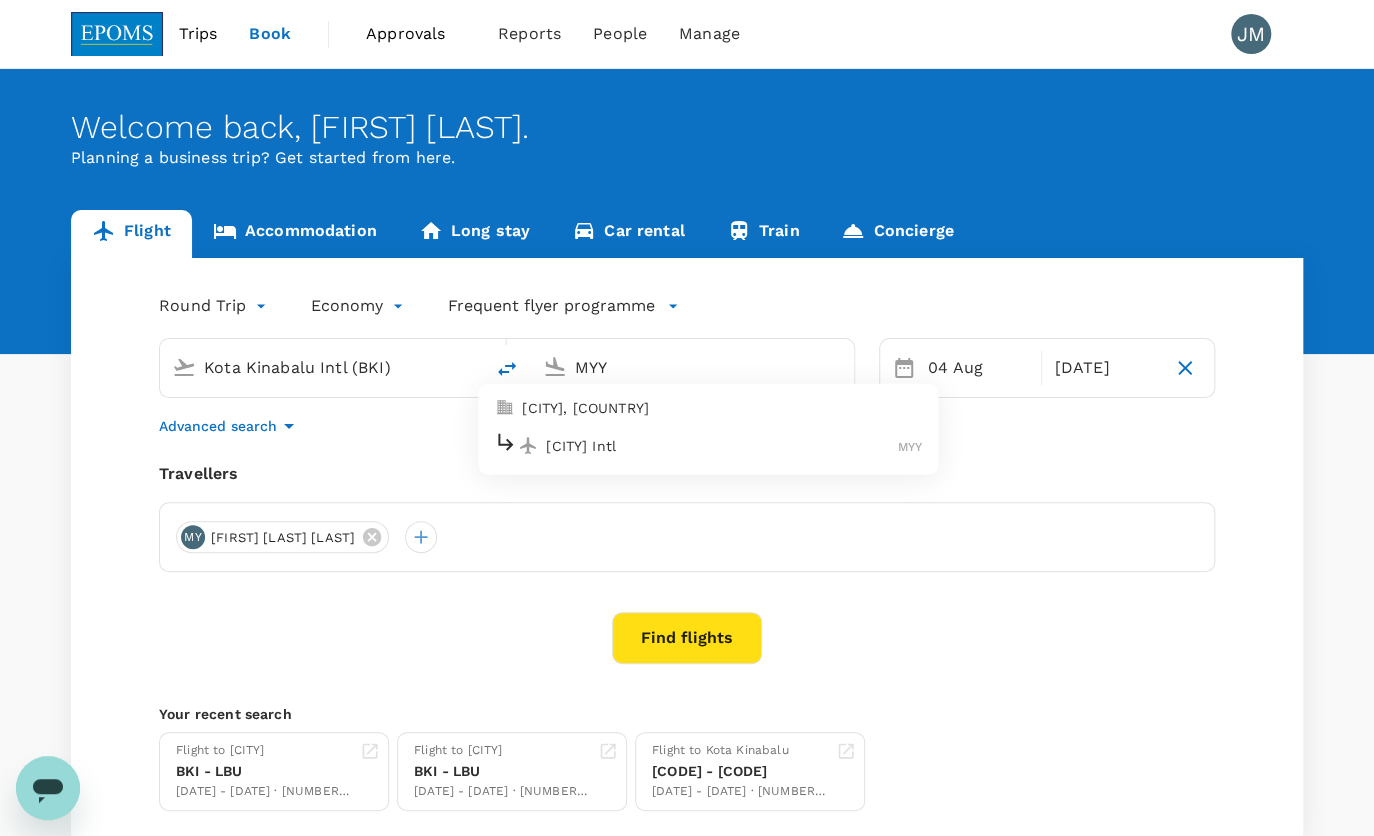 click on "[CITY] Intl" at bounding box center (722, 445) 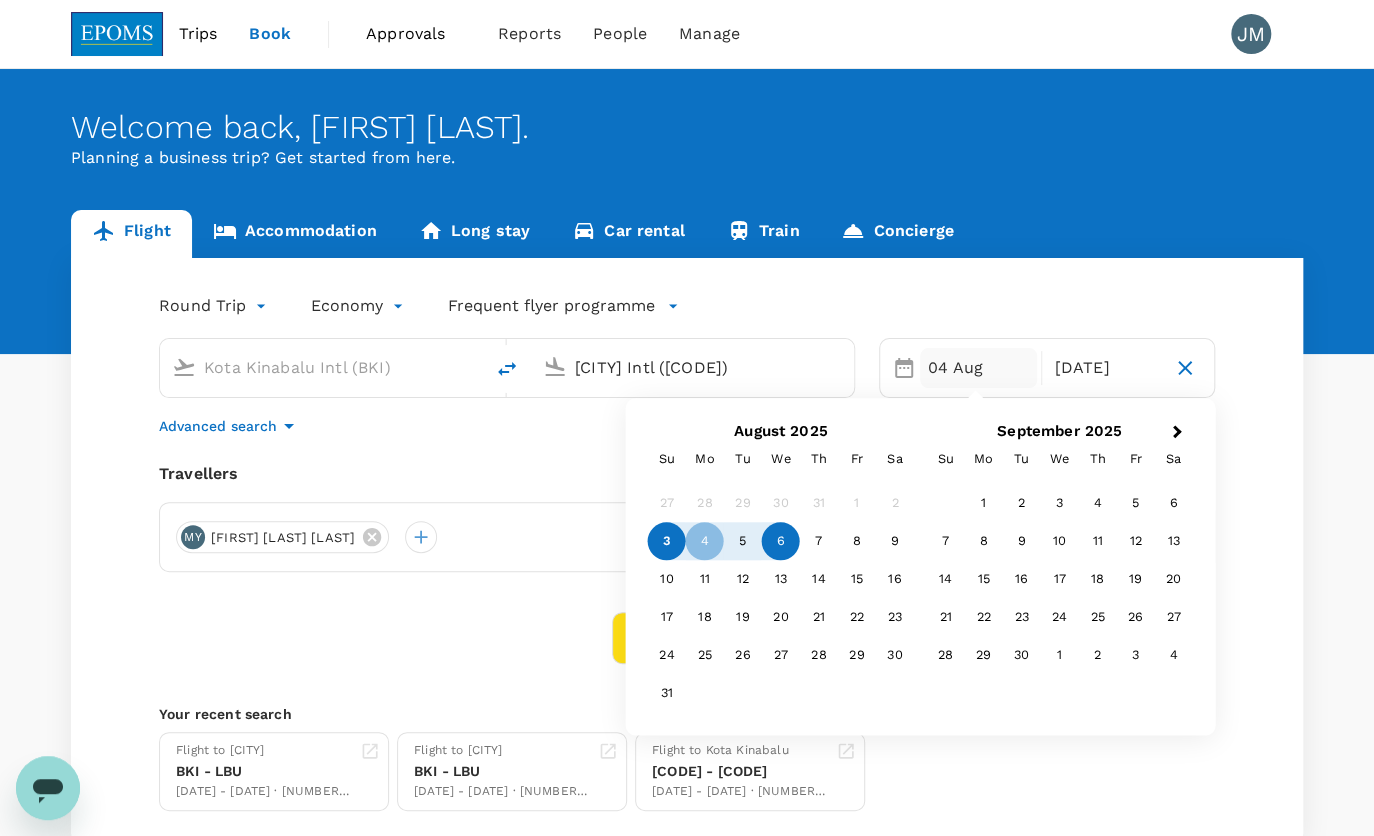 type on "Miri Intl (MYY)" 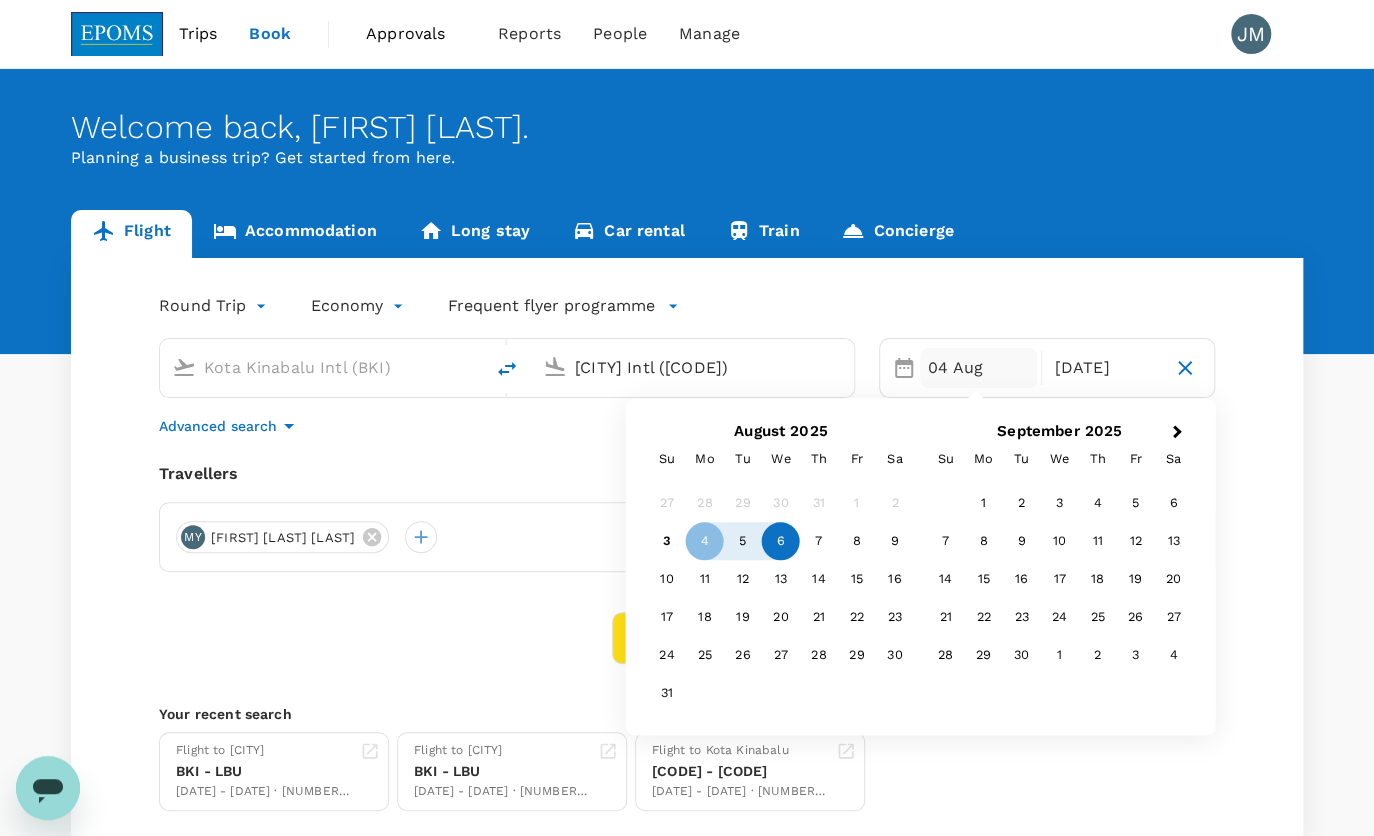 click on "6" at bounding box center [781, 542] 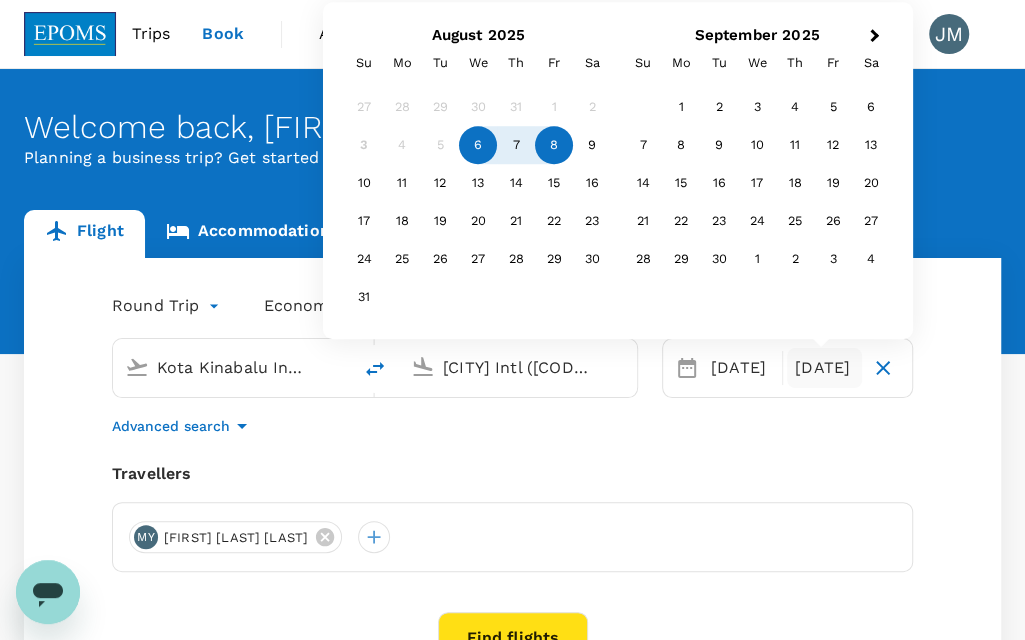 click on "8" at bounding box center (554, 146) 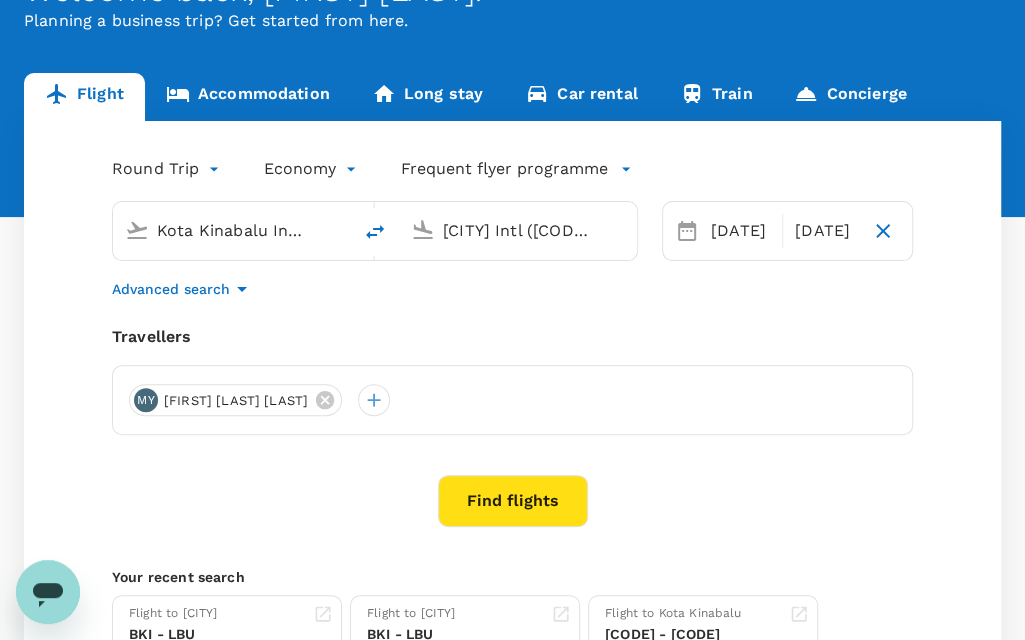 scroll, scrollTop: 181, scrollLeft: 0, axis: vertical 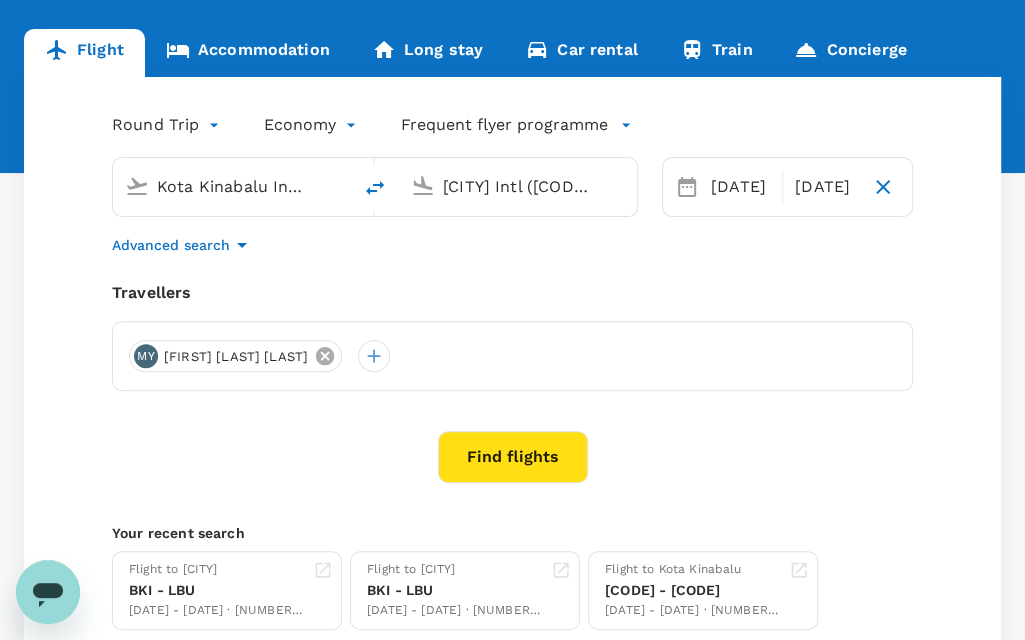 click 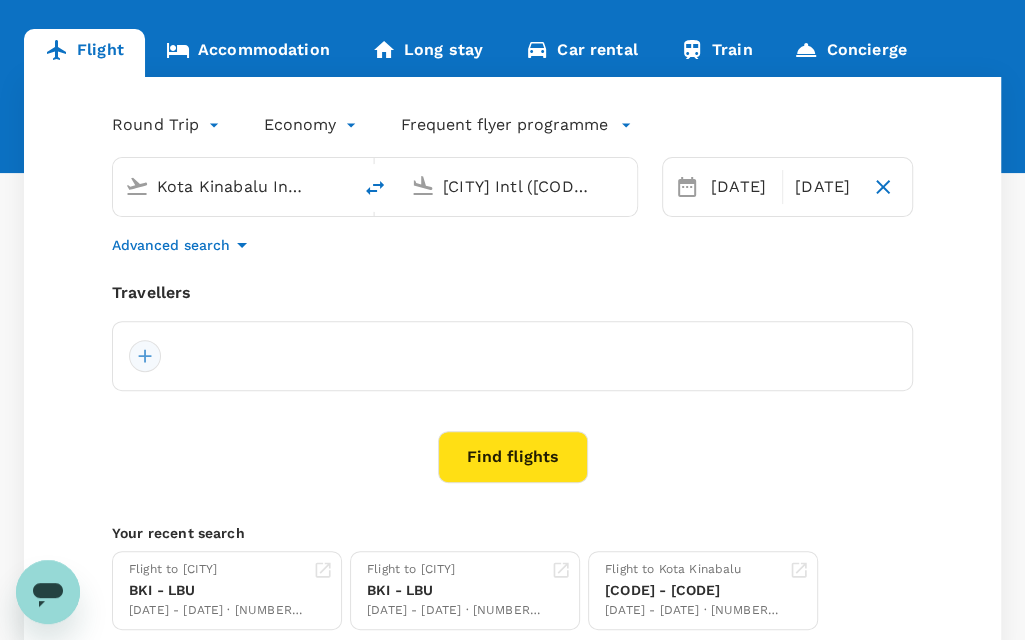 click at bounding box center (145, 356) 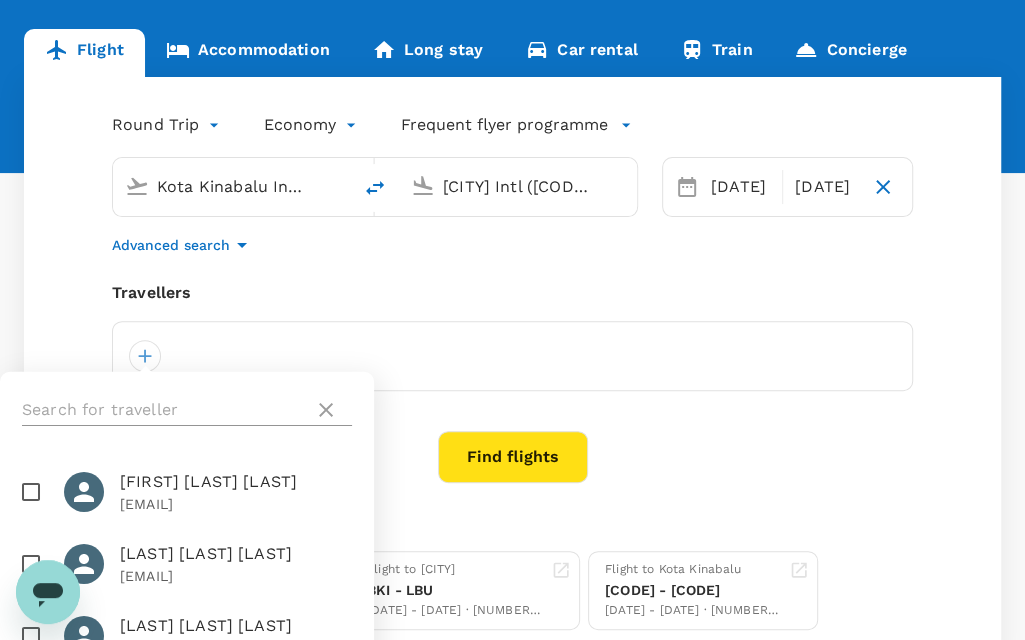 click at bounding box center (164, 410) 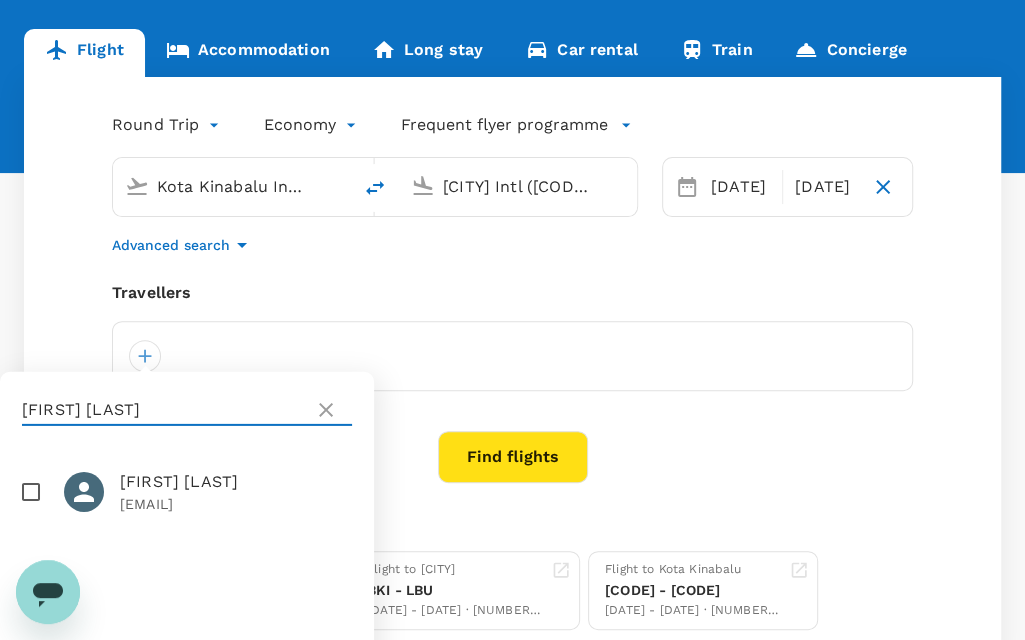type on "SANNY S" 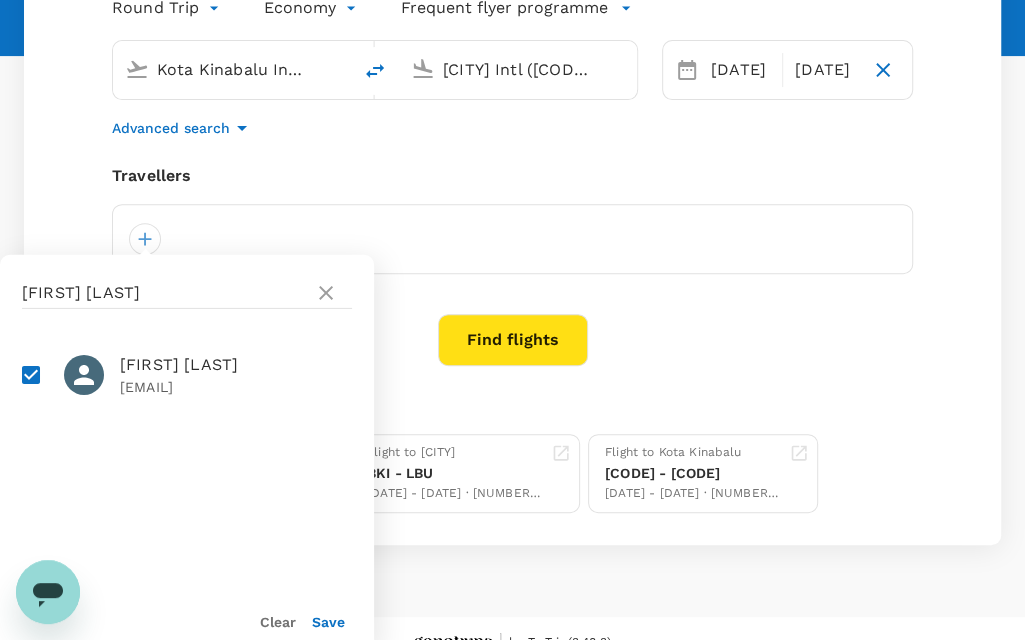 scroll, scrollTop: 325, scrollLeft: 0, axis: vertical 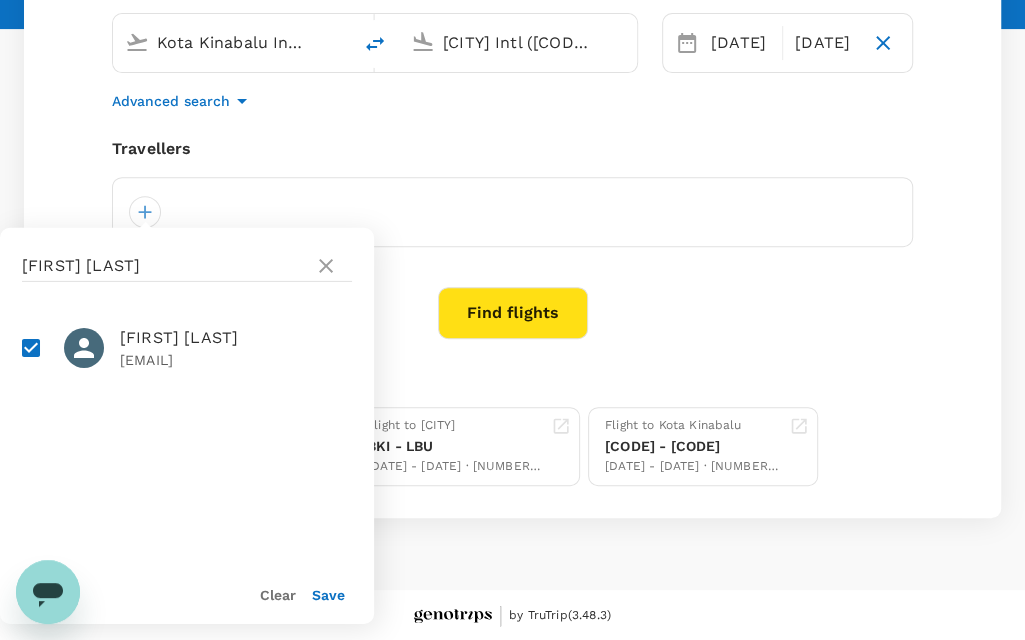 click on "Save" at bounding box center [320, 586] 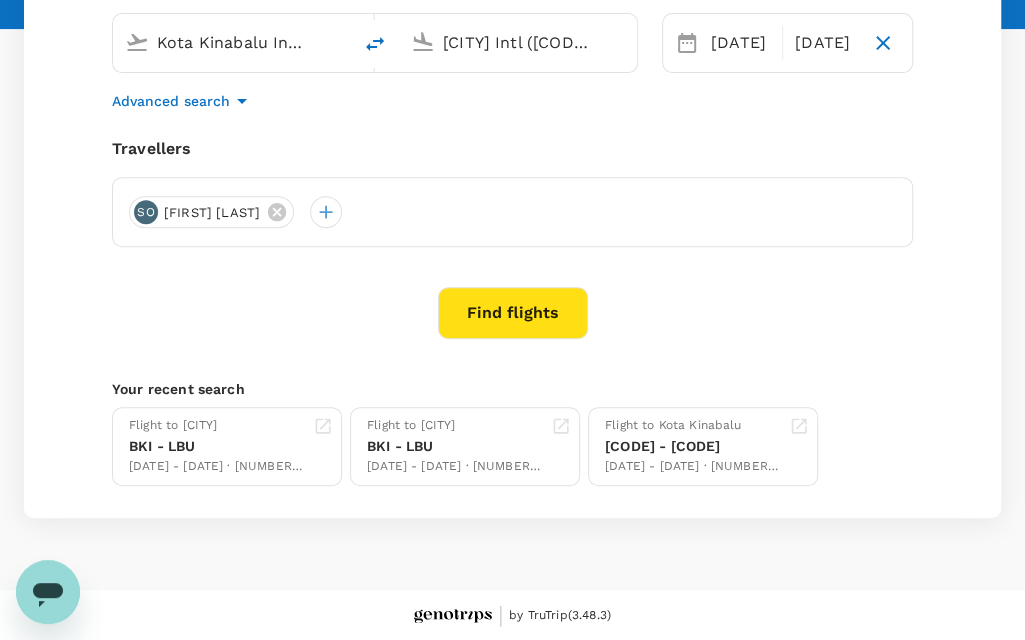 click on "Find flights" at bounding box center [513, 313] 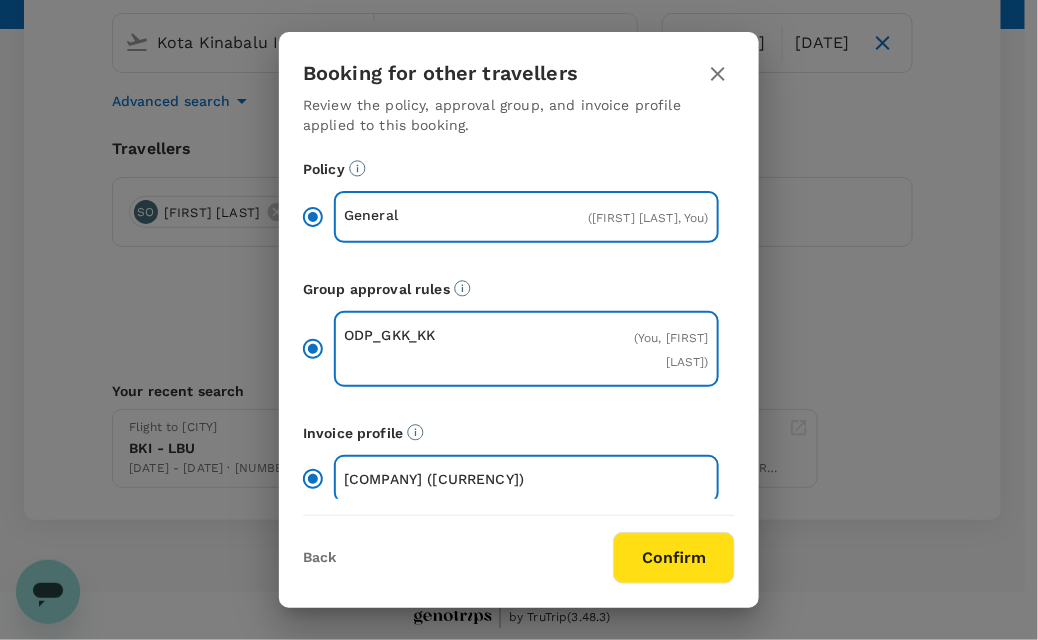 click on "Confirm" at bounding box center (674, 558) 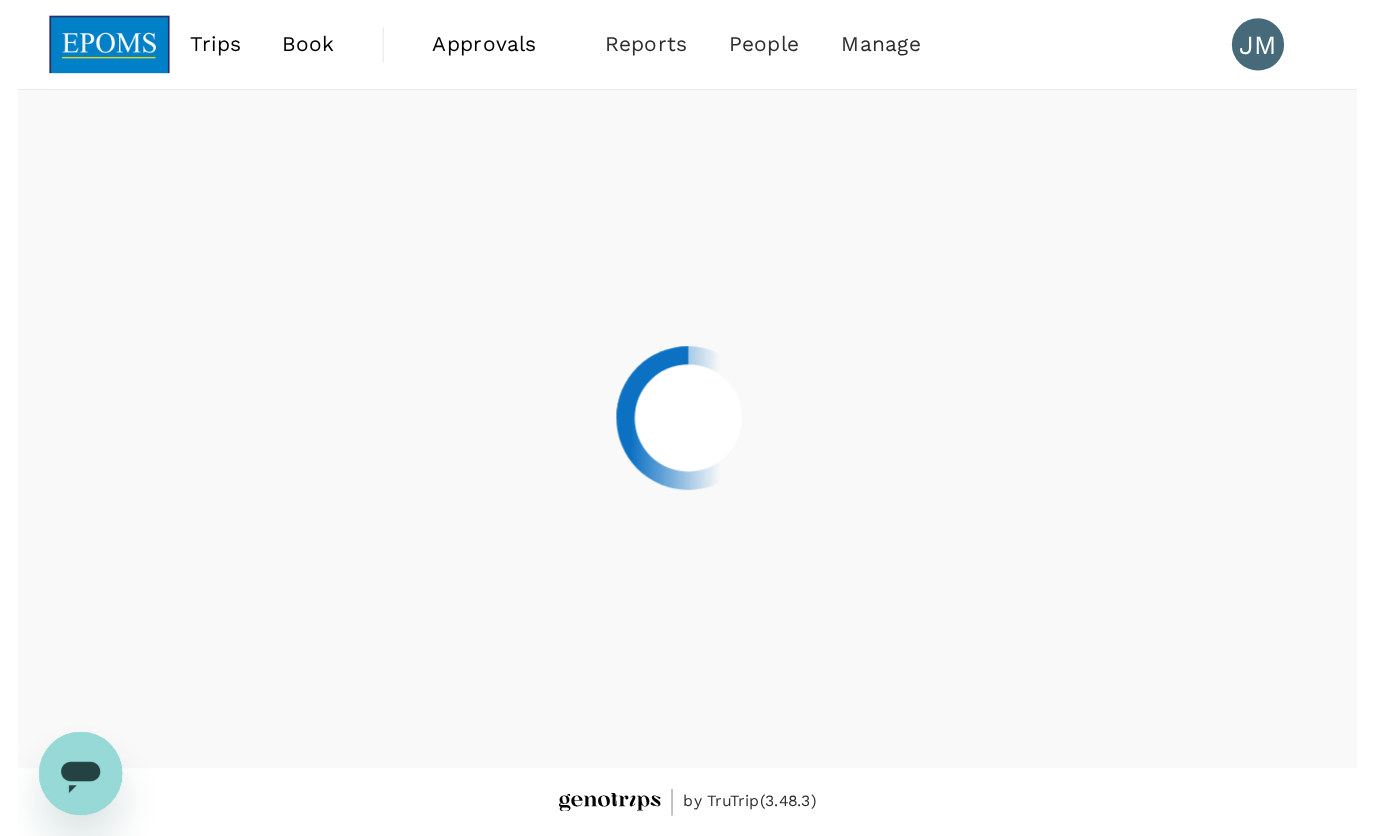 scroll, scrollTop: 0, scrollLeft: 0, axis: both 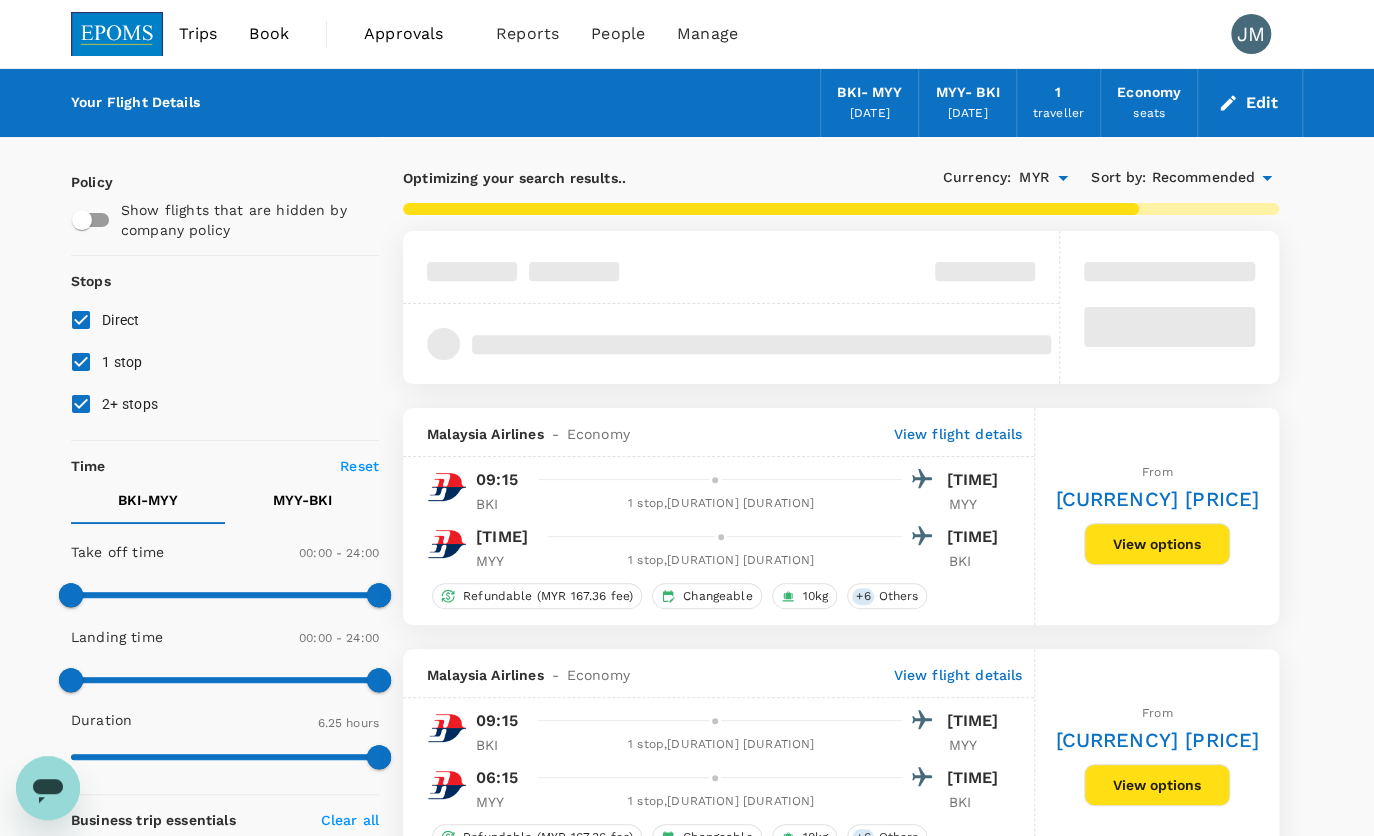 type on "1295" 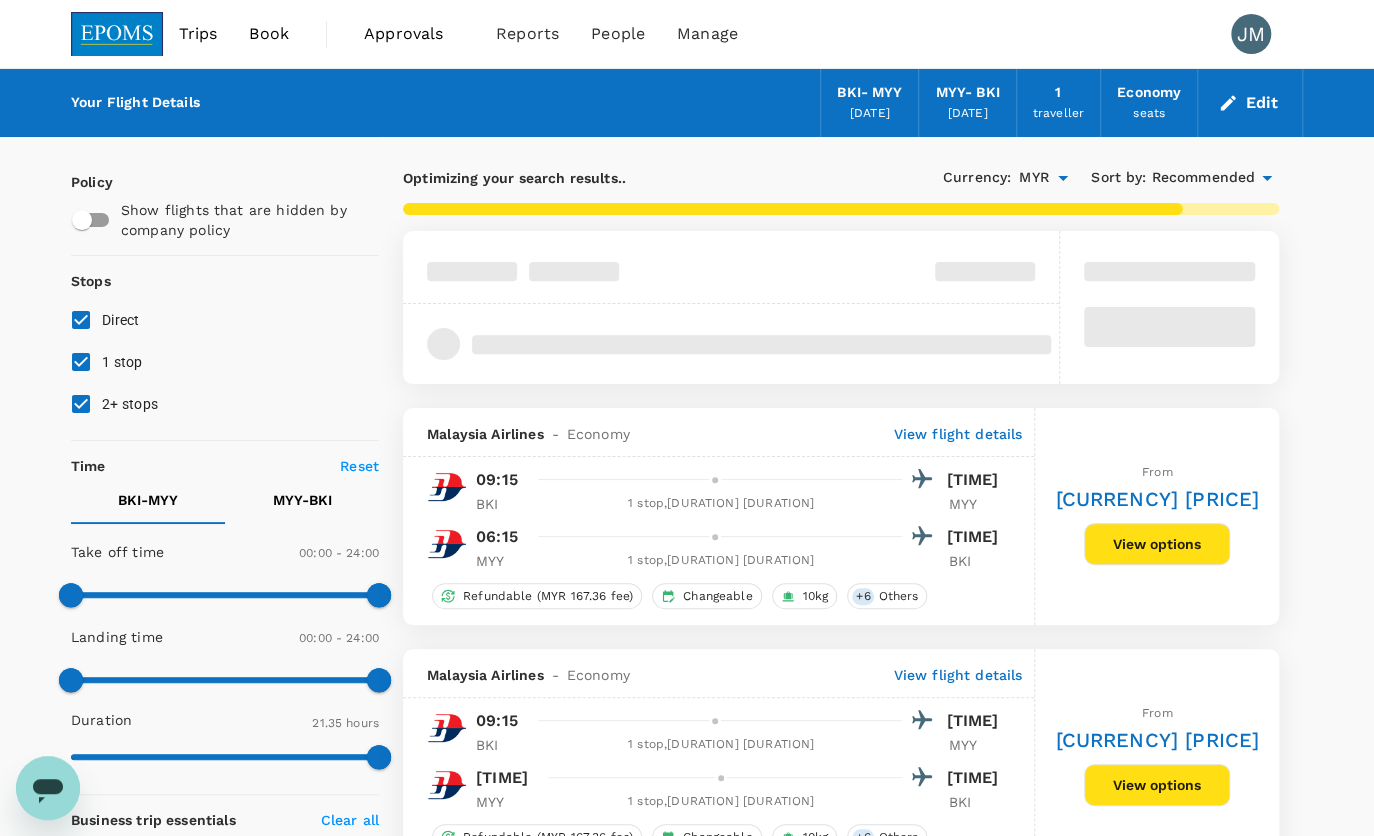 click on "Direct" at bounding box center [81, 320] 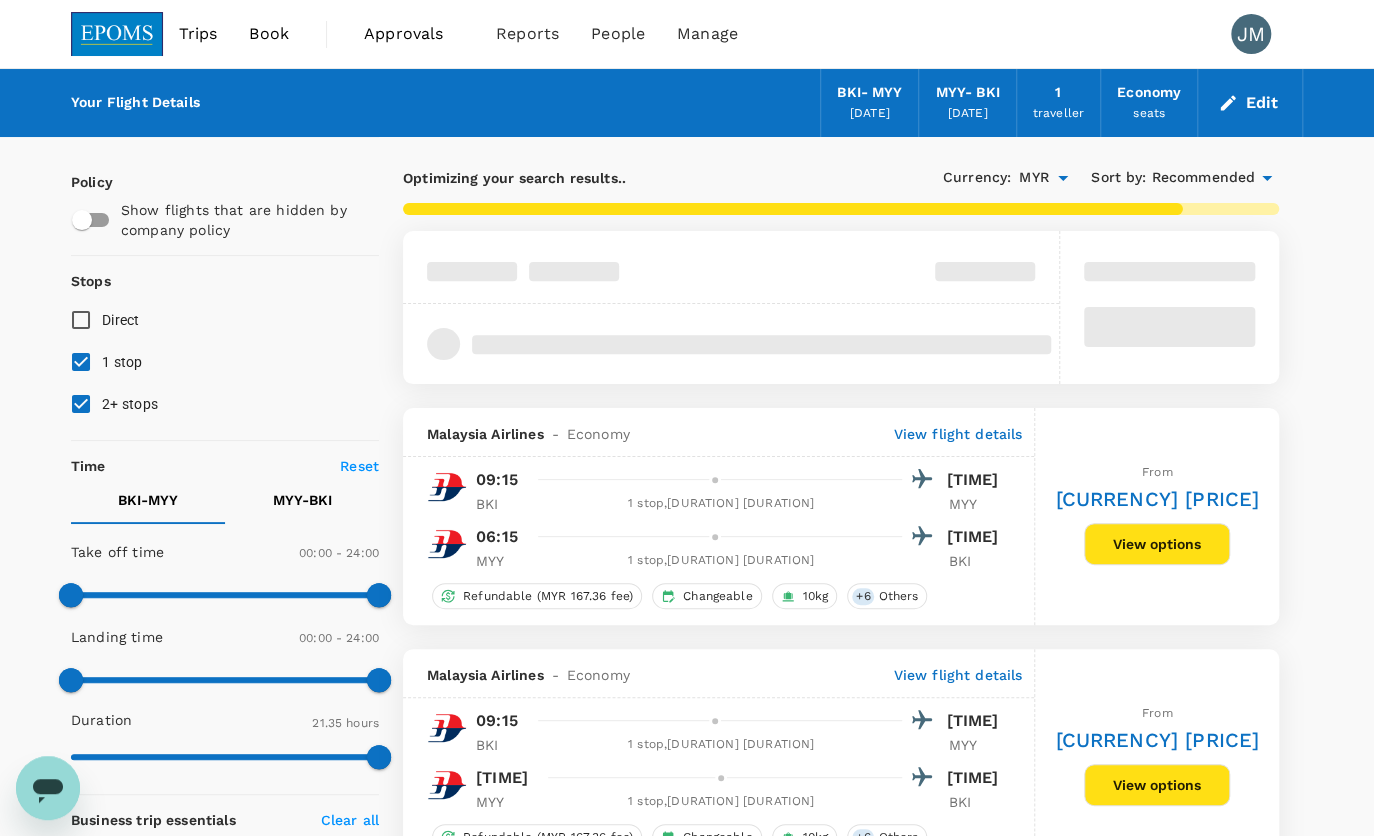 click on "1 stop" at bounding box center (81, 362) 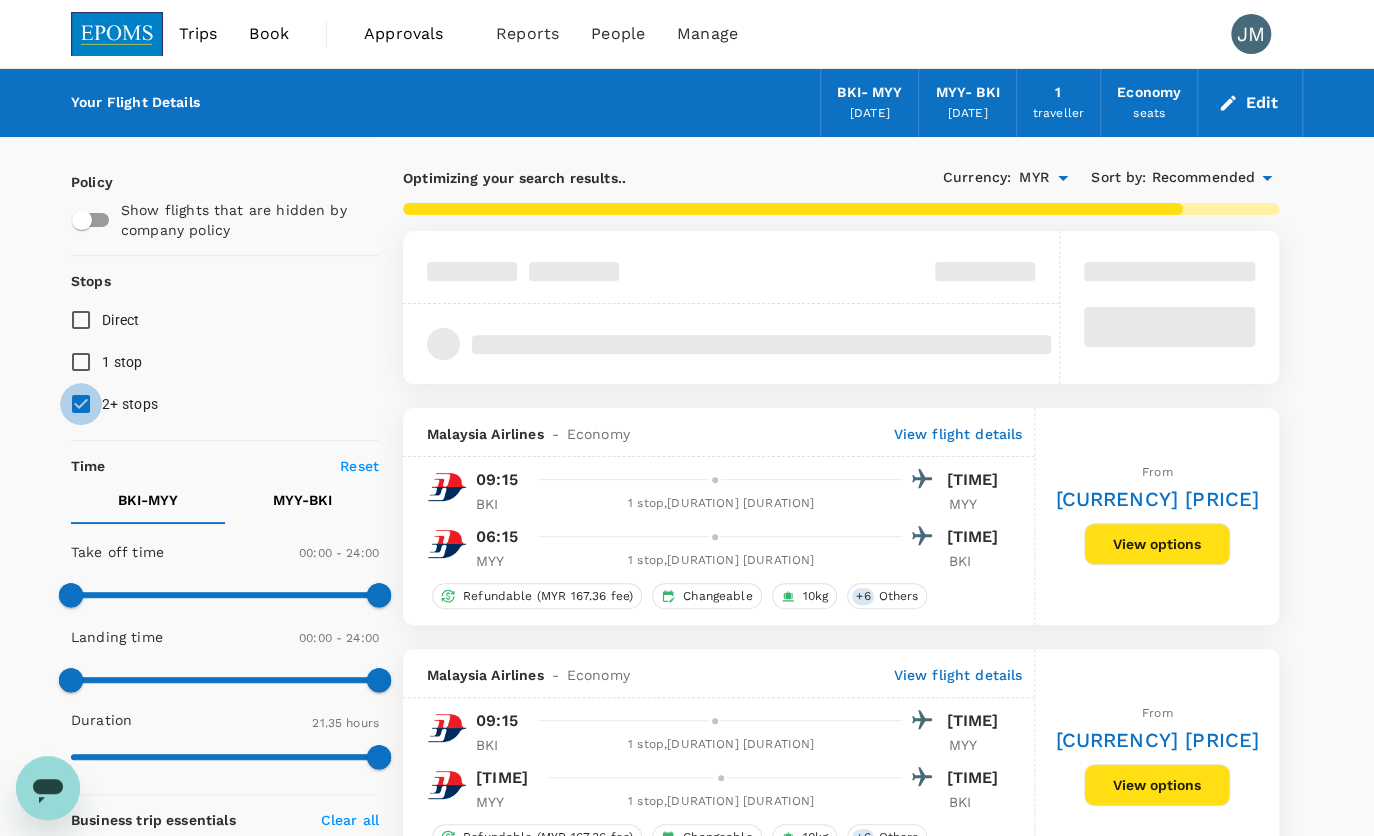 click on "2+ stops" at bounding box center (81, 404) 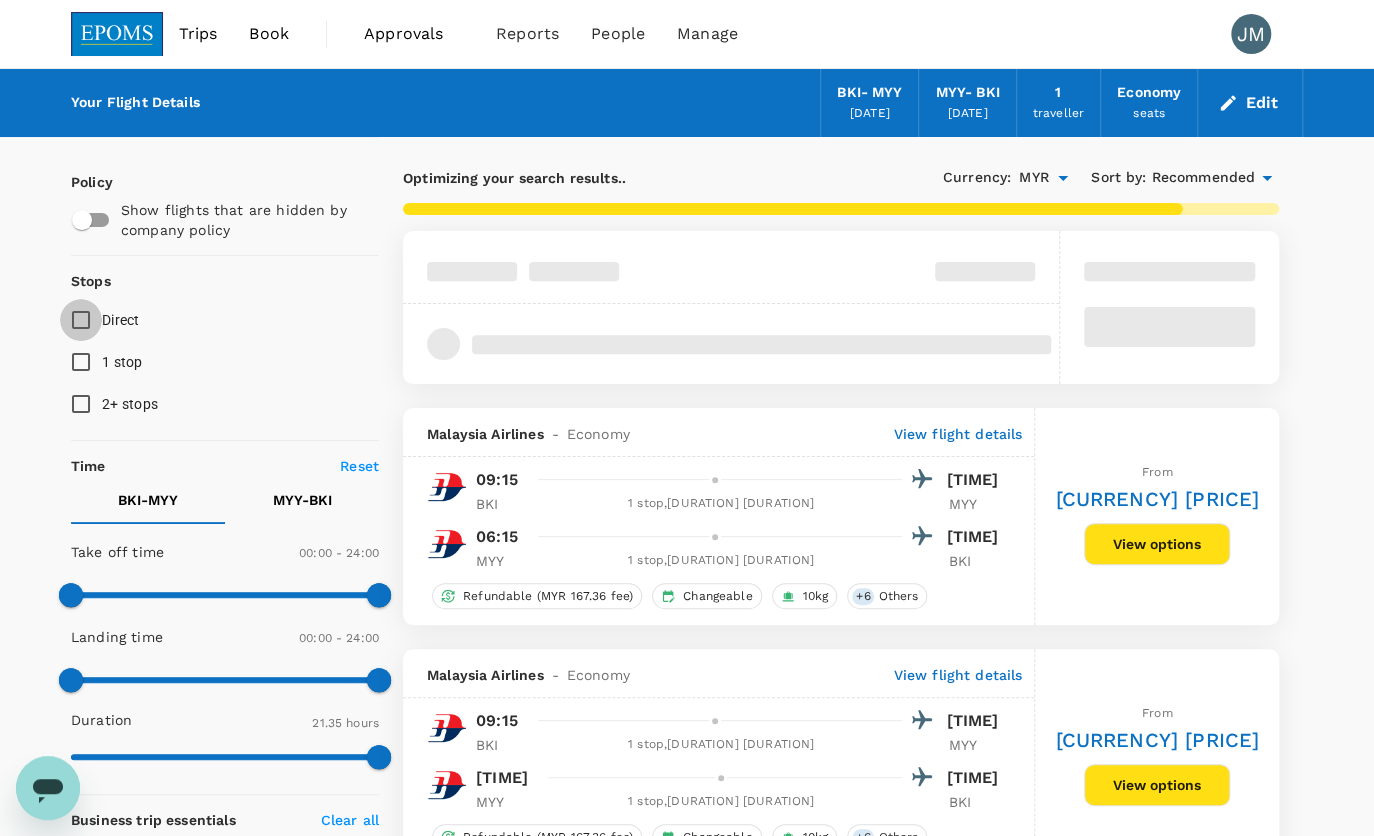 click on "Direct" at bounding box center (81, 320) 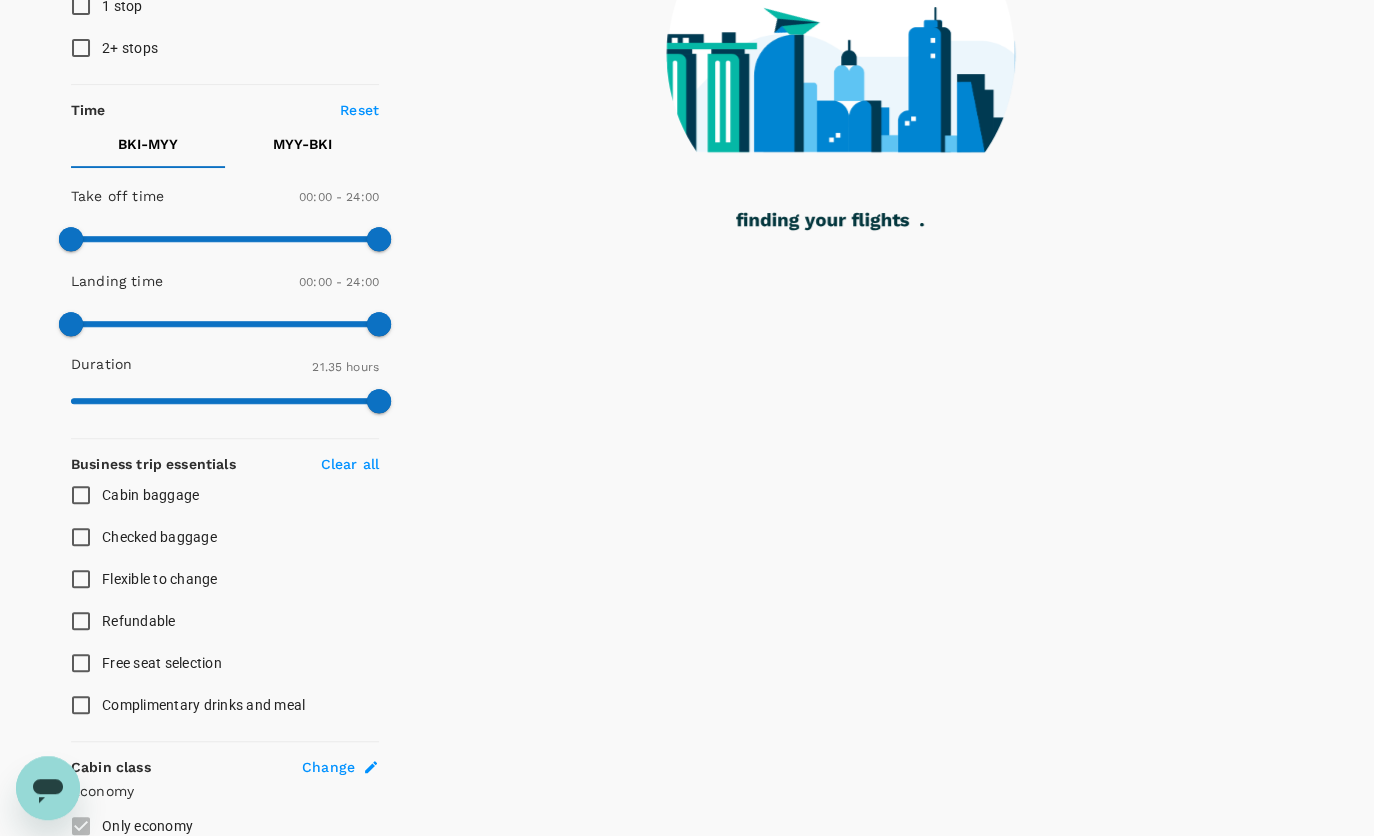 scroll, scrollTop: 363, scrollLeft: 0, axis: vertical 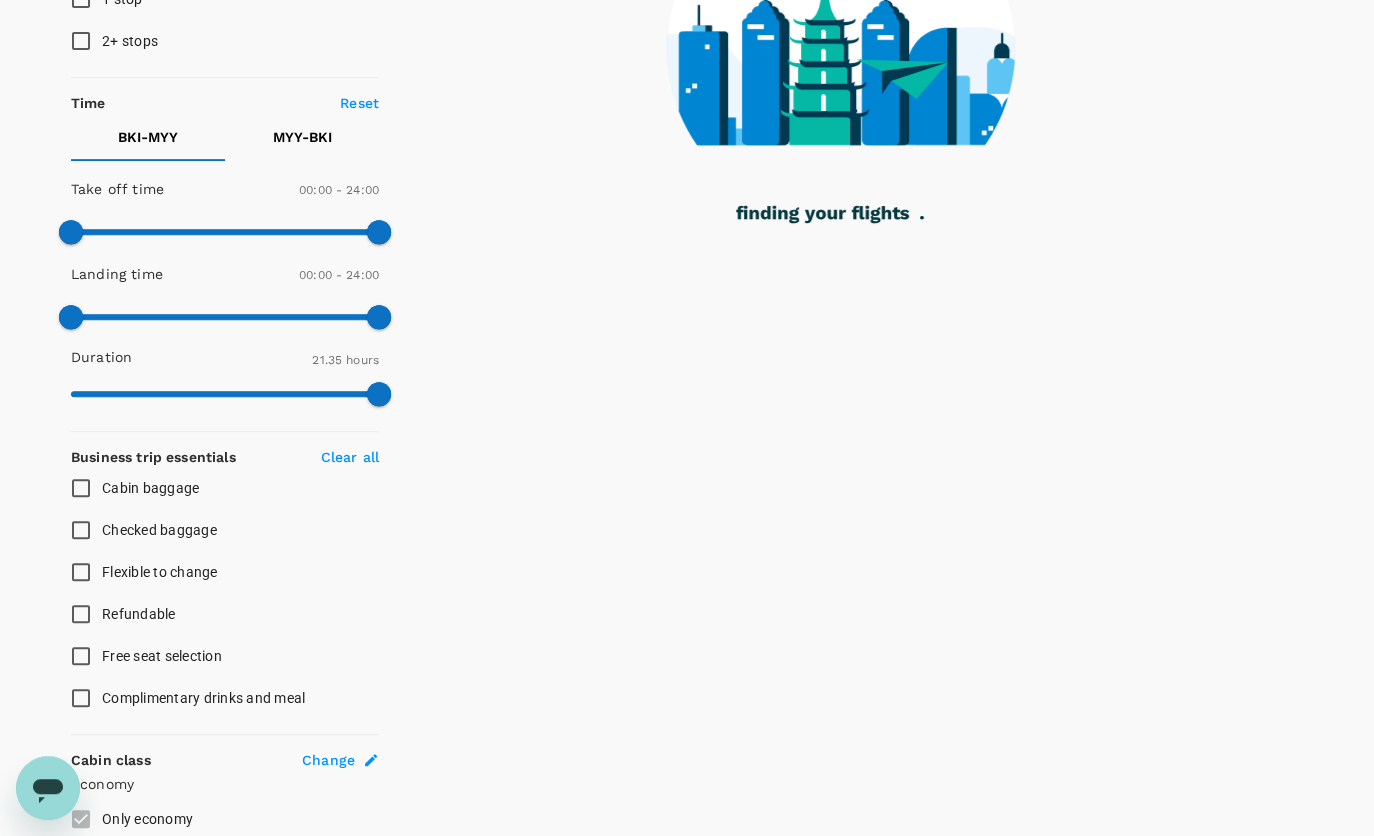 click on "Flexible to change" at bounding box center [81, 572] 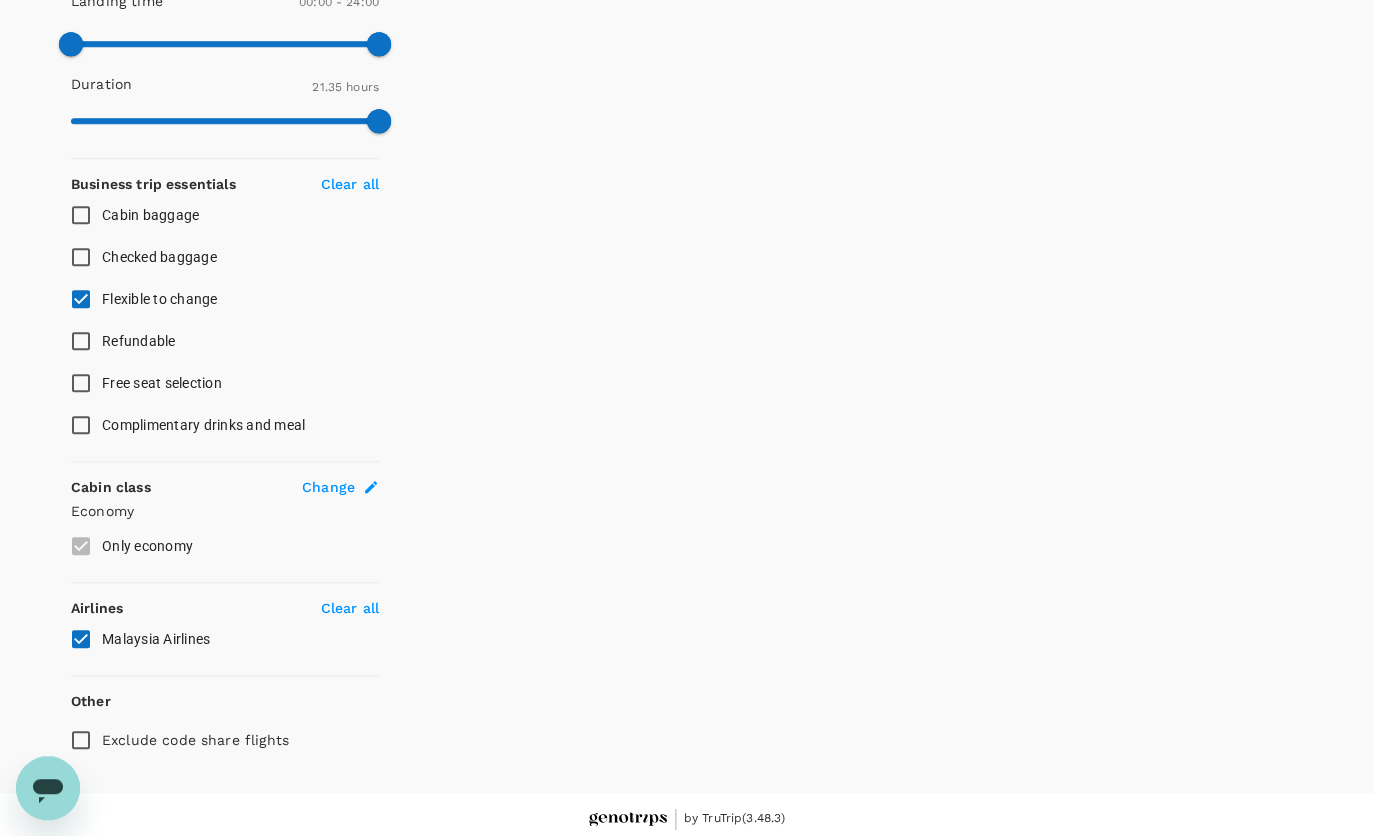scroll, scrollTop: 642, scrollLeft: 0, axis: vertical 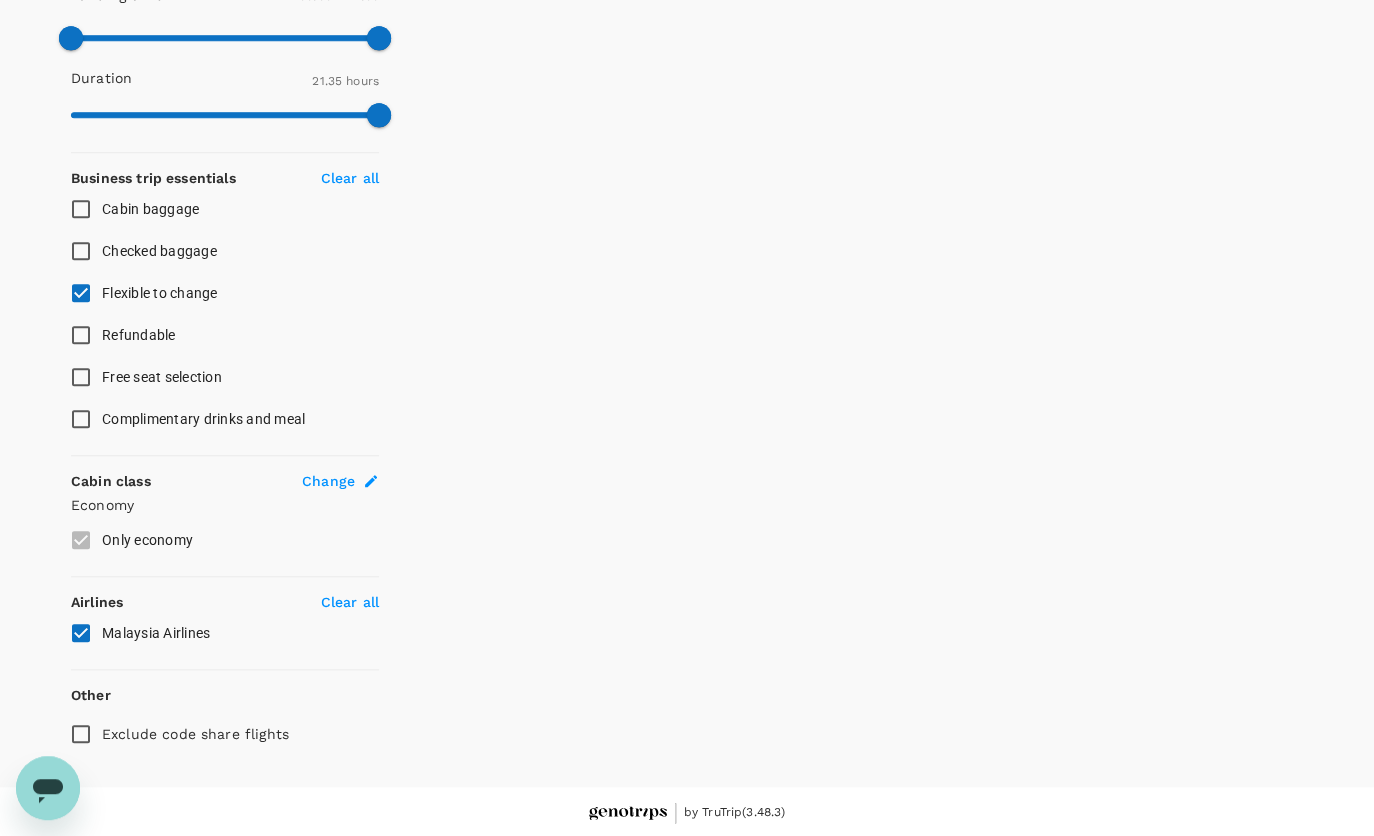 click on "Clear all" at bounding box center (350, 602) 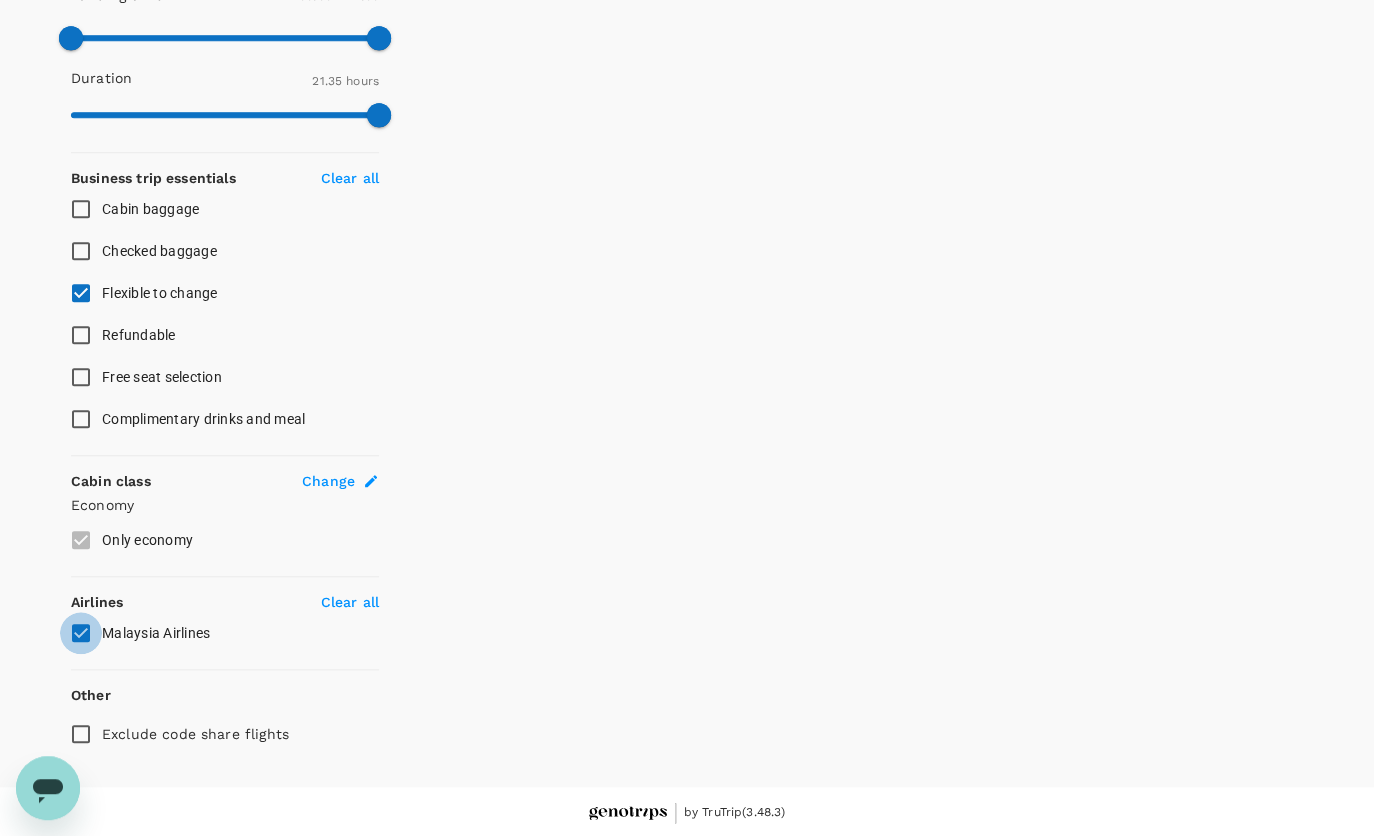 click on "Malaysia Airlines" at bounding box center [81, 633] 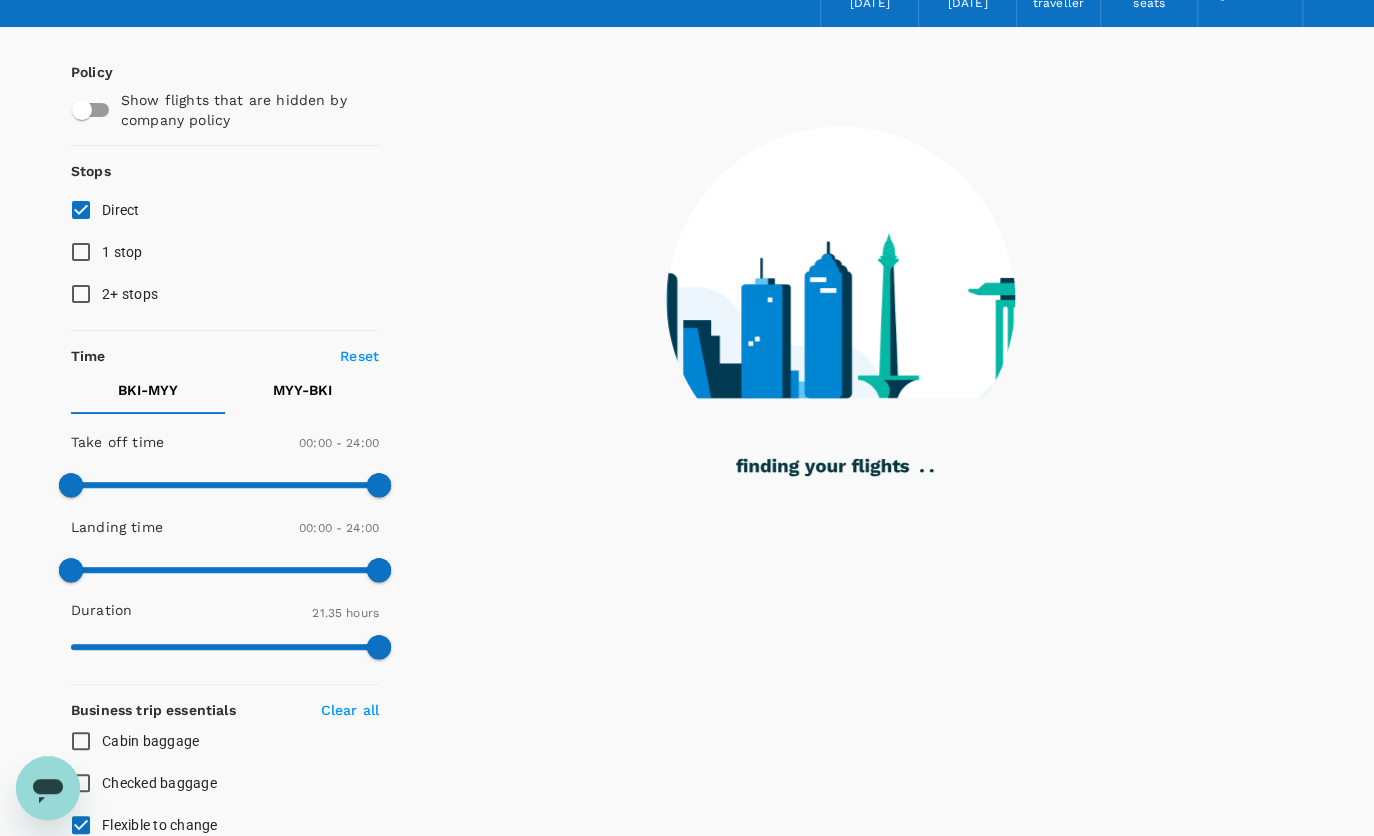 scroll, scrollTop: 0, scrollLeft: 0, axis: both 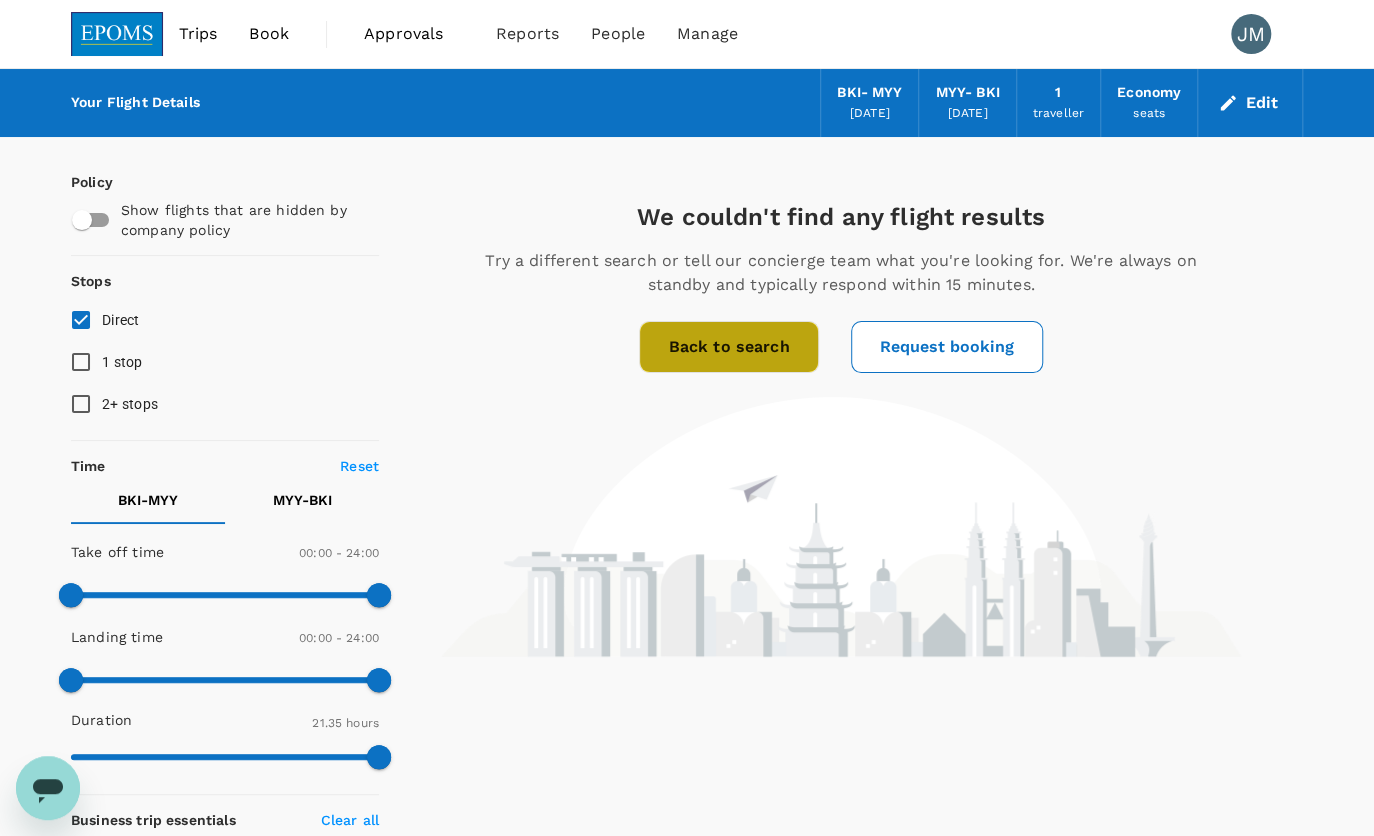 click on "Back to search" at bounding box center (728, 347) 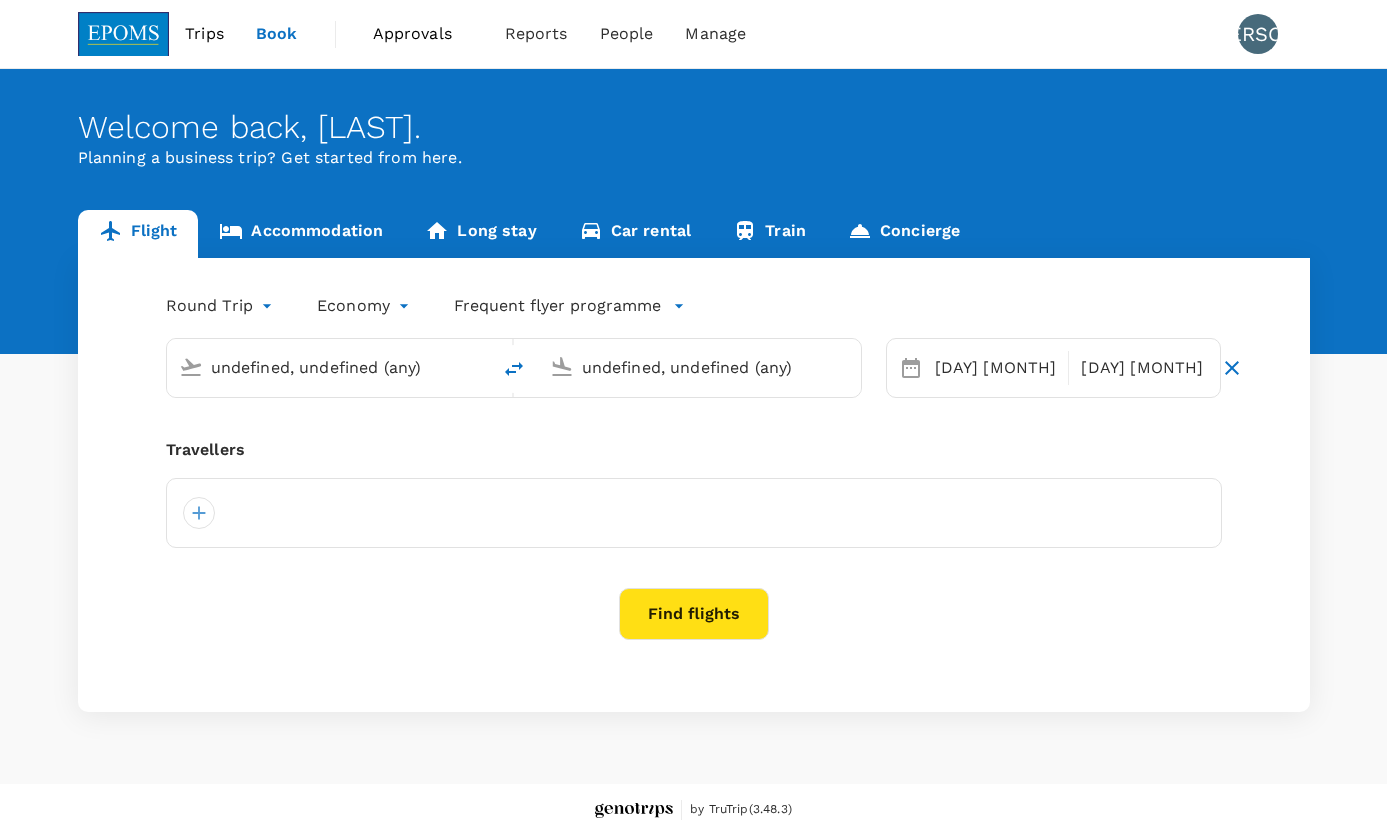 type on "Kota Kinabalu Intl (BKI)" 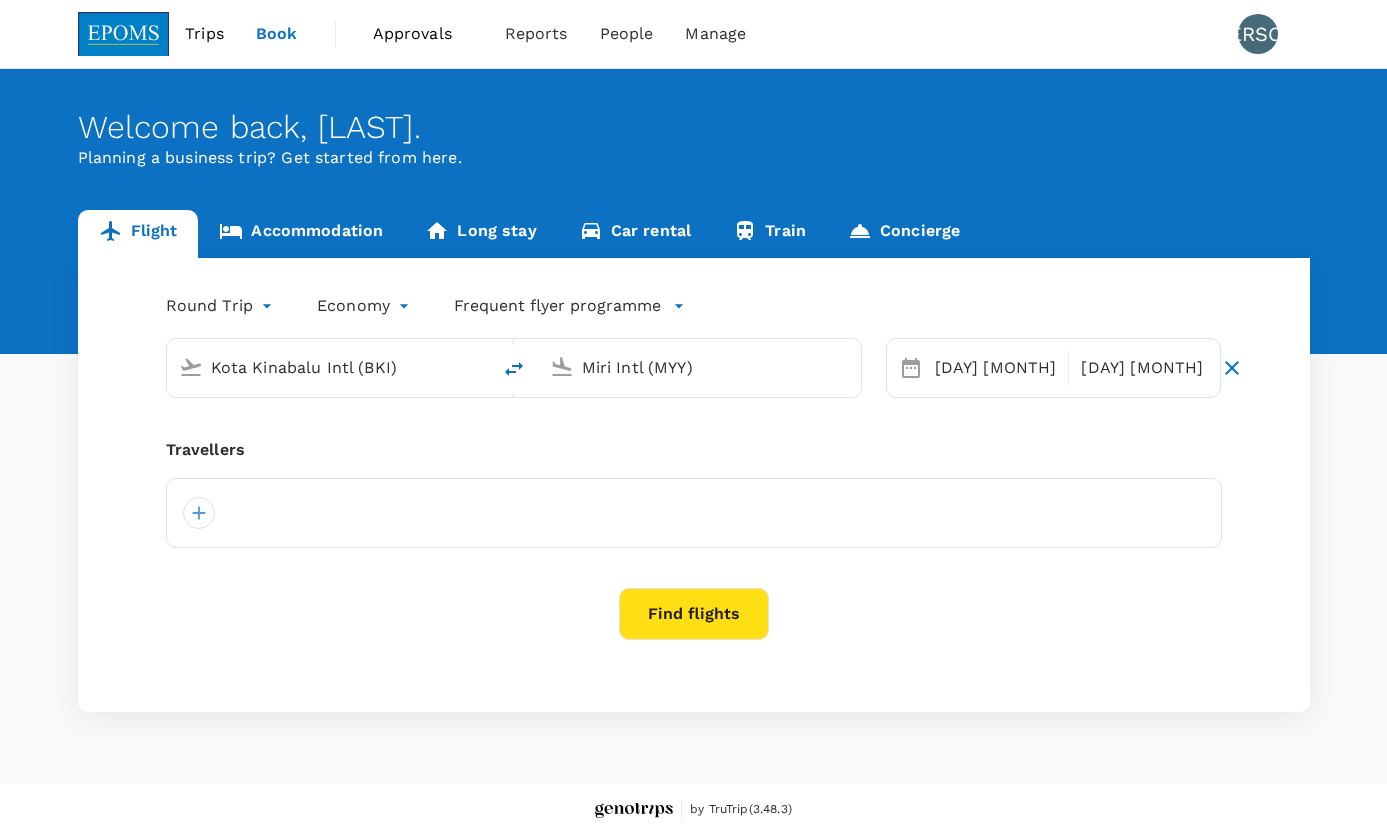type 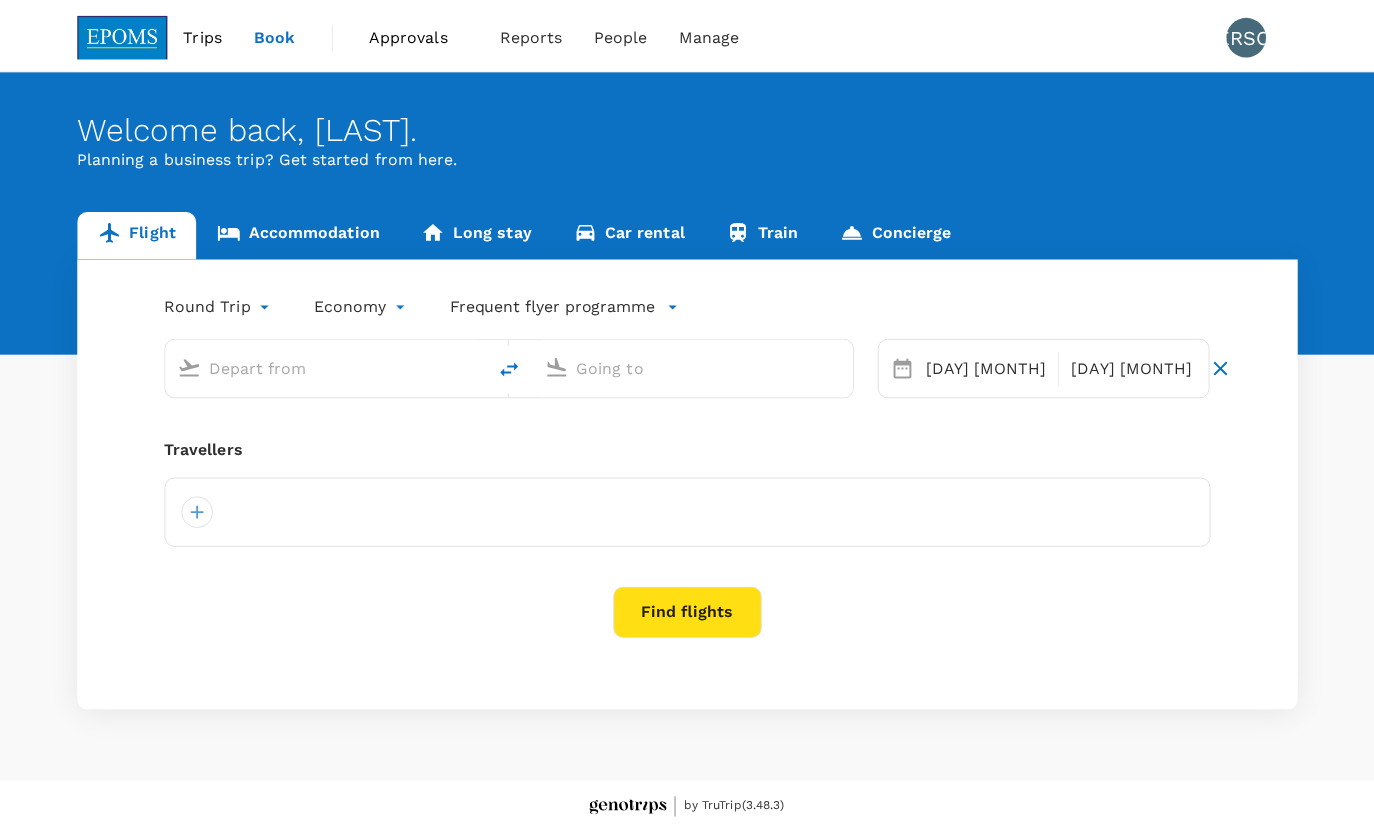 scroll, scrollTop: 0, scrollLeft: 0, axis: both 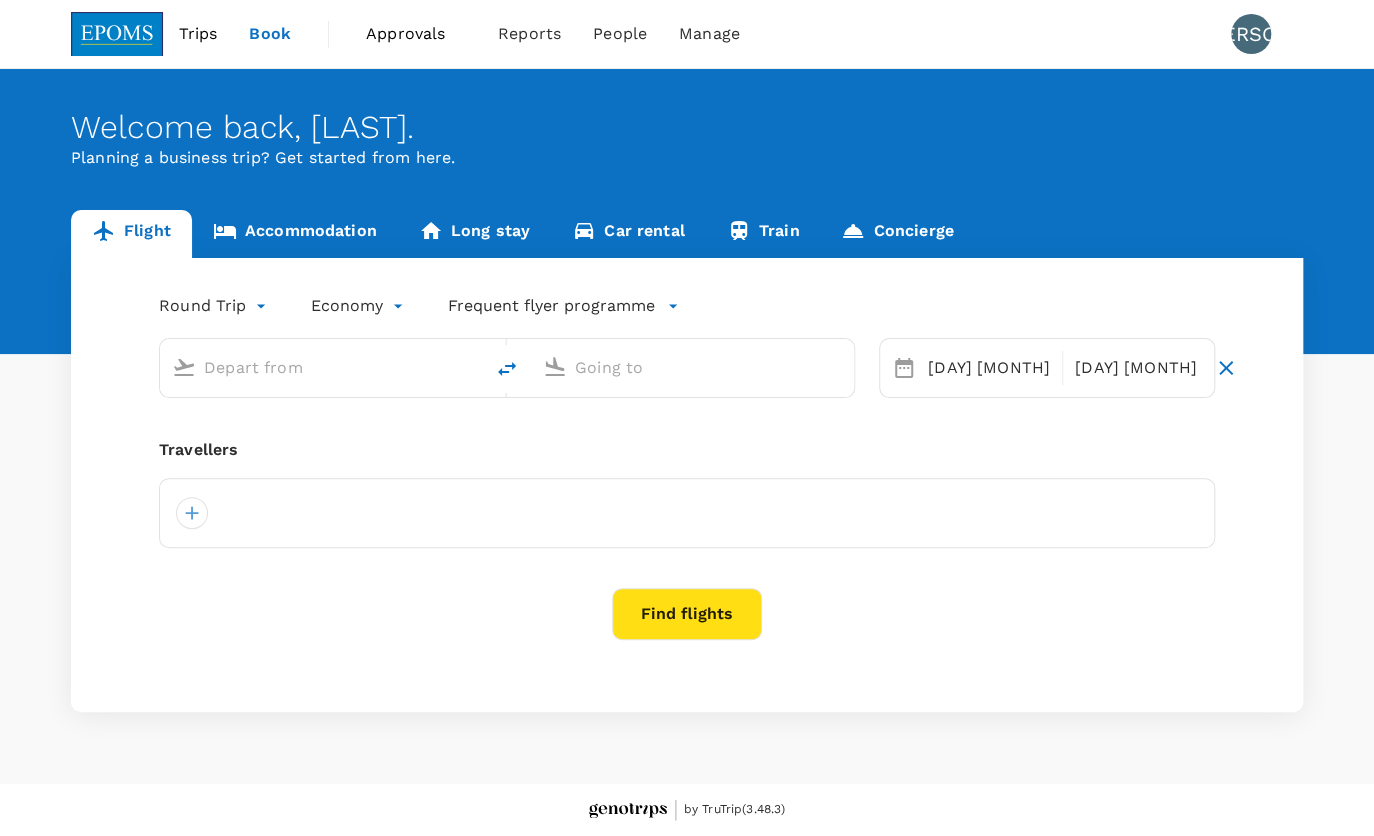 type on "Kota Kinabalu Intl (BKI)" 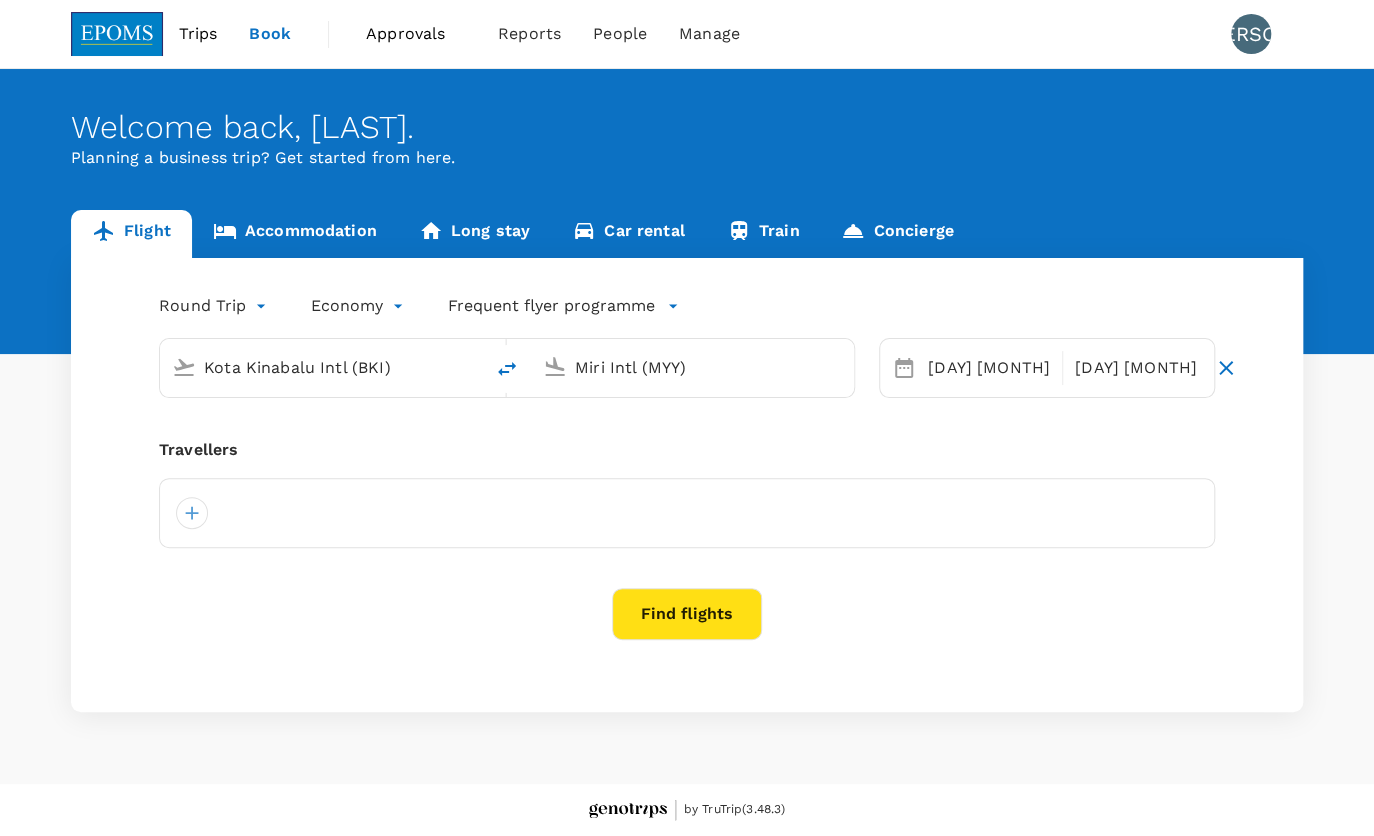type 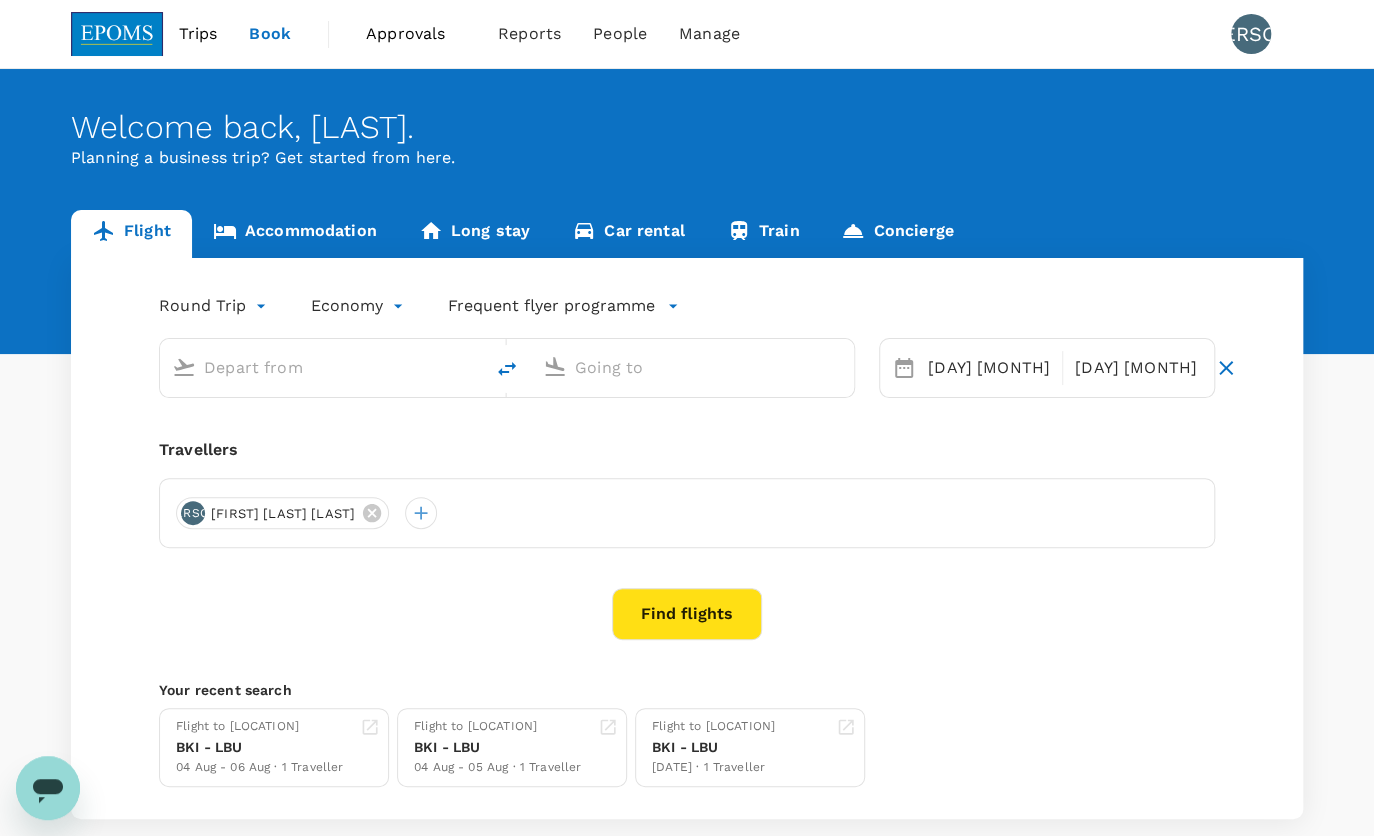 scroll, scrollTop: 0, scrollLeft: 0, axis: both 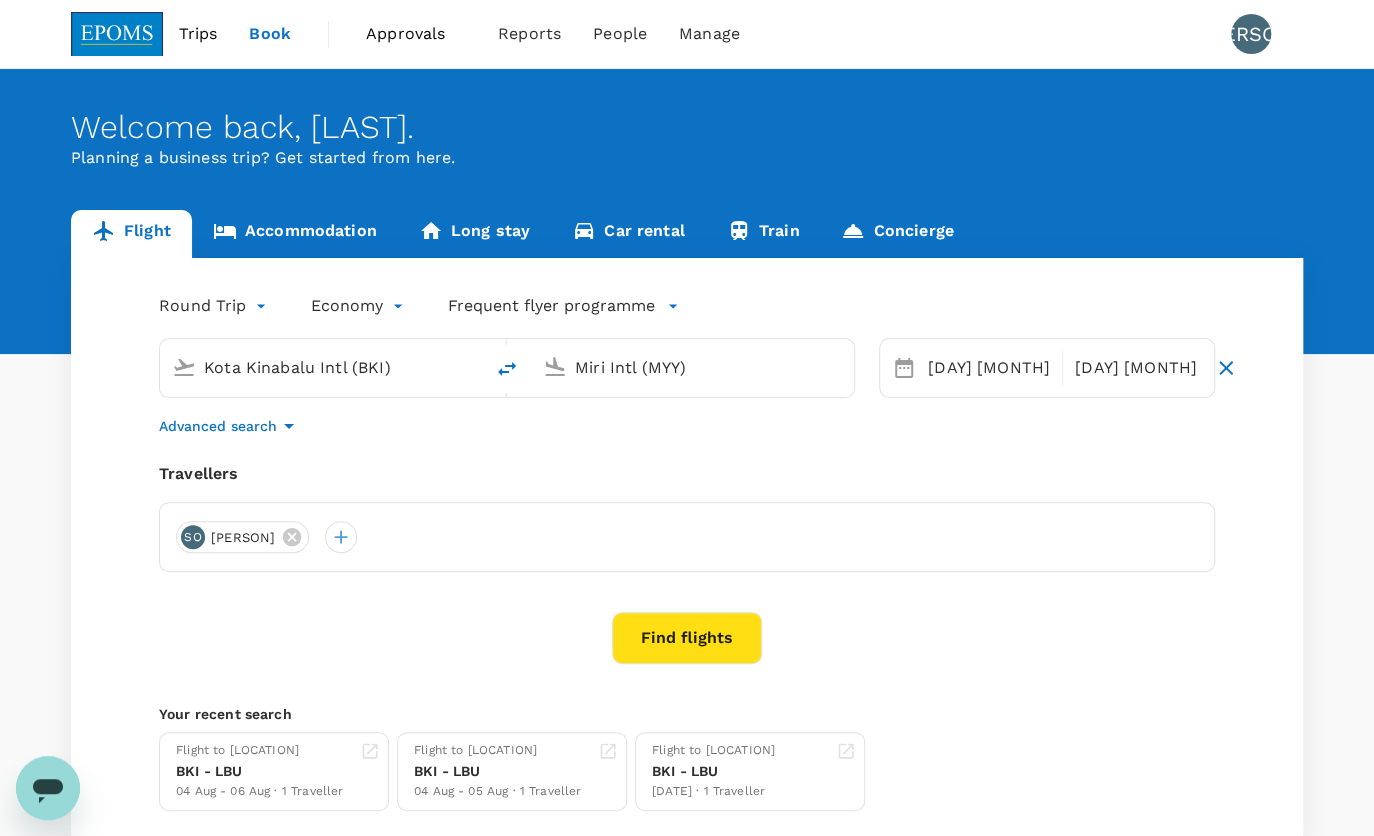 click on "Find flights" at bounding box center (687, 638) 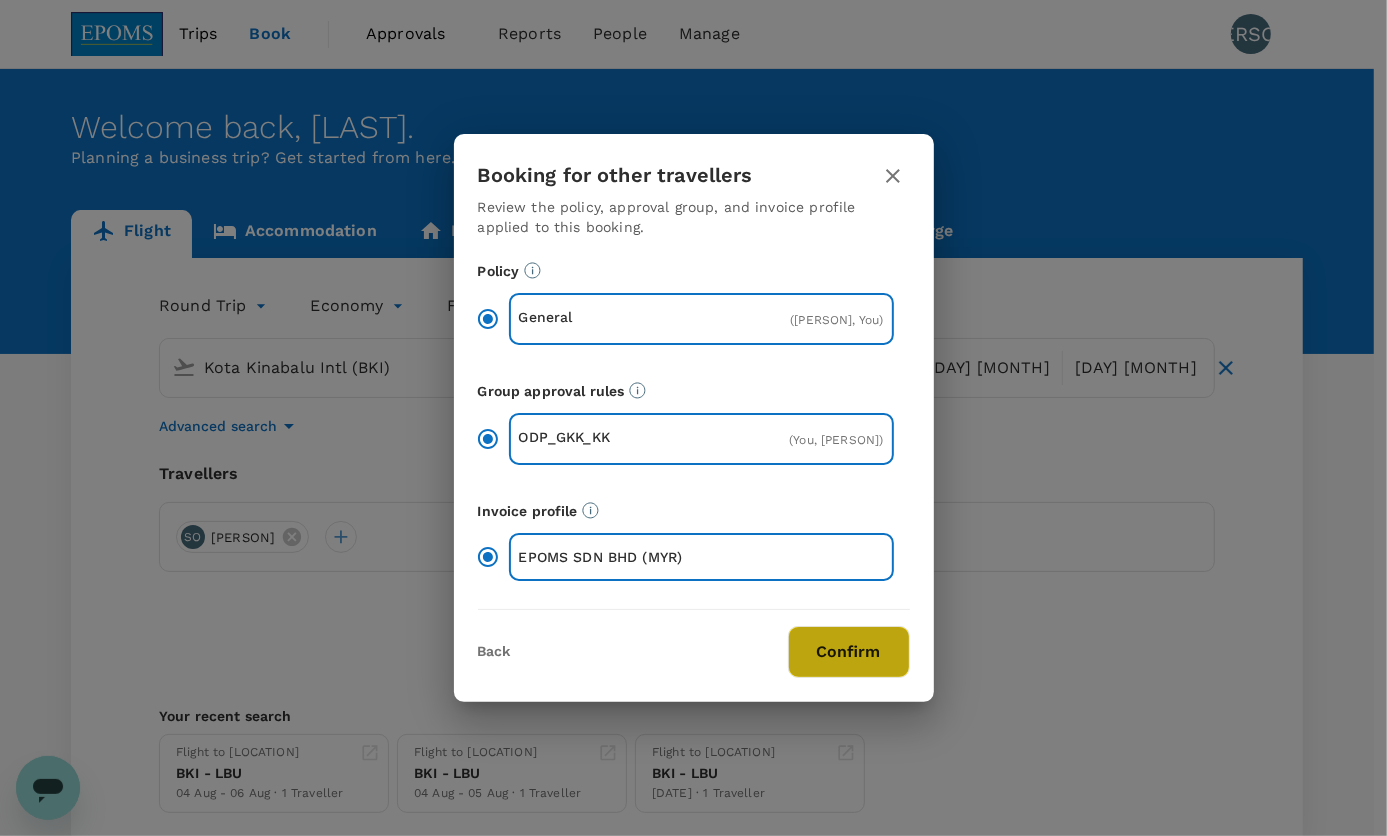 click on "Confirm" at bounding box center (849, 652) 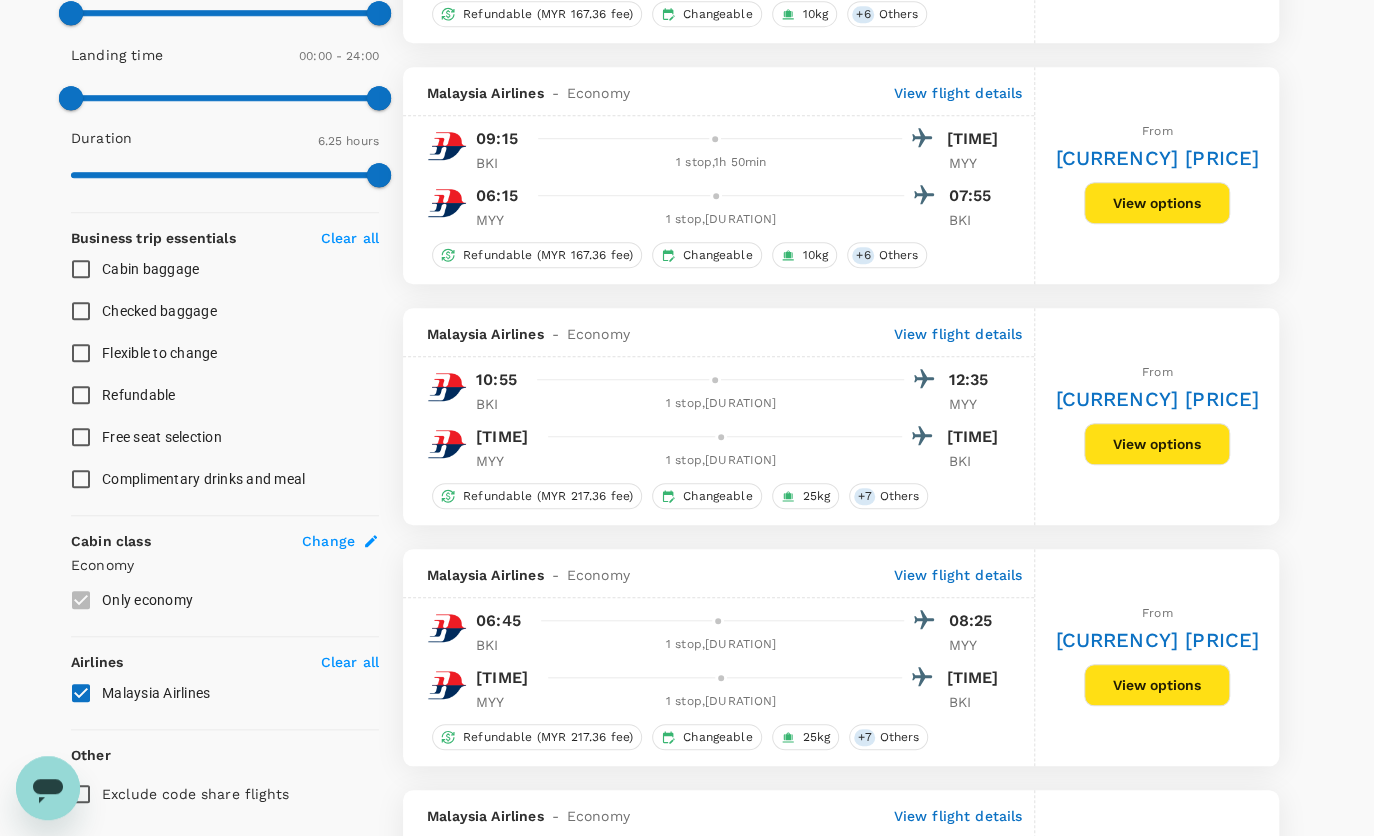 scroll, scrollTop: 727, scrollLeft: 0, axis: vertical 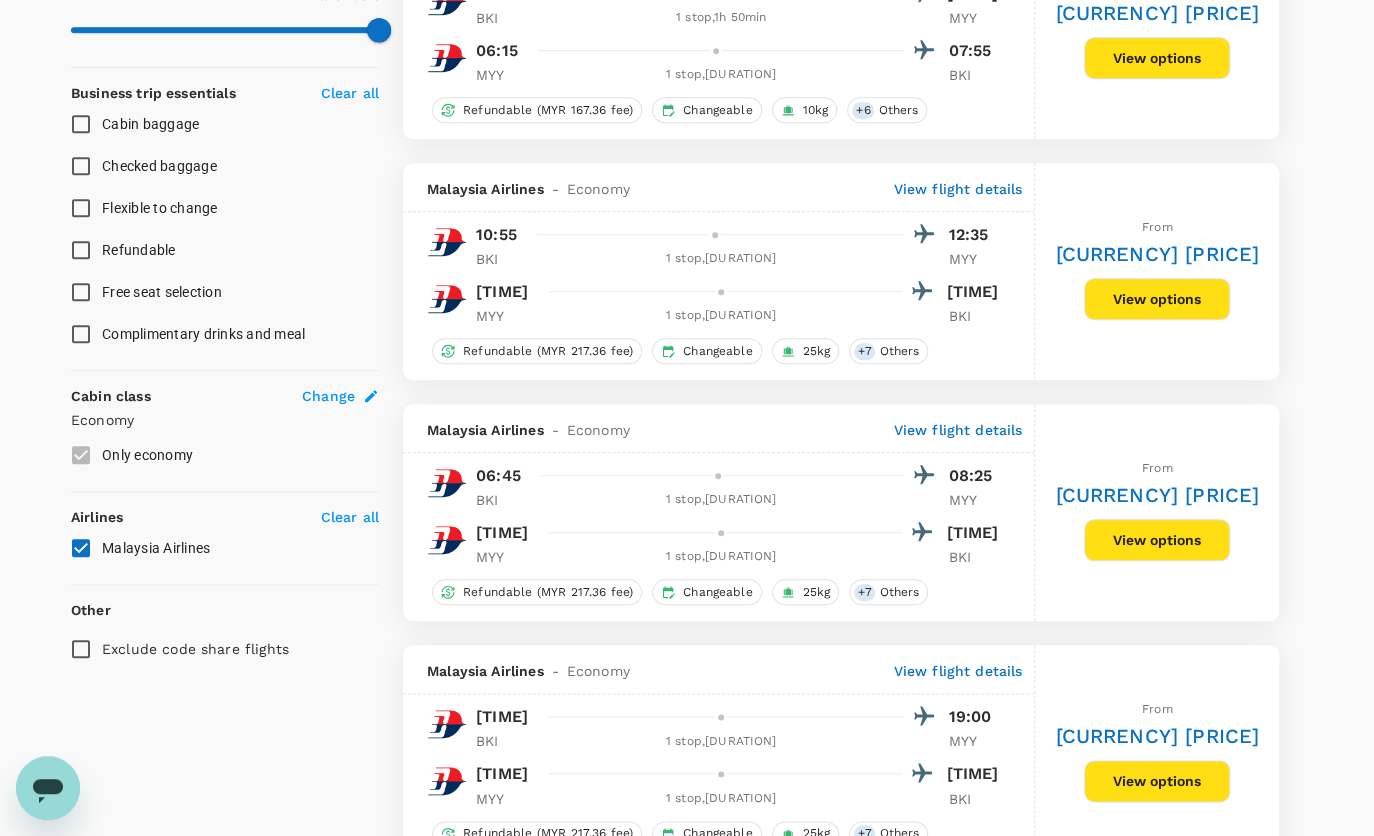 click on "Malaysia Airlines" at bounding box center (81, 548) 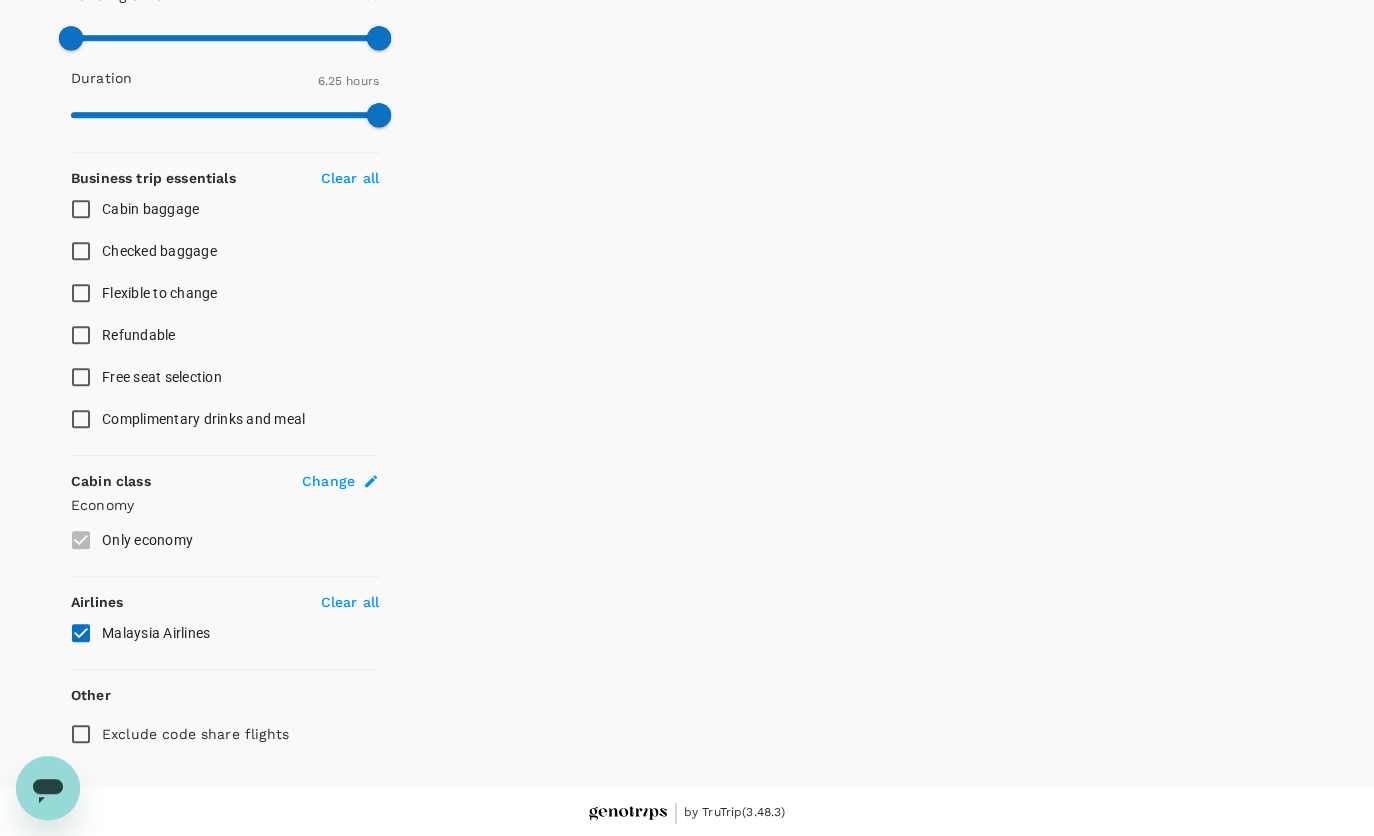 click on "Only economy" at bounding box center [211, 540] 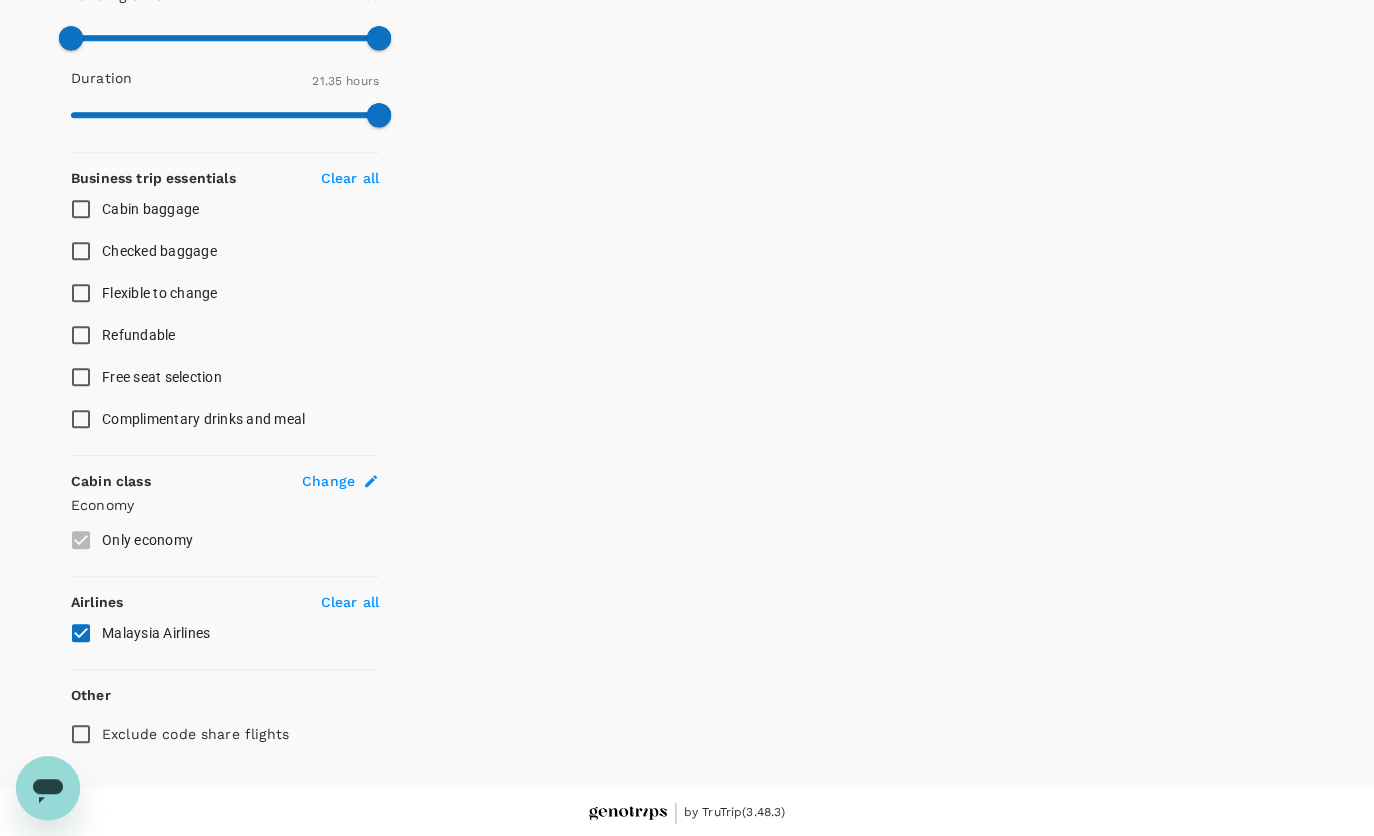click on "Clear all" at bounding box center [350, 602] 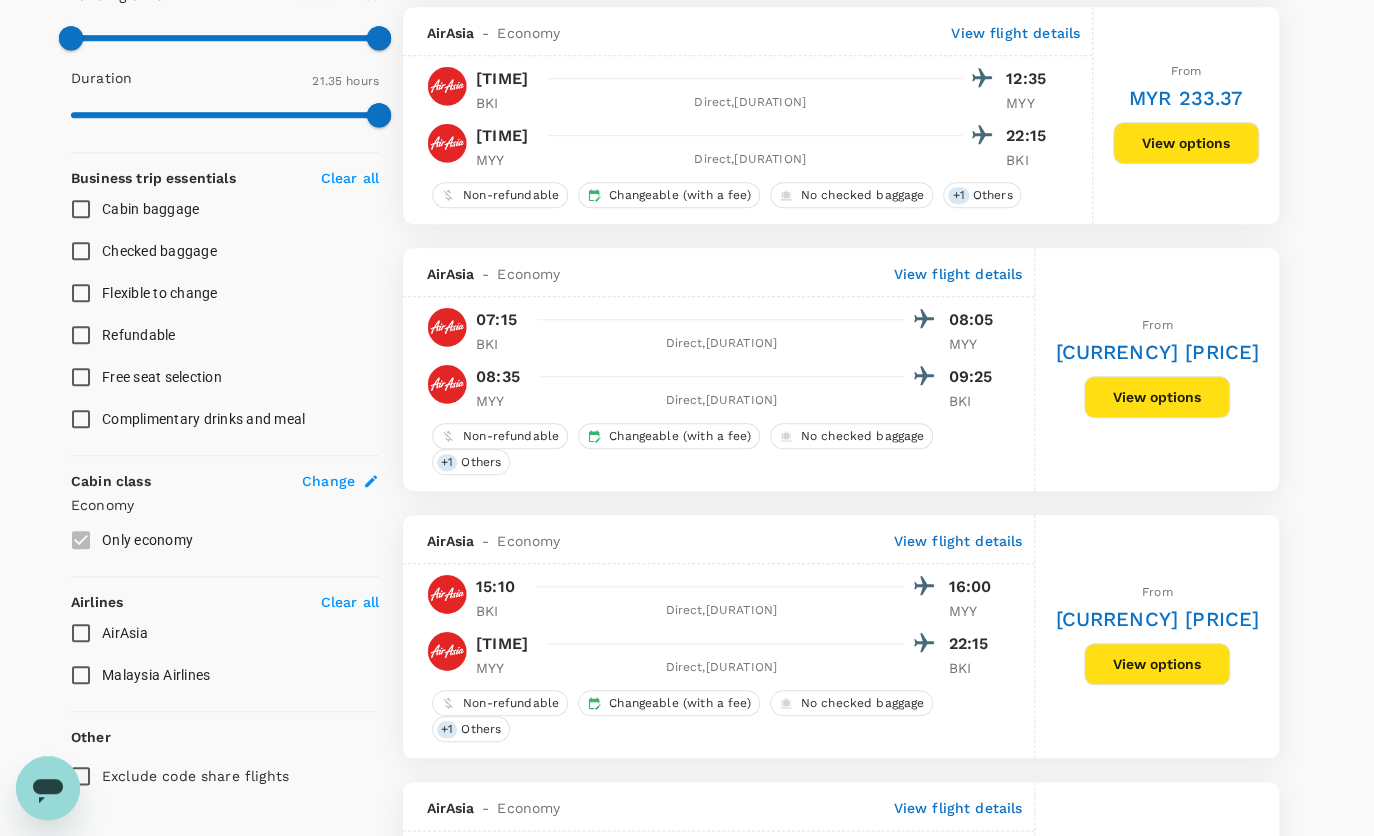 type on "MYR" 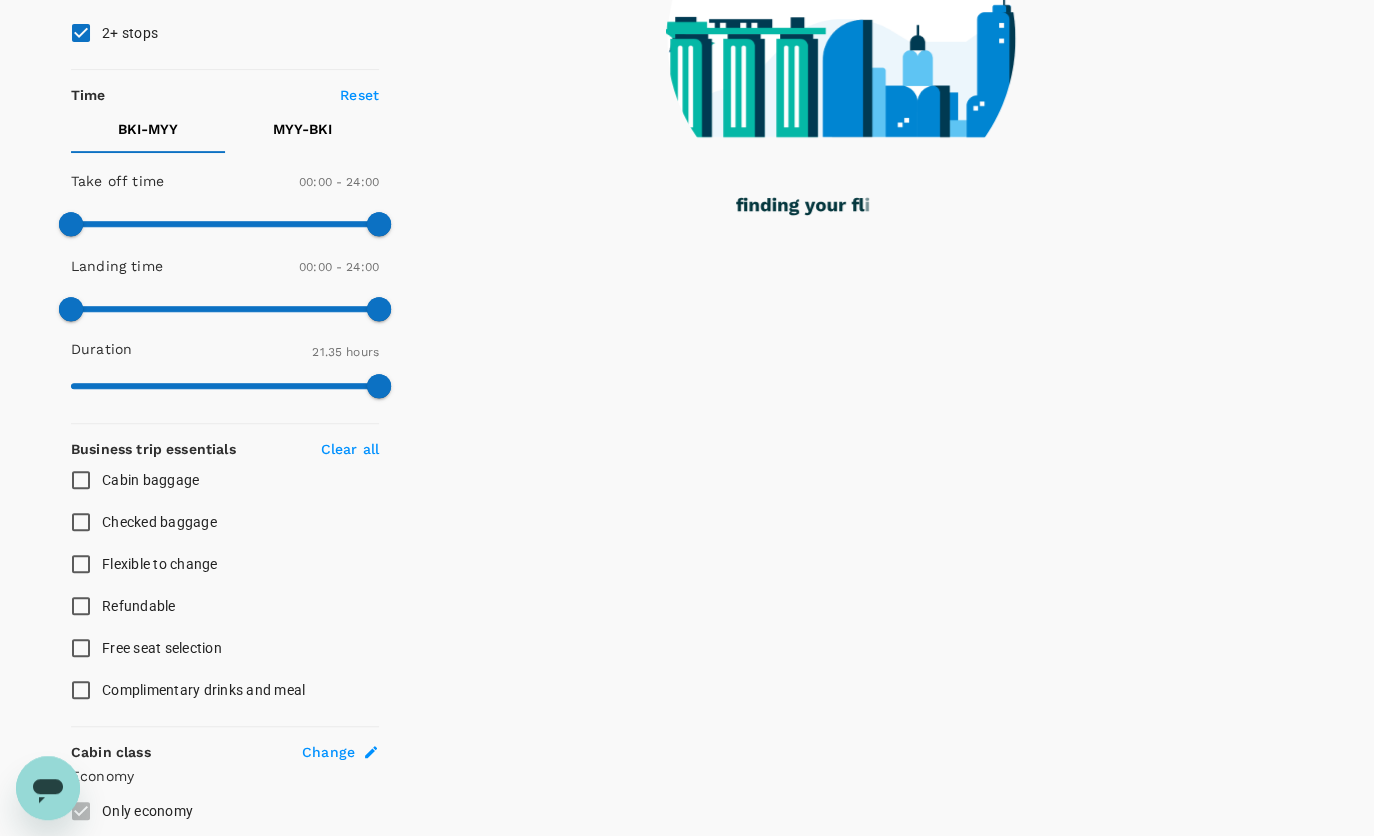 scroll, scrollTop: 370, scrollLeft: 0, axis: vertical 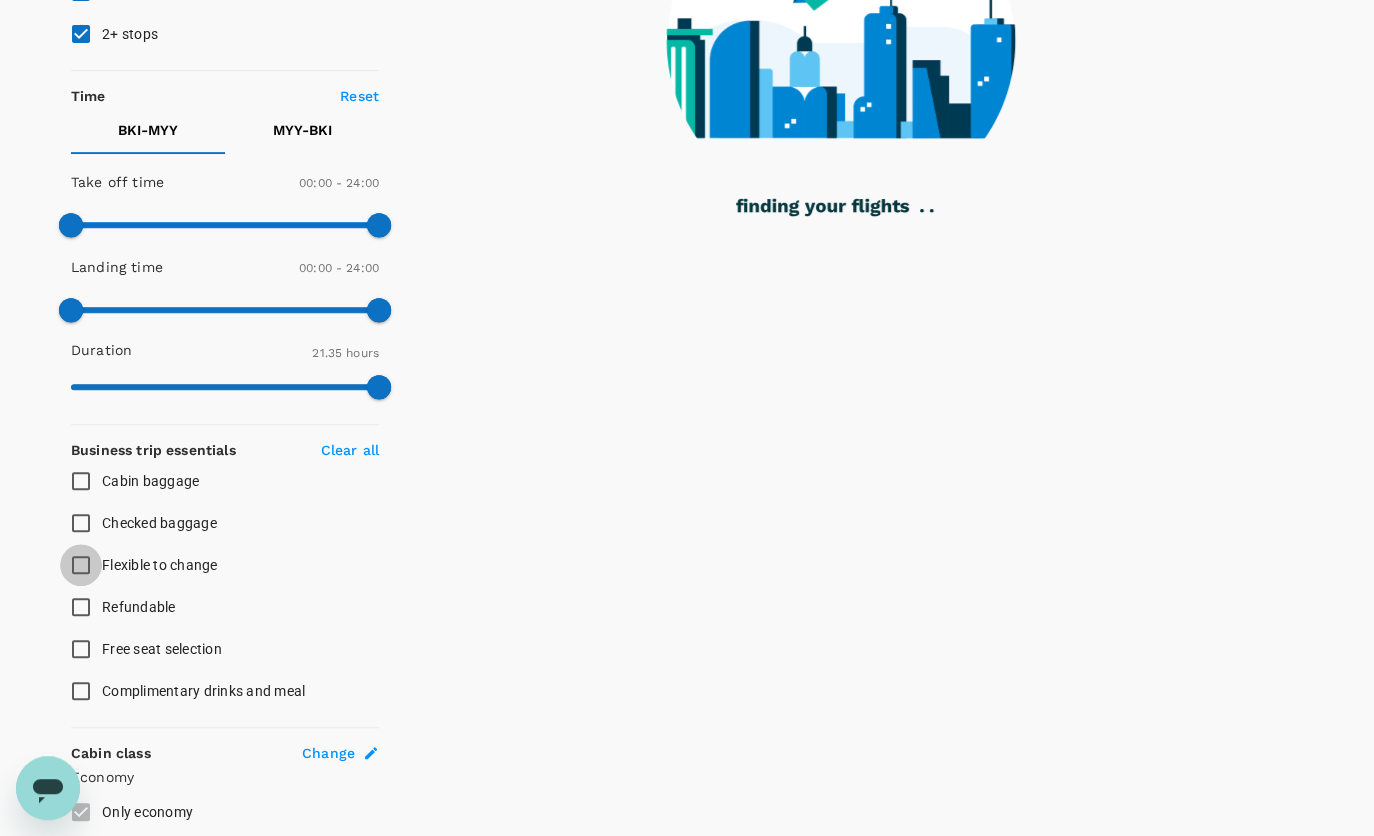 click on "Flexible to change" at bounding box center [81, 565] 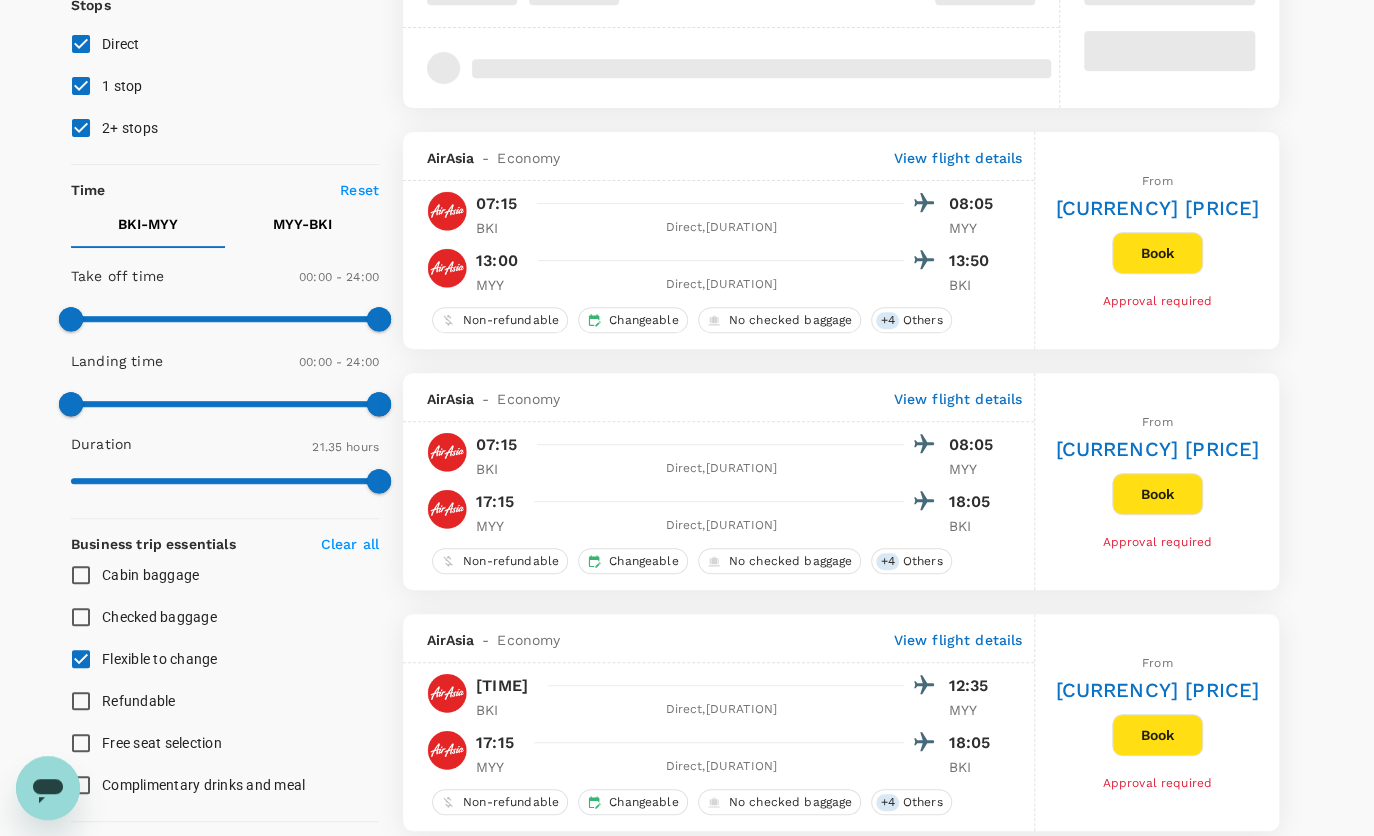 scroll, scrollTop: 188, scrollLeft: 0, axis: vertical 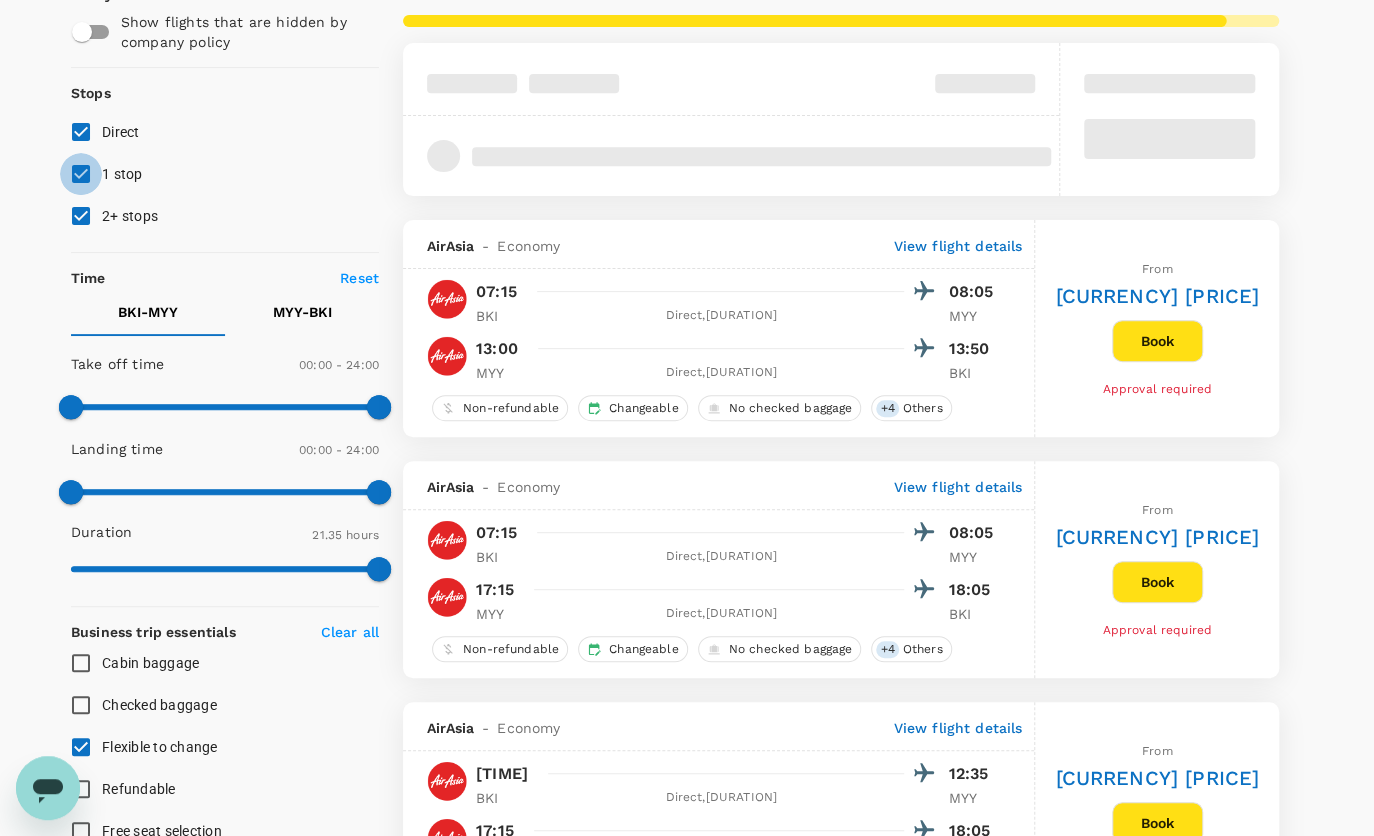 click on "1 stop" at bounding box center (81, 174) 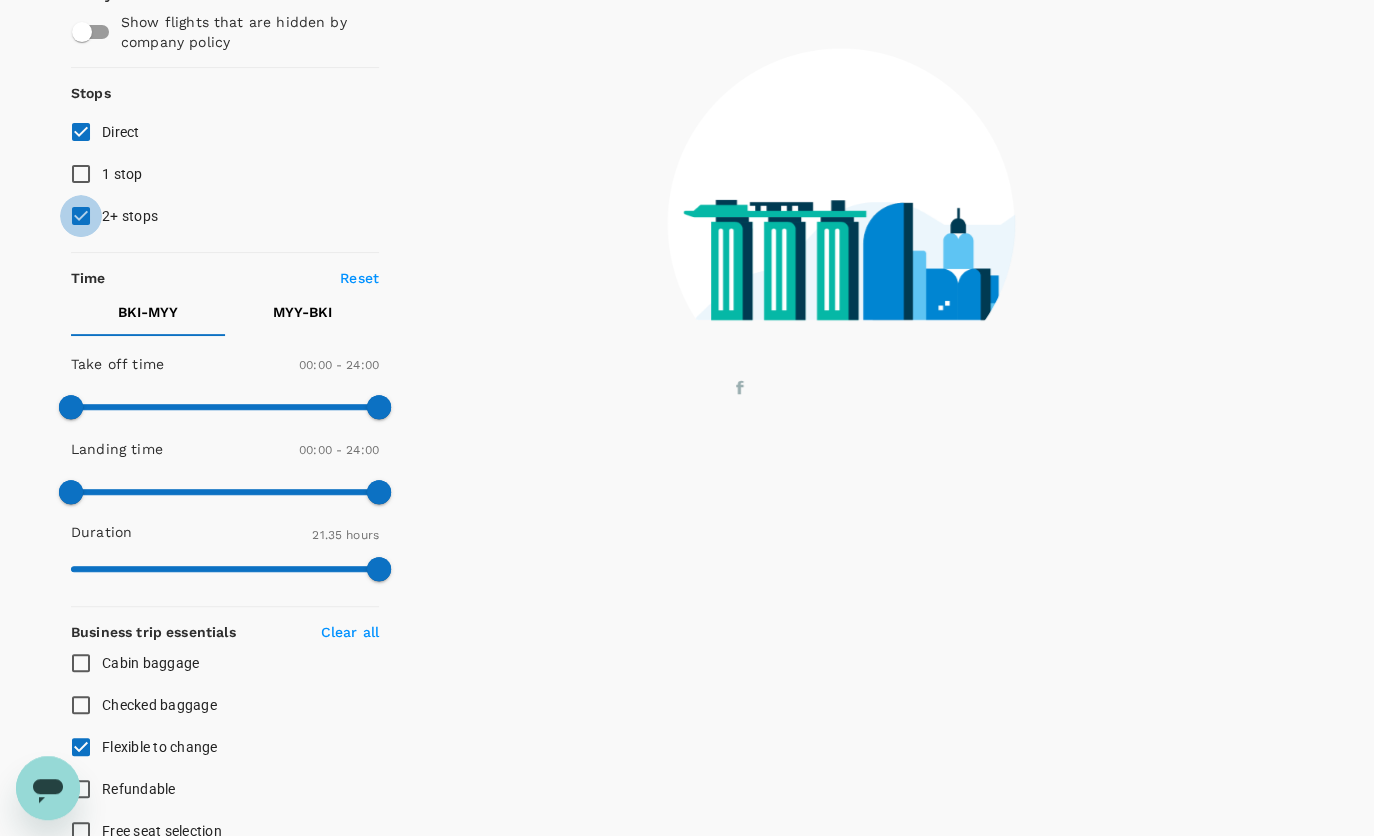 click on "2+ stops" at bounding box center [81, 216] 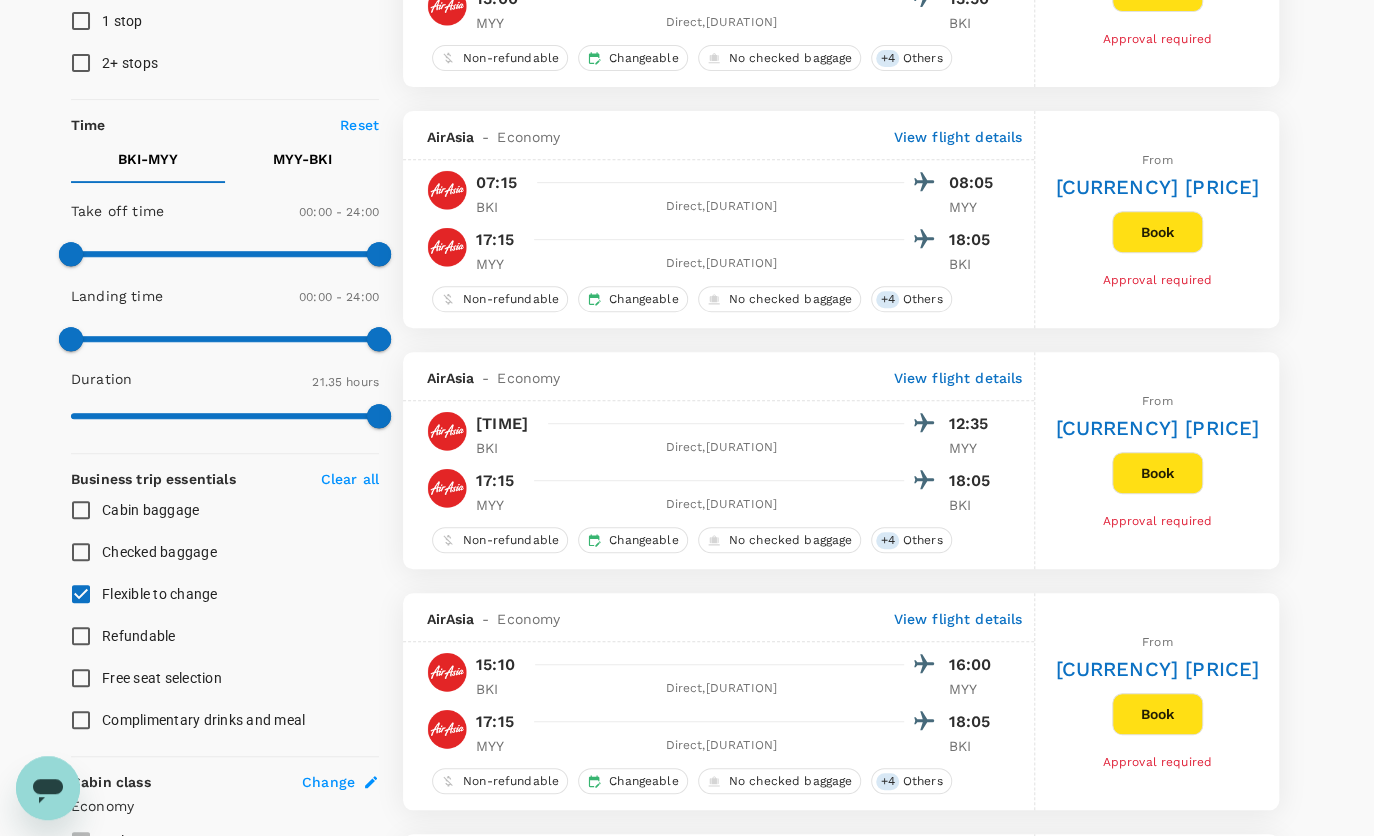 scroll, scrollTop: 320, scrollLeft: 0, axis: vertical 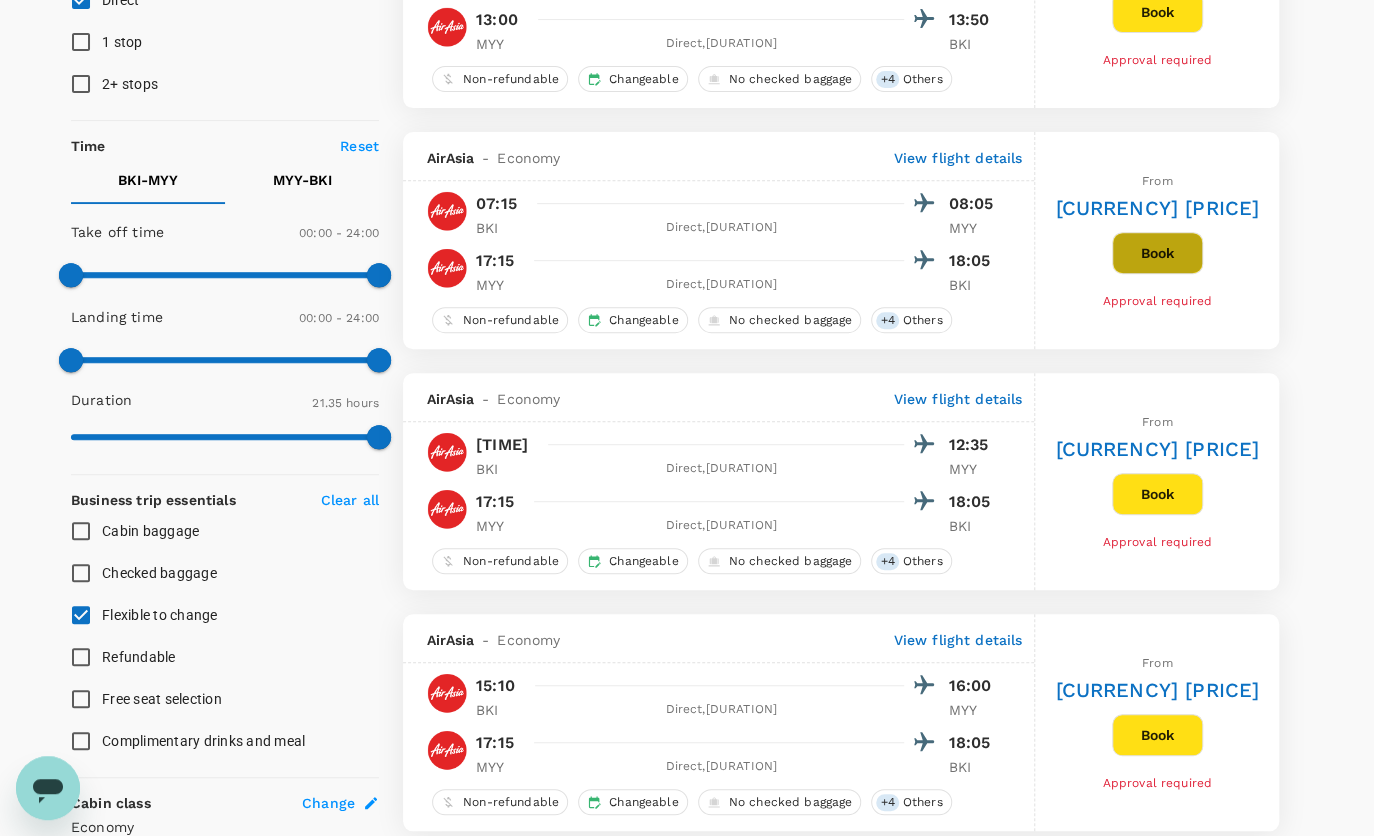 click on "Book" at bounding box center [1157, 253] 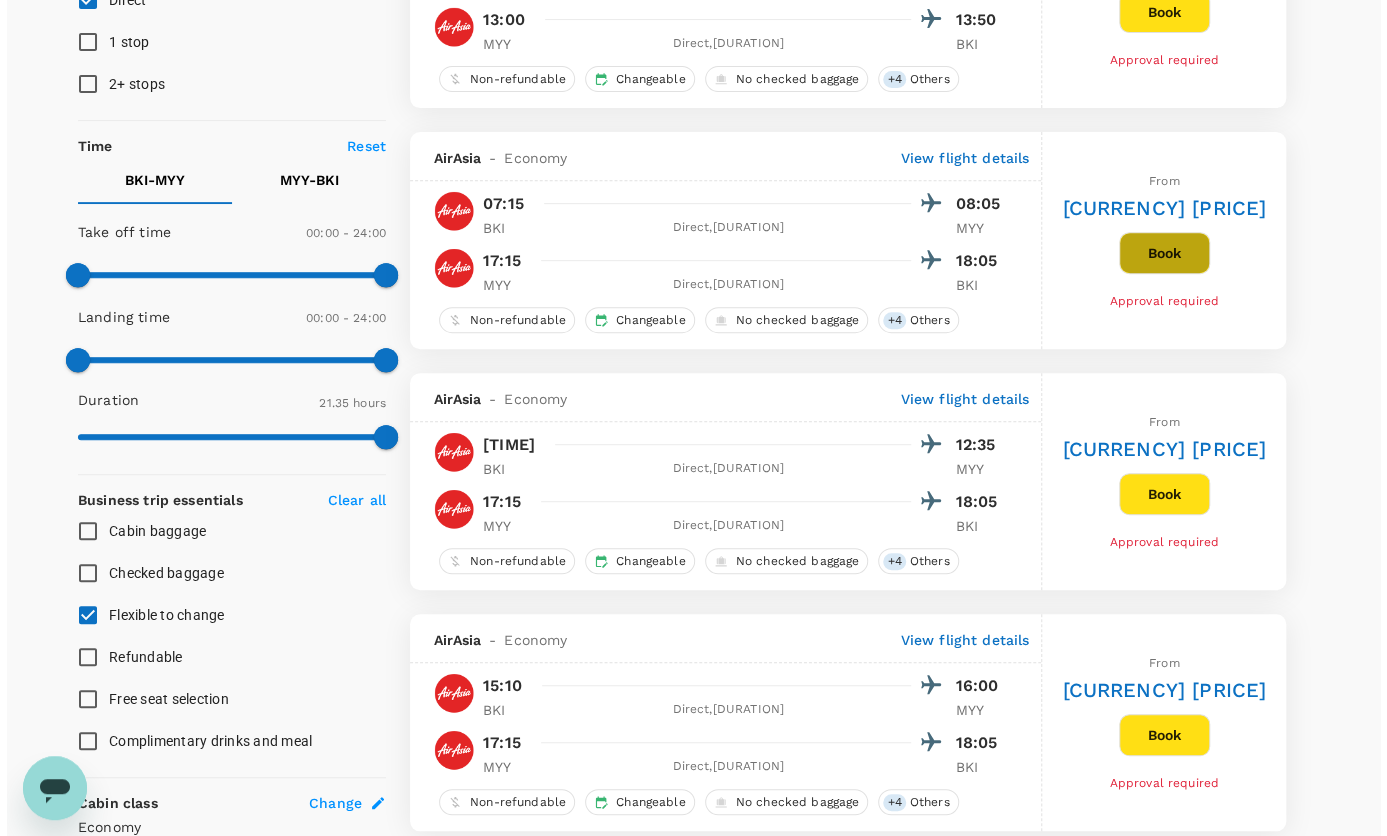 scroll, scrollTop: 0, scrollLeft: 0, axis: both 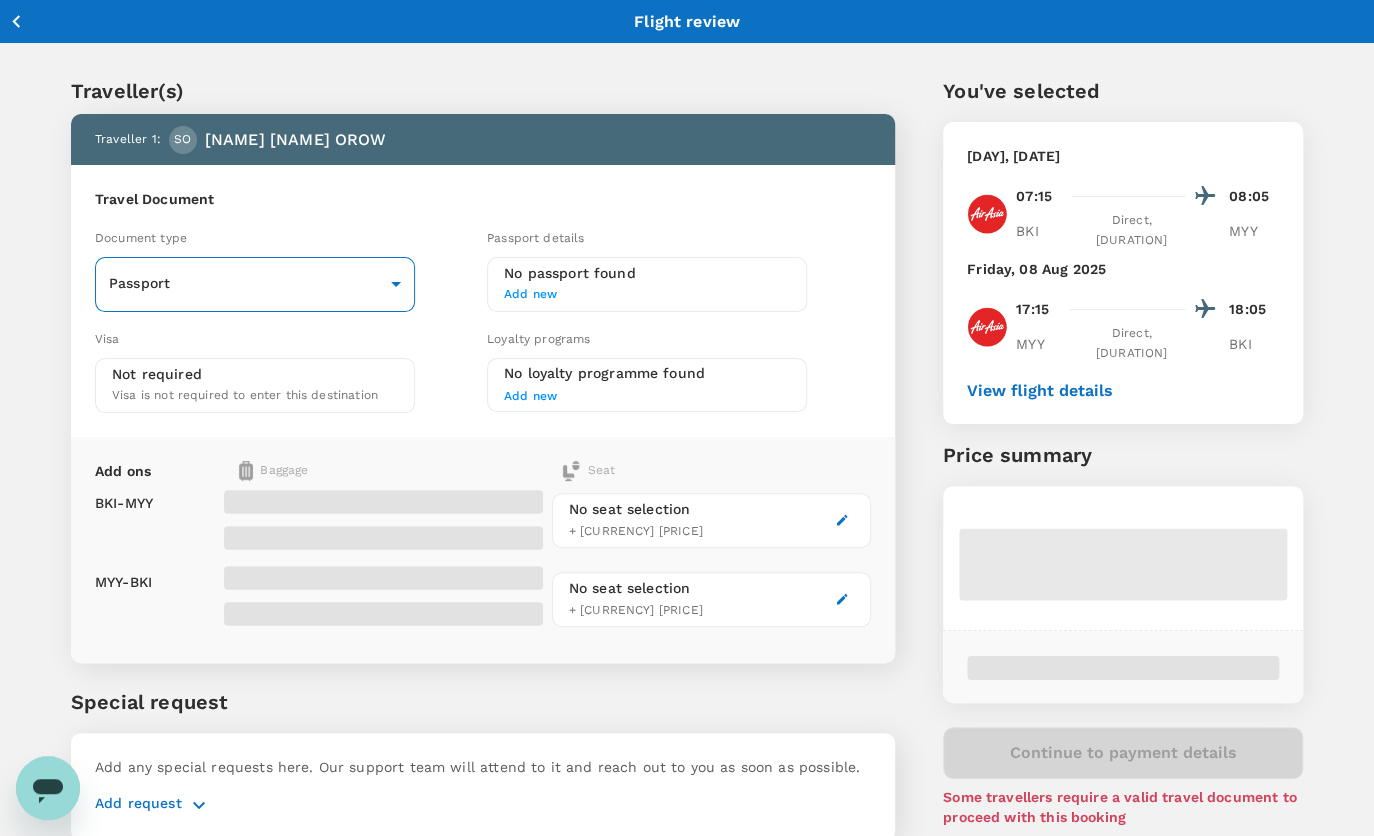 click on "Back to flight results Flight review Traveller(s) Traveller   1 : [PERSON] Travel Document Document type Passport Passport ​ Passport details No passport found Add new Visa Not required Visa is not required to enter this destination Loyalty programs No loyalty programme found Add new Add ons Baggage Seat BKI  -  MYY MYY  -  BKI No seat selection + [CURRENCY] [PRICE] No seat selection + [CURRENCY] [PRICE] Special request Add any special requests here. Our support team will attend to it and reach out to you as soon as possible. Add request You've selected [DAY], [DATE] [TIME] [AIRPORT_CODE] Direct ,  [DURATION] [AIRPORT_CODE] Friday, [DATE] [TIME] [AIRPORT_CODE] Direct ,  [DURATION] [AIRPORT_CODE] View flight details Price summary Continue to payment details Some travellers require a valid travel document to proceed with this booking by TruTrip  ( 3.48.3   ) View details Edit Add new" at bounding box center (687, 458) 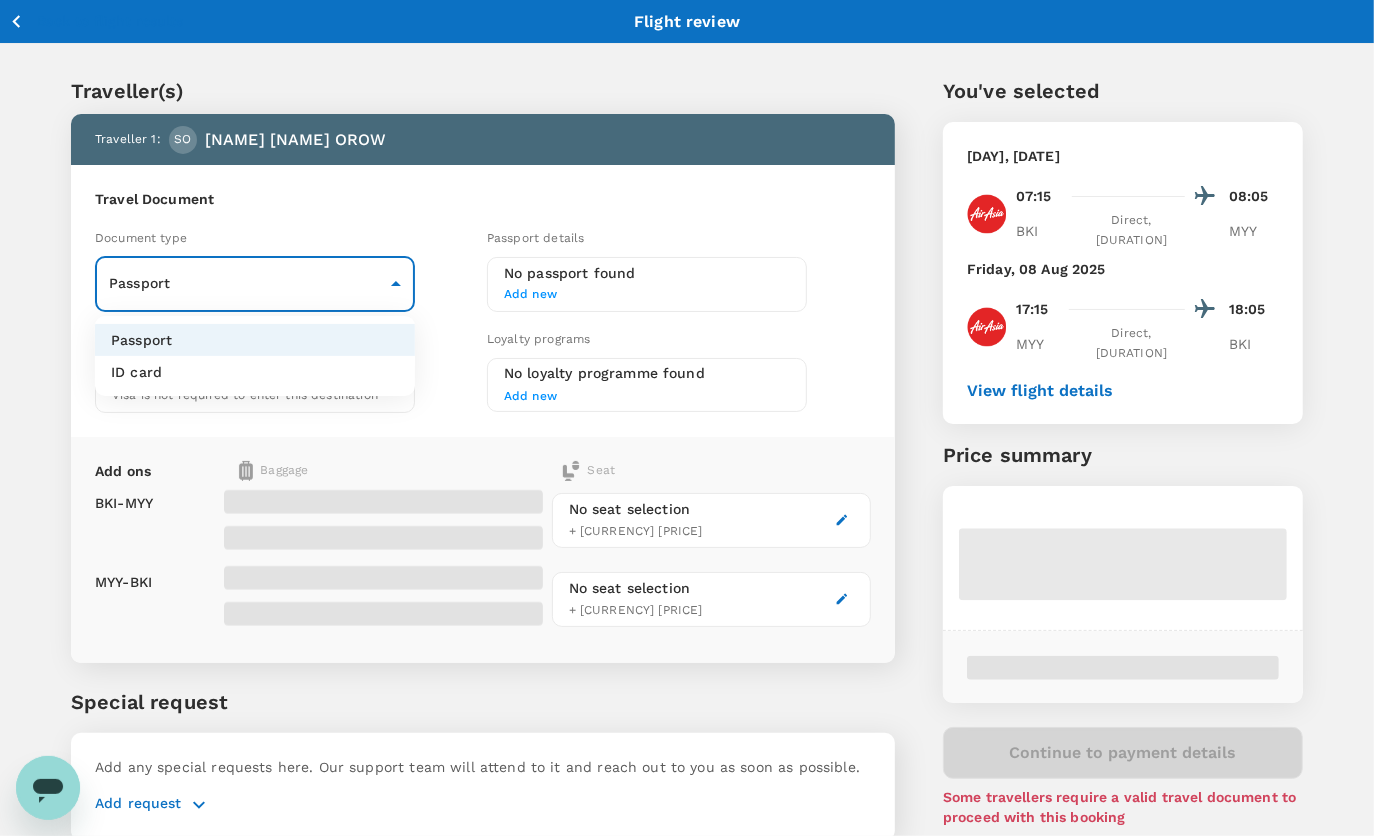 click on "ID card" at bounding box center [255, 372] 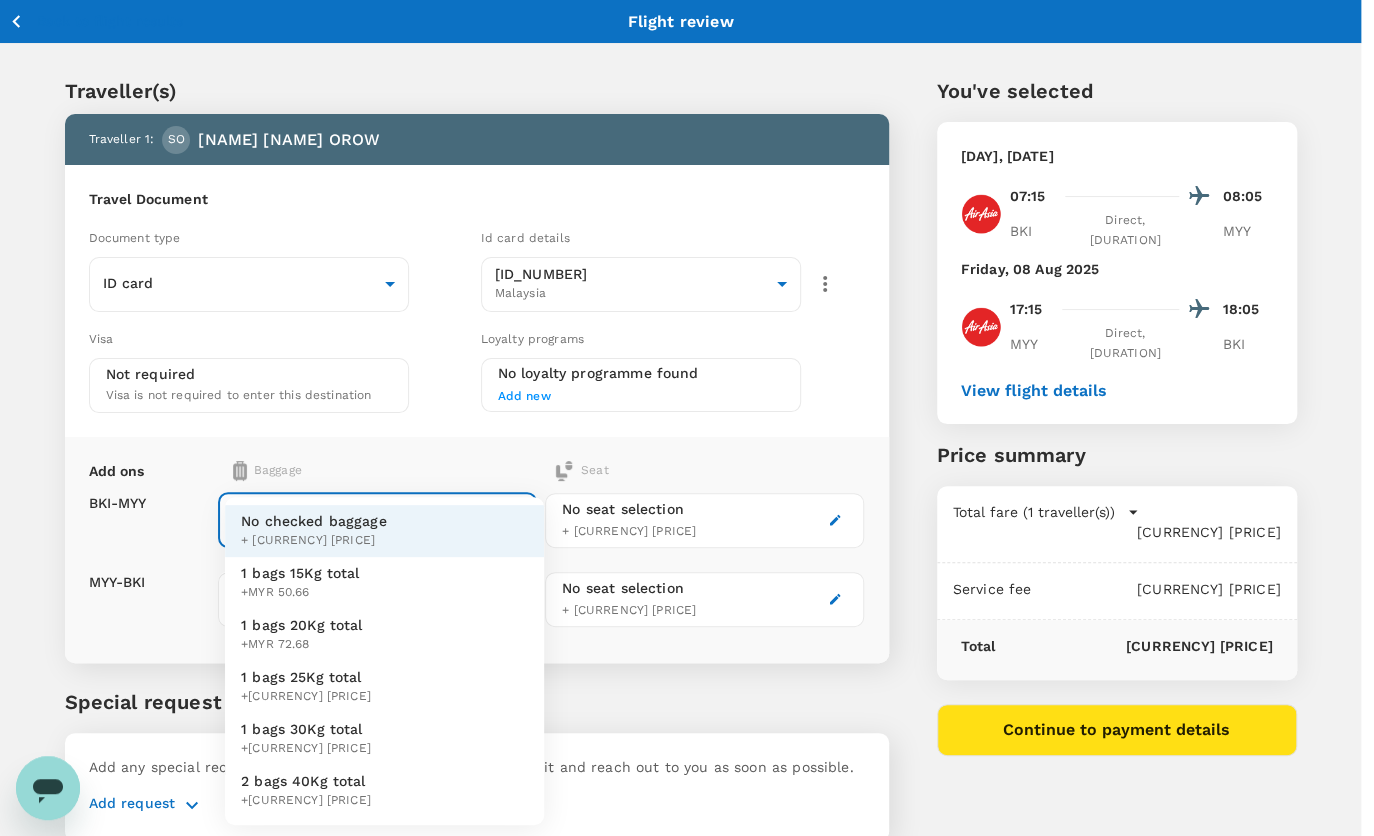 click on "Back to flight results Flight review Traveller(s) Traveller   1 : [PERSON] Travel Document Document type ID card Id card ​ Id card details [ID_NUMBER] Malaysia [UUID] ​ Visa Not required Visa is not required to enter this destination Loyalty programs No loyalty programme found Add new Add ons Baggage Seat BKI  -  MYY MYY  -  BKI No checked baggage + [CURRENCY] [PRICE] ​ No checked baggage + [CURRENCY] [PRICE] ​ No seat selection + [CURRENCY] [PRICE] No seat selection + [CURRENCY] [PRICE] Special request Add any special requests here. Our support team will attend to it and reach out to you as soon as possible. Add request You've selected [DAY], [DATE] [TIME] [AIRPORT_CODE] Direct ,  [DURATION] [AIRPORT_CODE] Friday, [DATE] [TIME] [AIRPORT_CODE] Direct ,  [DURATION] [AIRPORT_CODE] View flight details Price summary Total fare (1 traveller(s)) [CURRENCY] [PRICE] Air fare [CURRENCY] [PRICE] Baggage fee [CURRENCY] [PRICE] Seat fee [CURRENCY] [PRICE] Service fee [CURRENCY] [PRICE] Total [CURRENCY] [PRICE] Continue to payment details by TruTrip  ( 3.48.3   ) Edit Add new View details" at bounding box center [687, 458] 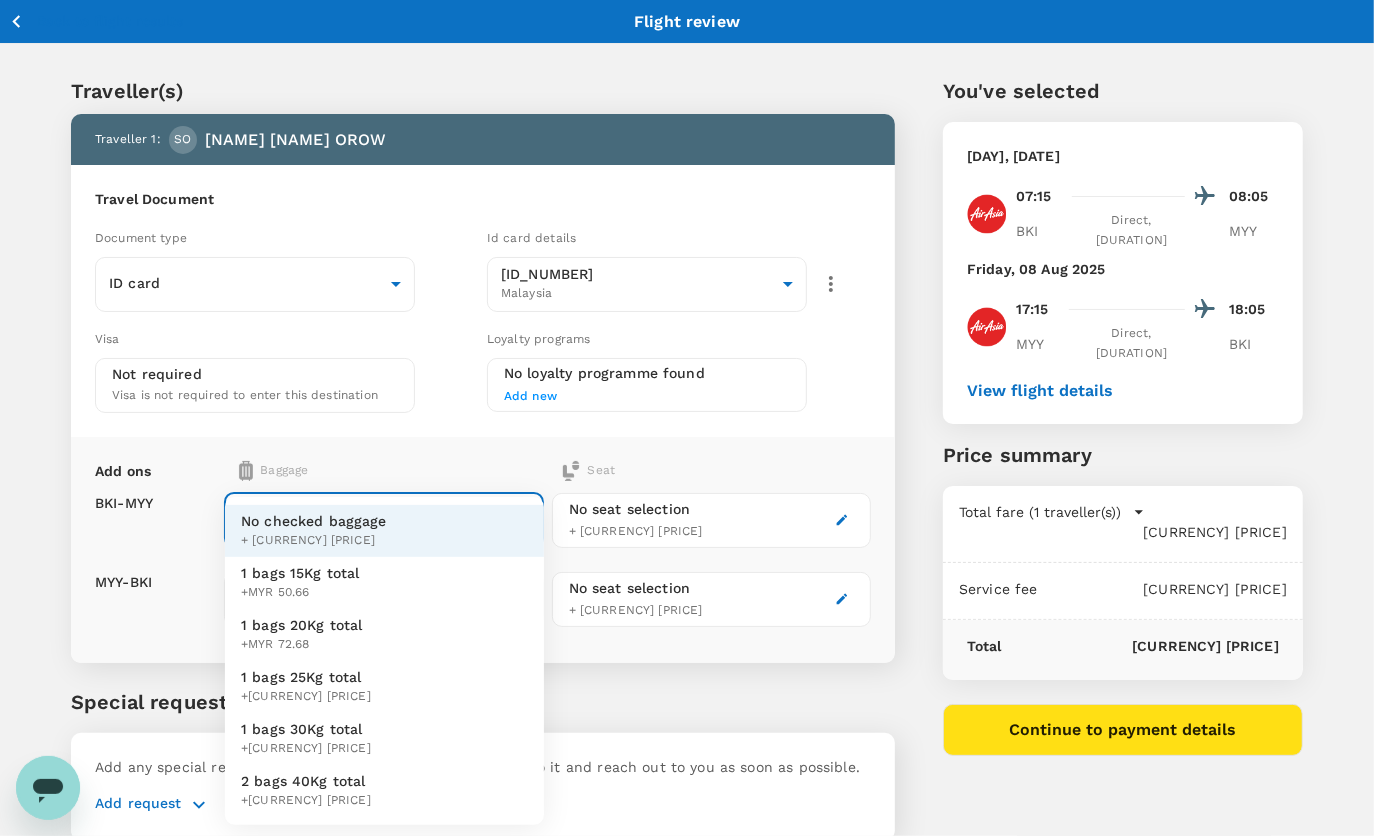 click on "1 bags 30Kg total" at bounding box center [306, 729] 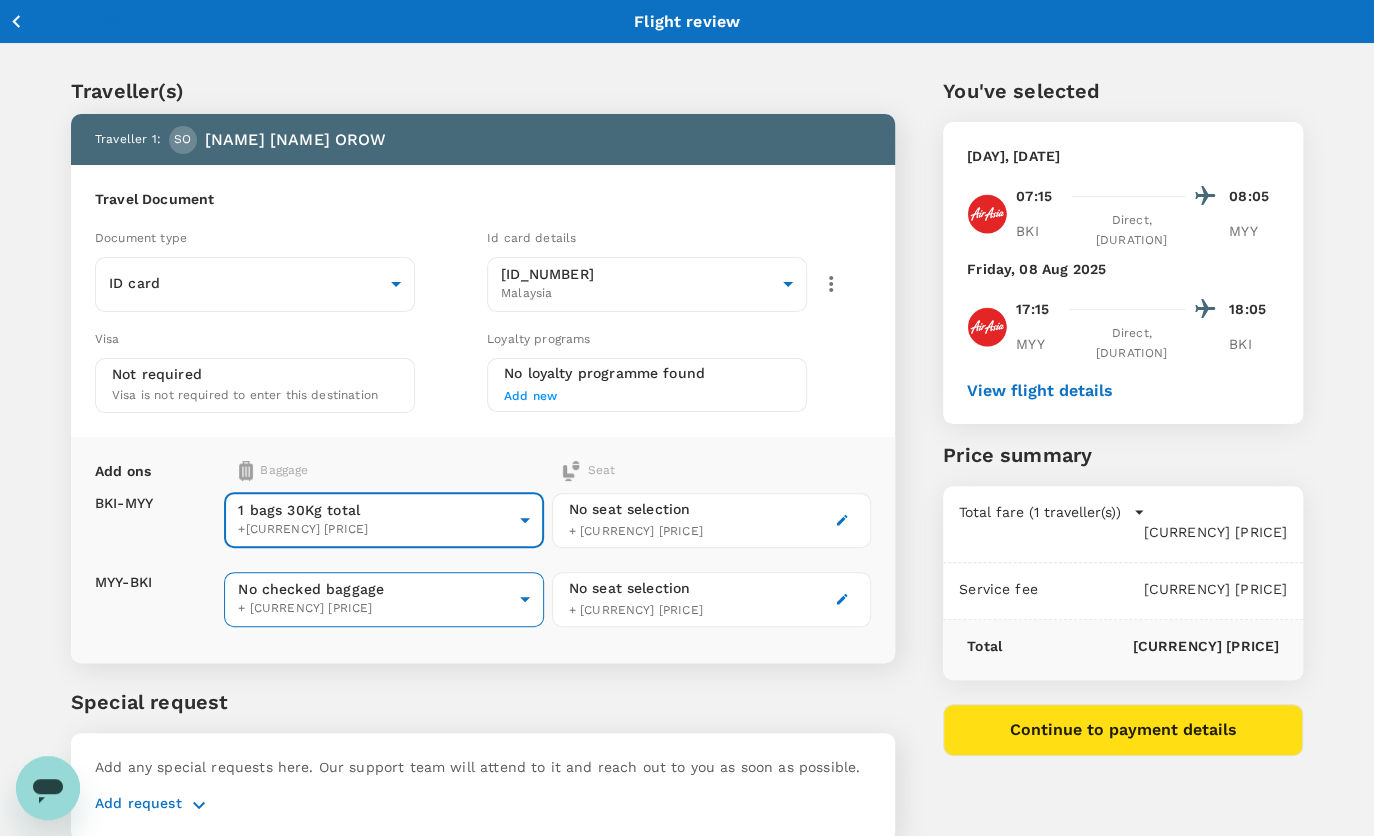 click on "Back to flight results Flight review Traveller(s) Traveller   1 : [PERSON] Travel Document Document type ID card Id card ​ Id card details [ID_NUMBER] Malaysia [UUID] ​ Visa Not required Visa is not required to enter this destination Loyalty programs No loyalty programme found Add new Add ons Baggage Seat BKI  -  MYY MYY  -  BKI 1 bags 30Kg total +[CURRENCY] [PRICE] ​ No checked baggage + [CURRENCY] [PRICE] ​ No seat selection + [CURRENCY] [PRICE] ​ No seat selection + [CURRENCY] [PRICE] Special request Add any special requests here. Our support team will attend to it and reach out to you as soon as possible. Add request You've selected [DAY], [DATE] [TIME] [AIRPORT_CODE] Direct ,  [DURATION] [AIRPORT_CODE] Friday, [DATE] [TIME] [AIRPORT_CODE] Direct ,  [DURATION] [AIRPORT_CODE] View flight details Price summary Total fare (1 traveller(s)) [CURRENCY] [PRICE] Air fare [CURRENCY] [PRICE] Baggage fee [CURRENCY] [PRICE] Seat fee [CURRENCY] [PRICE] Service fee [CURRENCY] [PRICE] Total [CURRENCY] [PRICE] Continue to payment details by TruTrip  ( 3.48.3   ) Edit Add new" at bounding box center [687, 458] 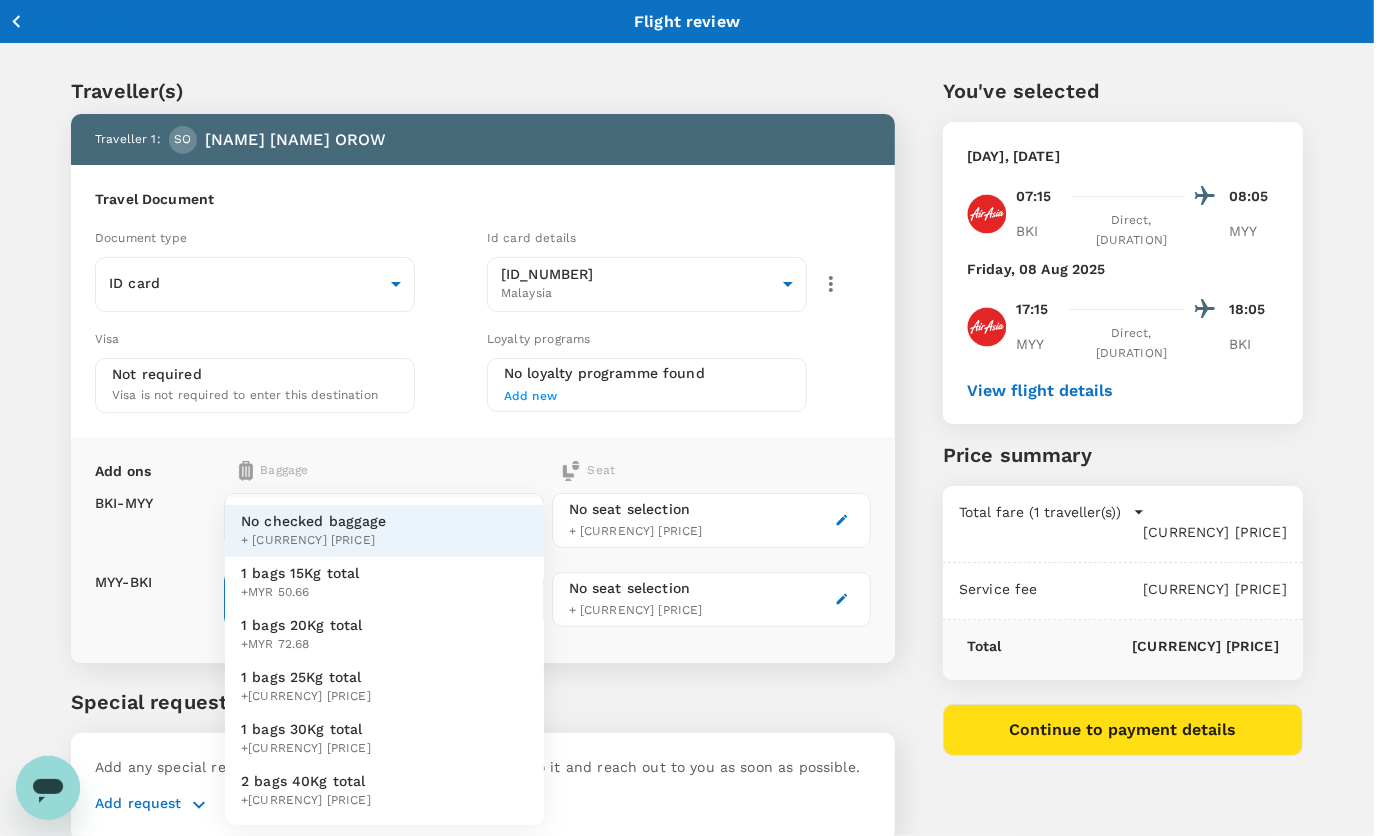 click on "1 bags 30Kg total" at bounding box center [306, 729] 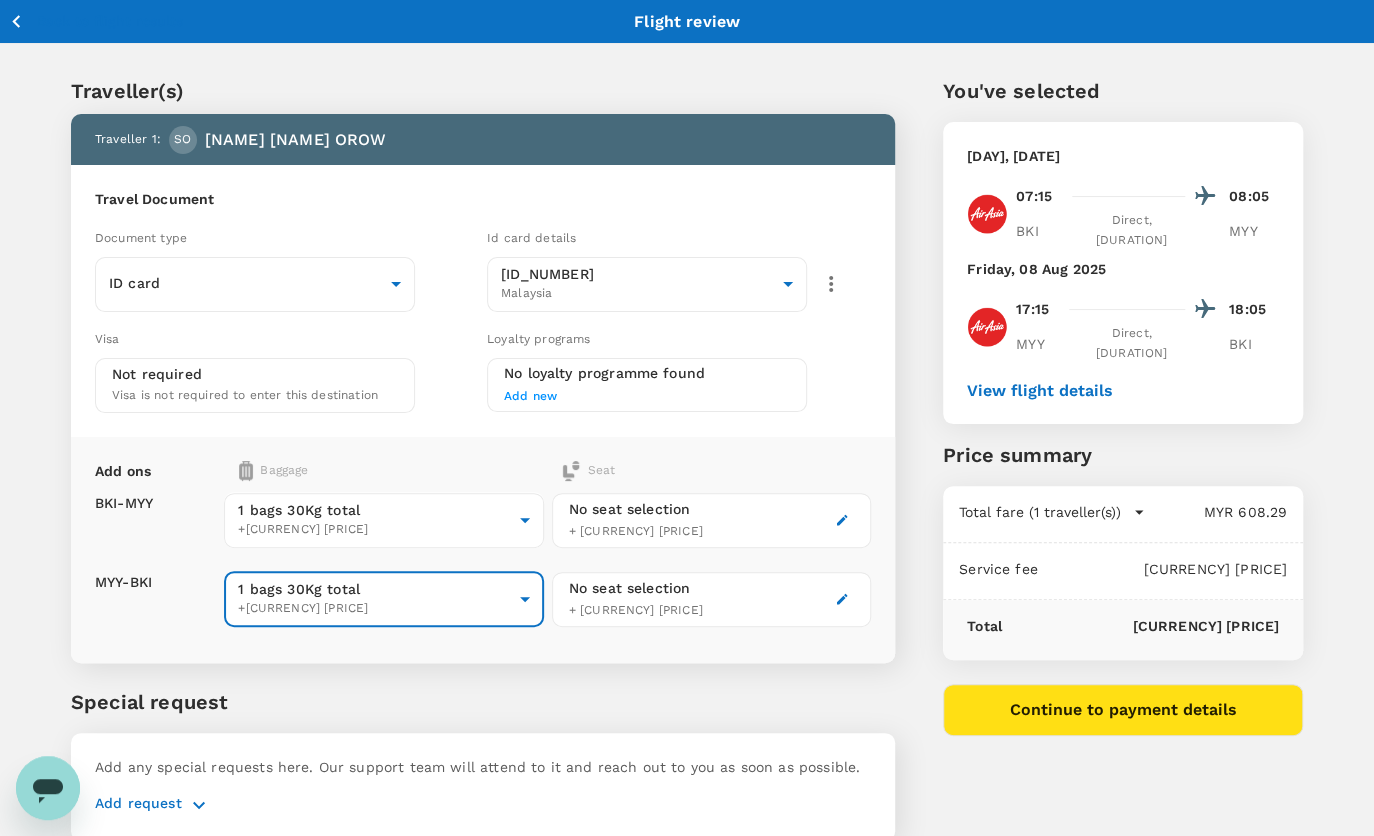 click on "No seat selection + [CURRENCY] [PRICE]" at bounding box center [711, 520] 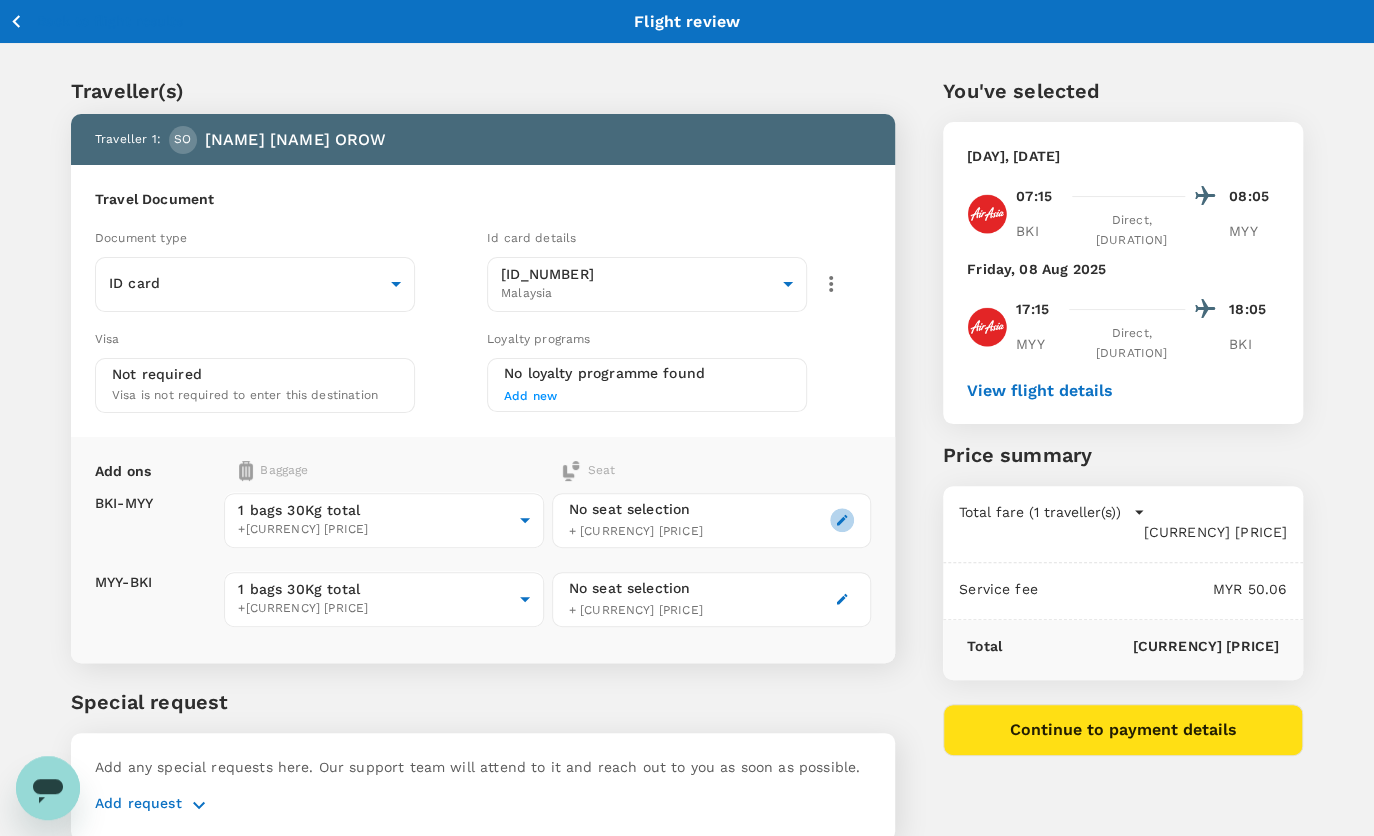 click 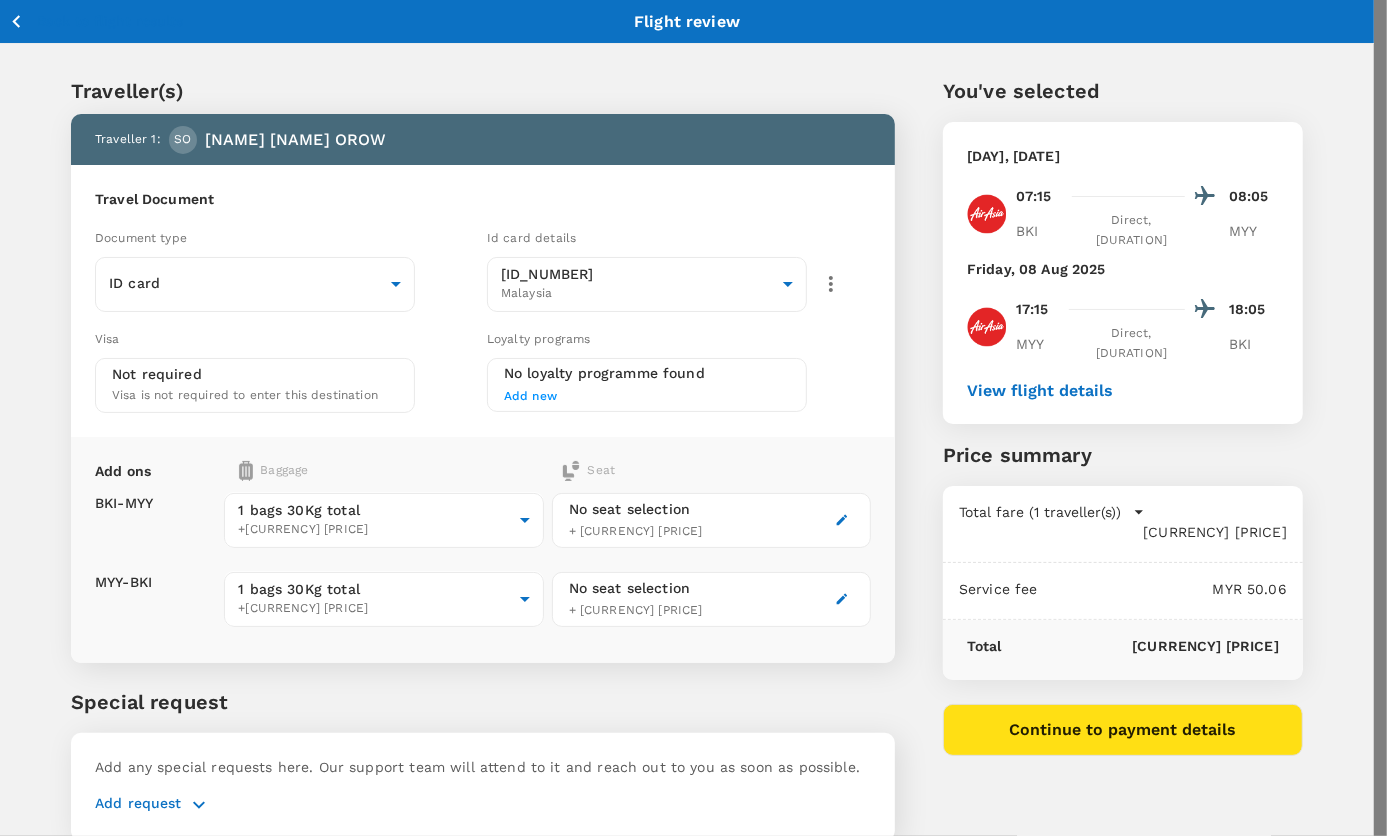 click 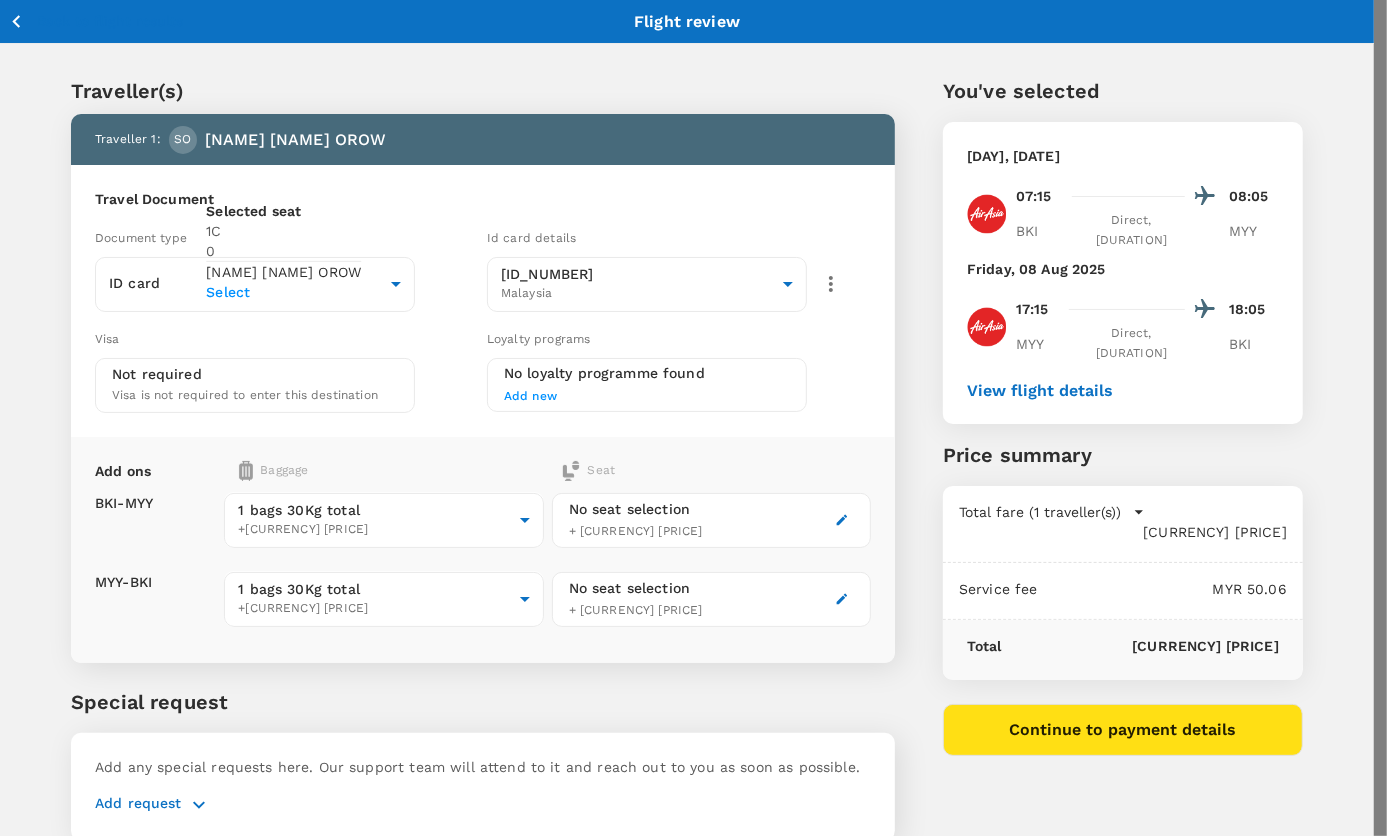 click 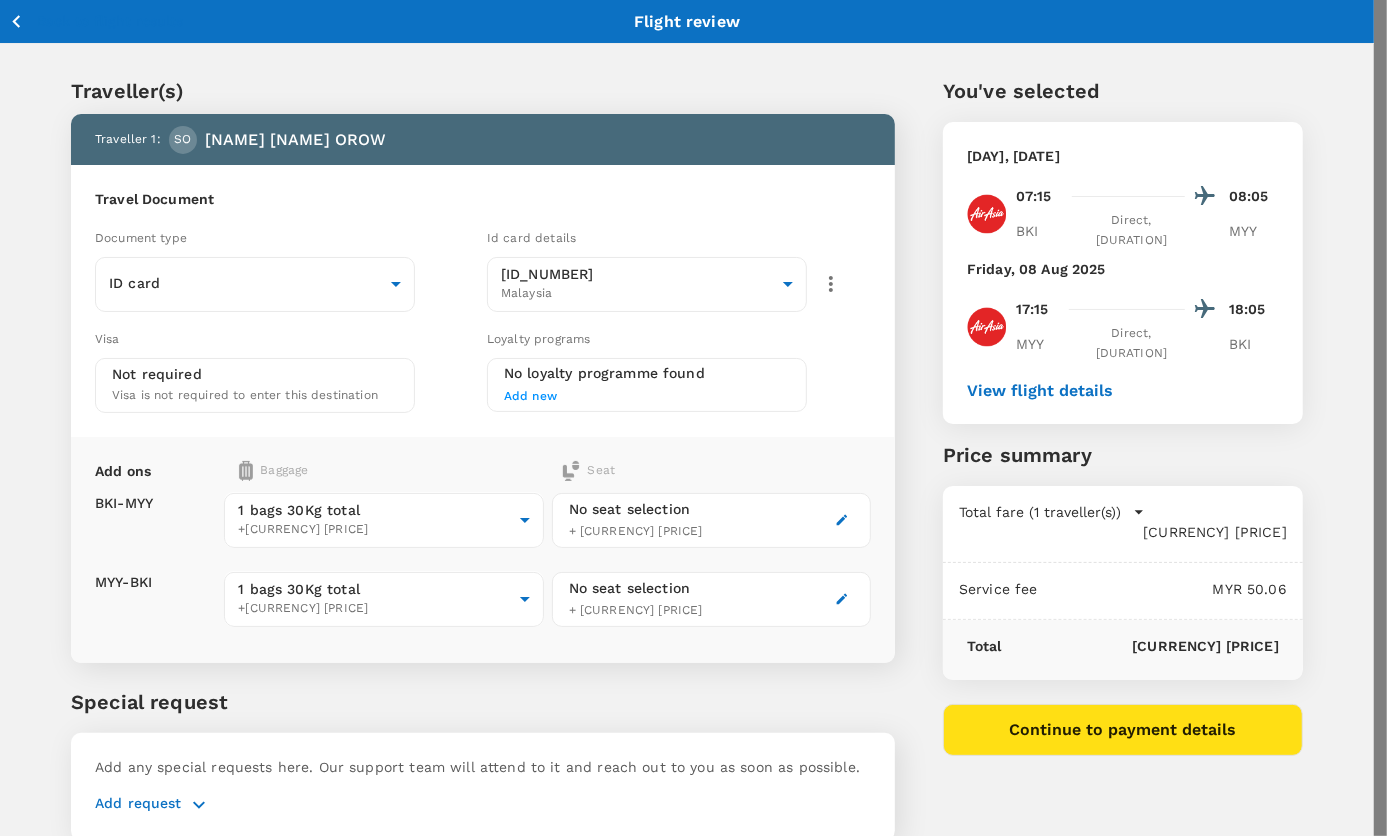 click 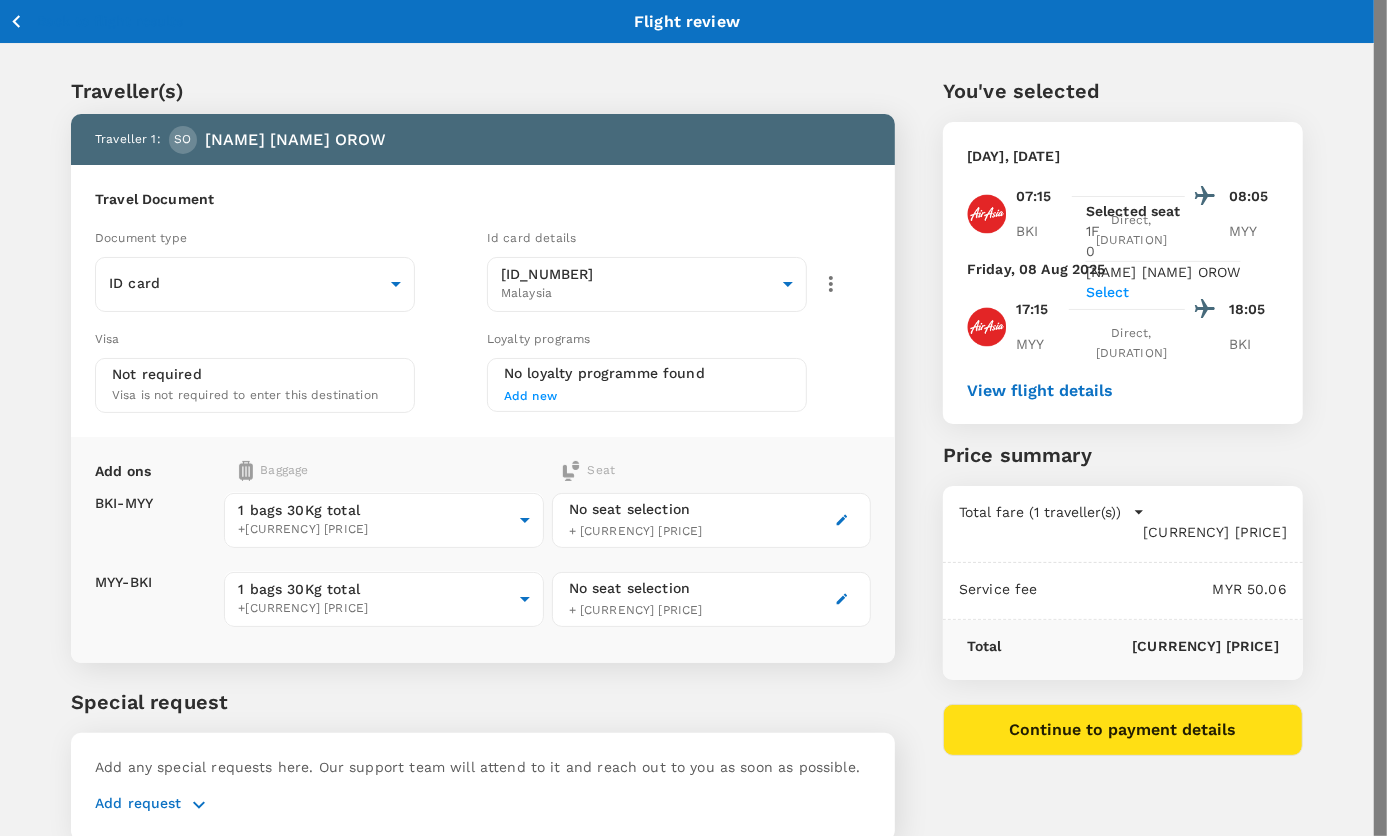 click on "Select" at bounding box center (1163, 292) 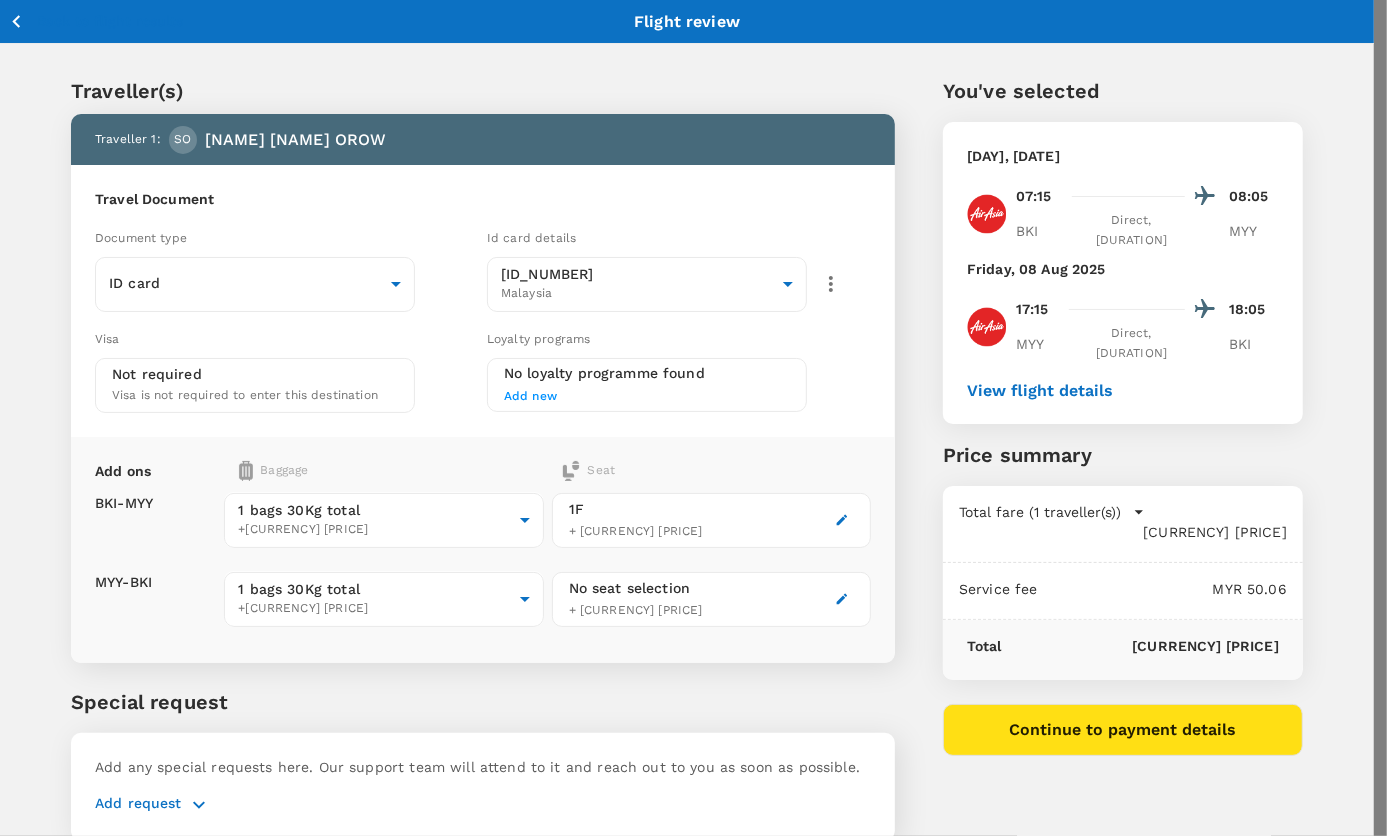 click 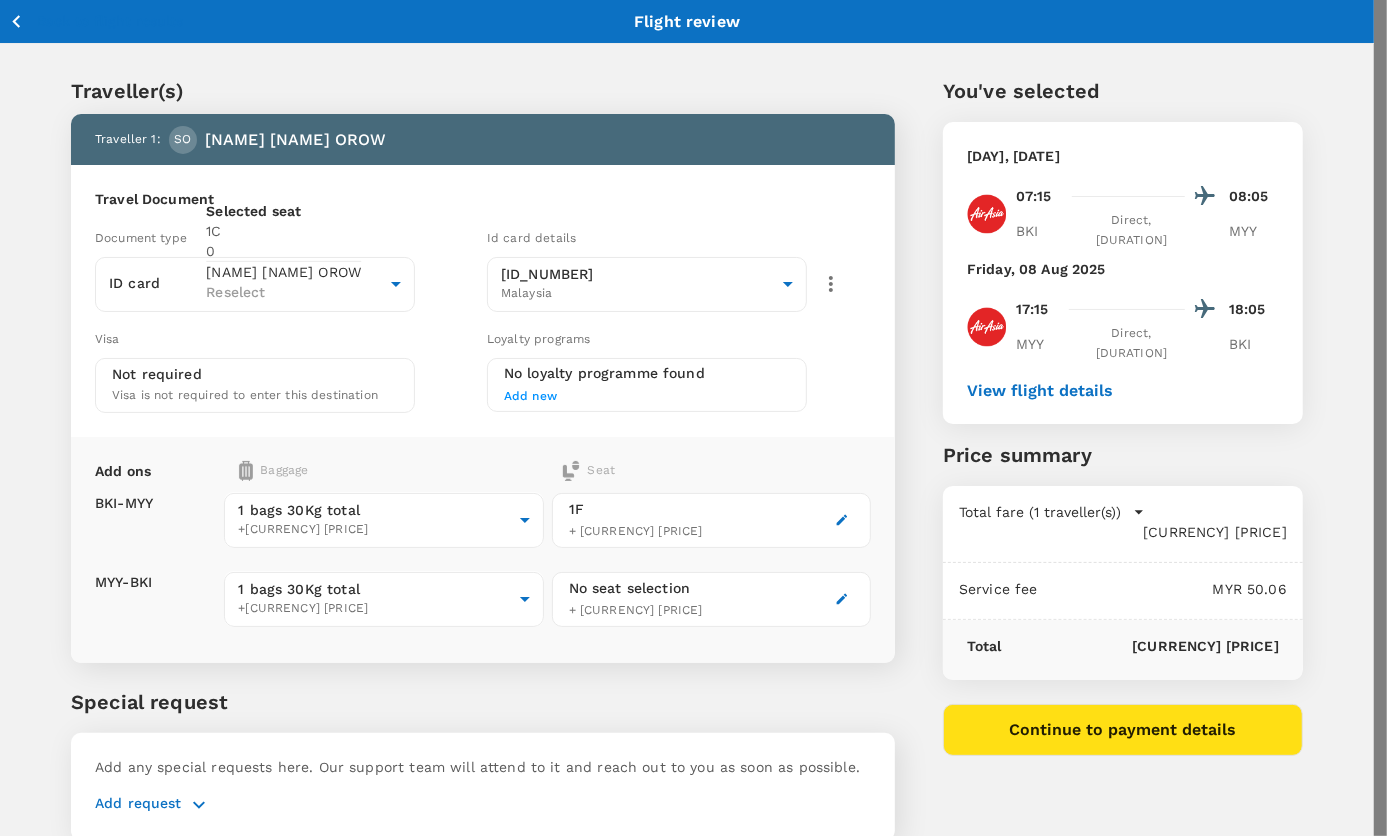 click on "Continue to   MYY - BKI" at bounding box center [133, 1854] 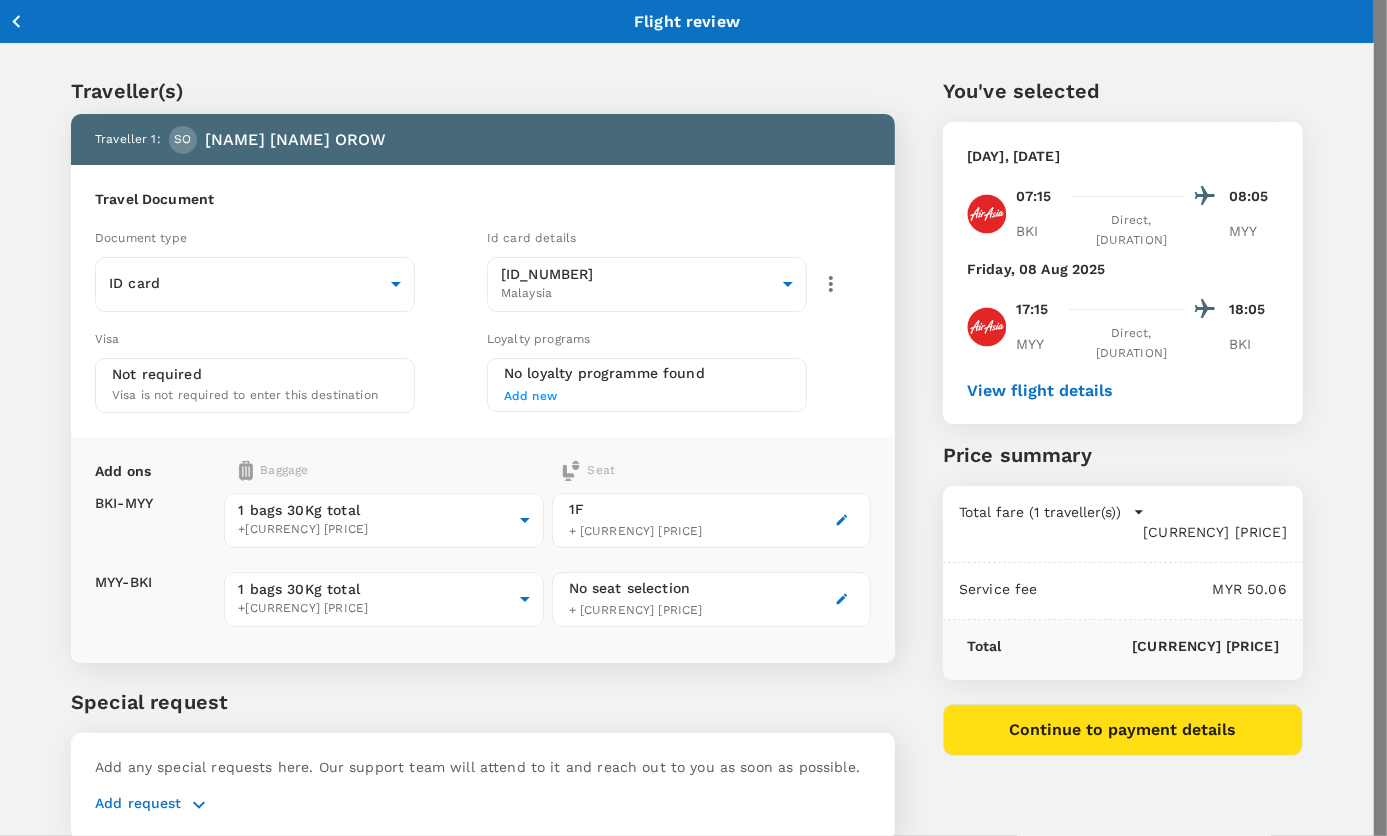click on "BKI  -  MYY" at bounding box center [275, 993] 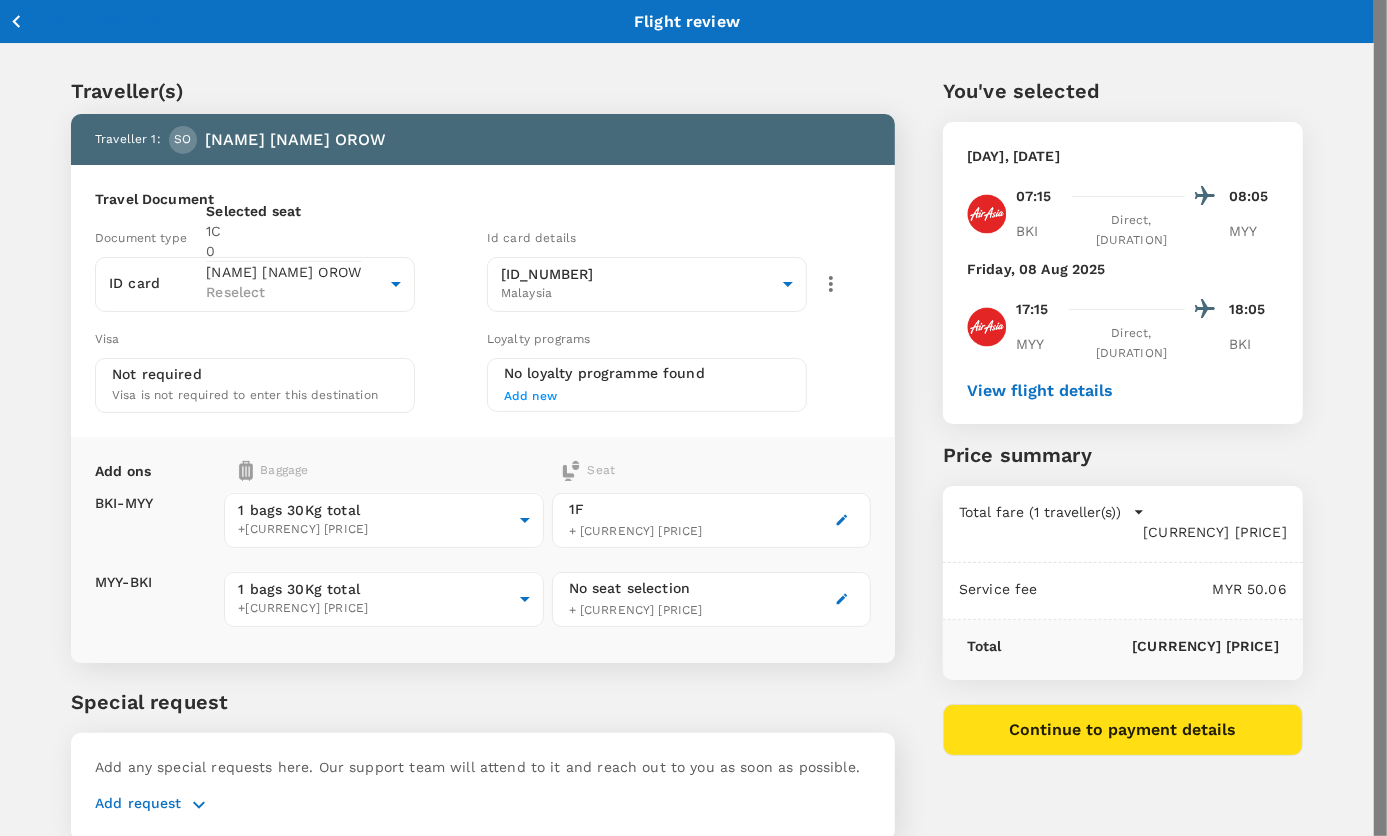 click on "Reselect" at bounding box center [283, 292] 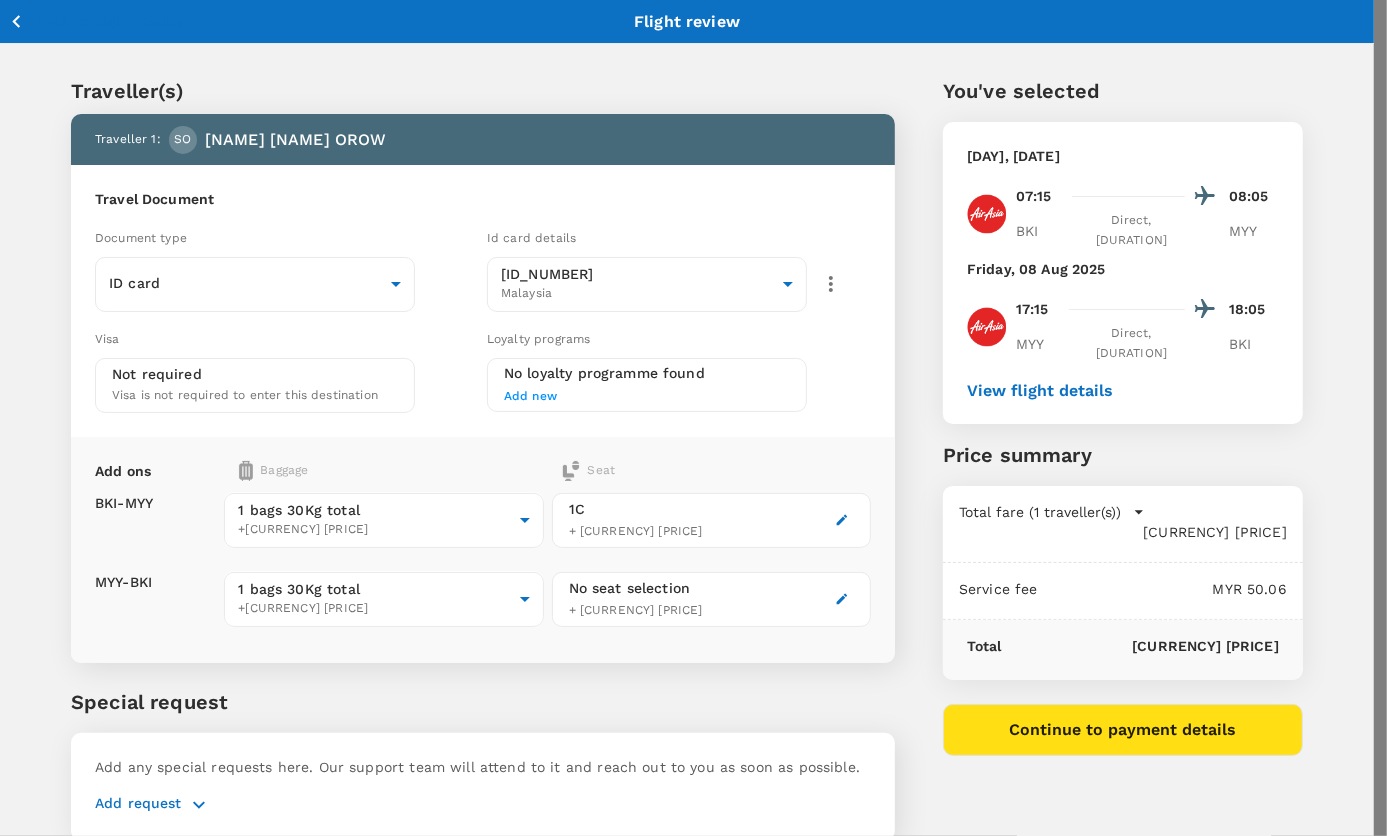 click on "Continue to   MYY - BKI" at bounding box center (133, 1854) 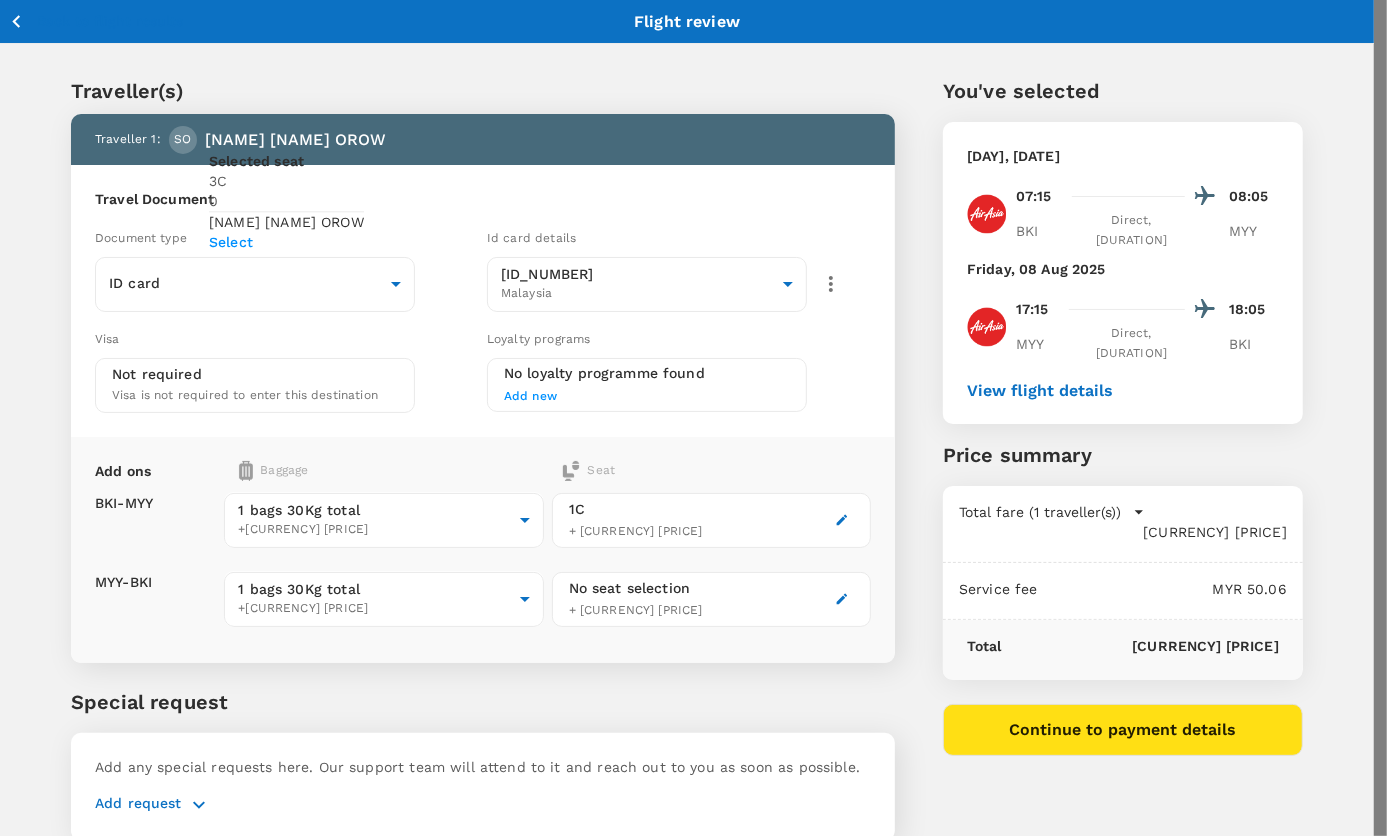 click on "Select" at bounding box center [286, 242] 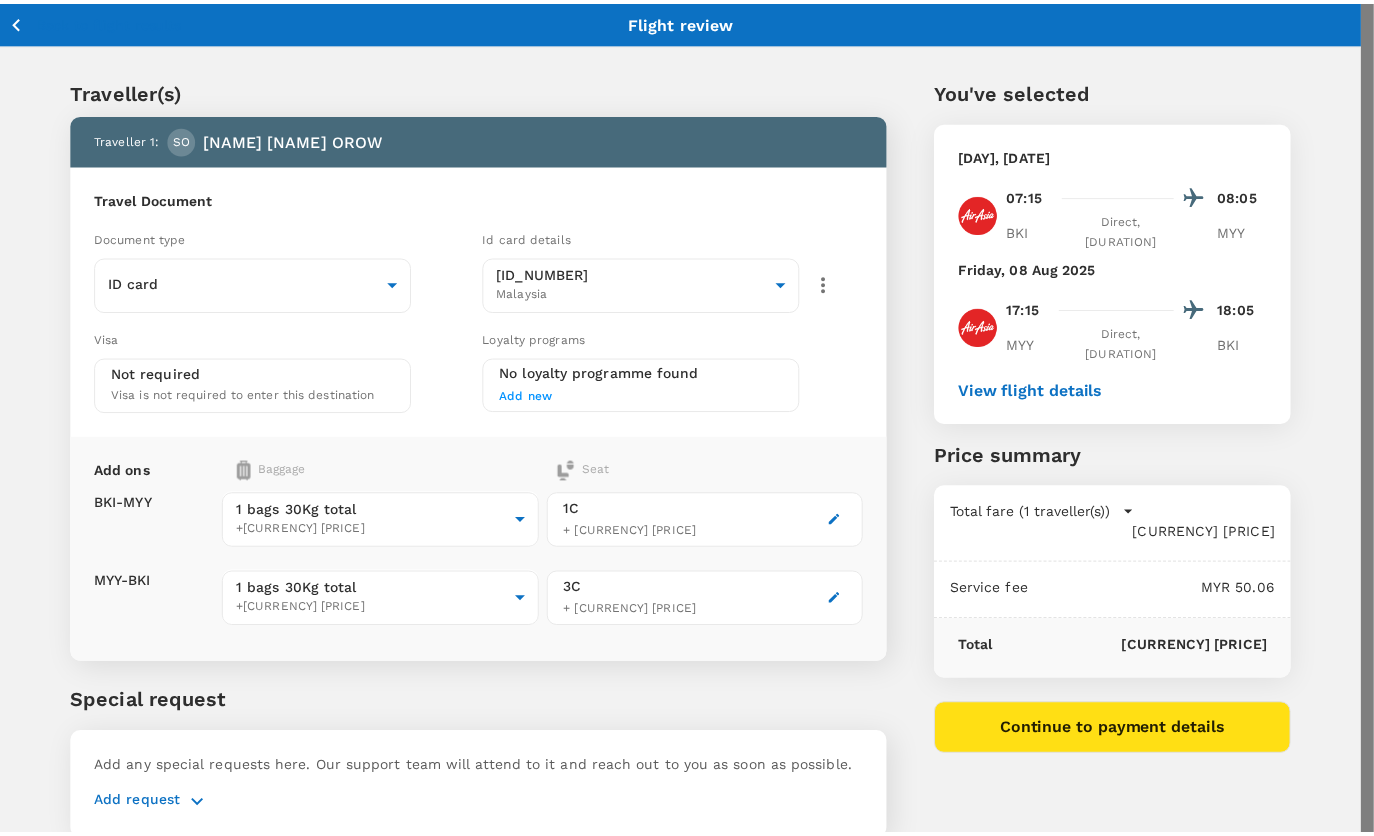 scroll, scrollTop: 272, scrollLeft: 0, axis: vertical 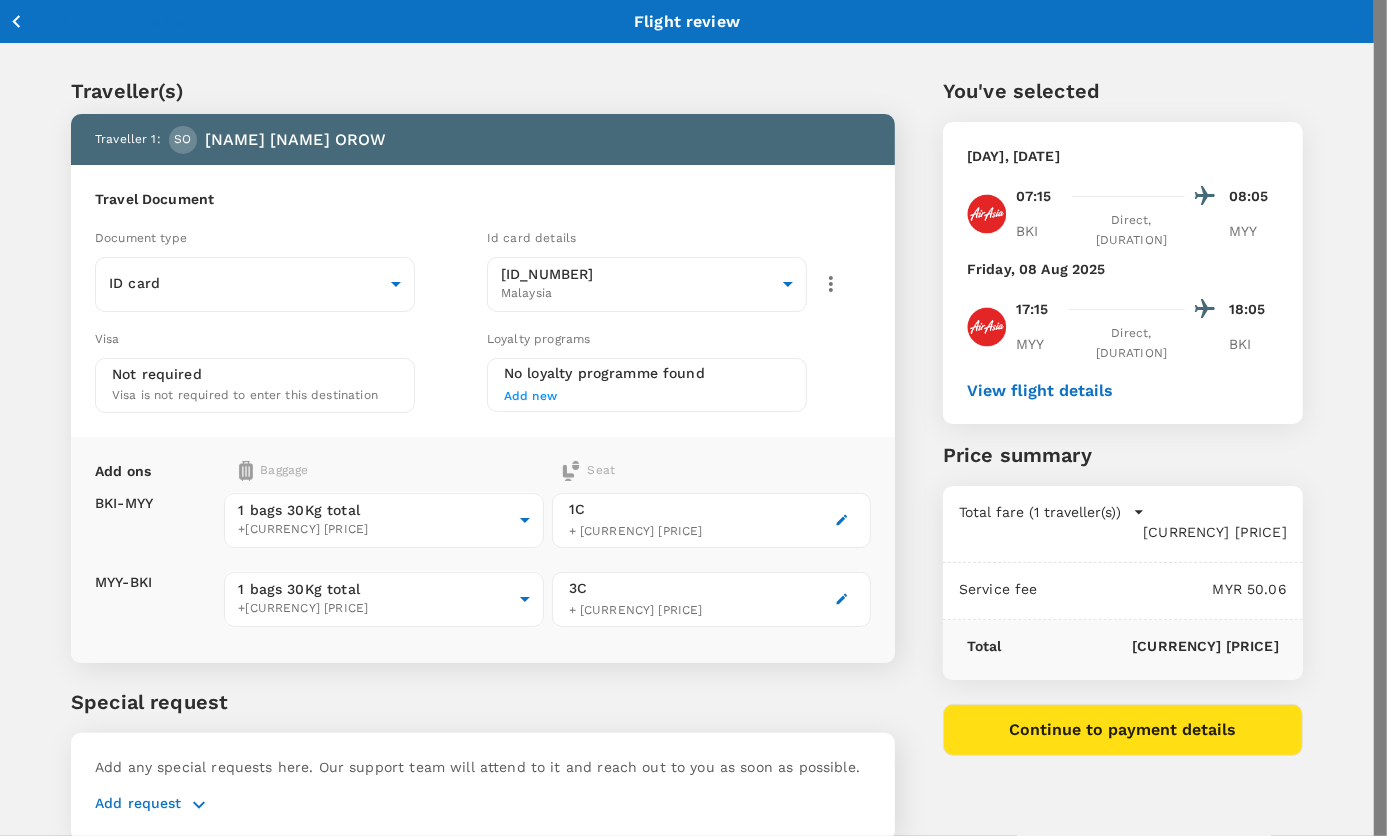 click on "Finish" at bounding box center [69, 1854] 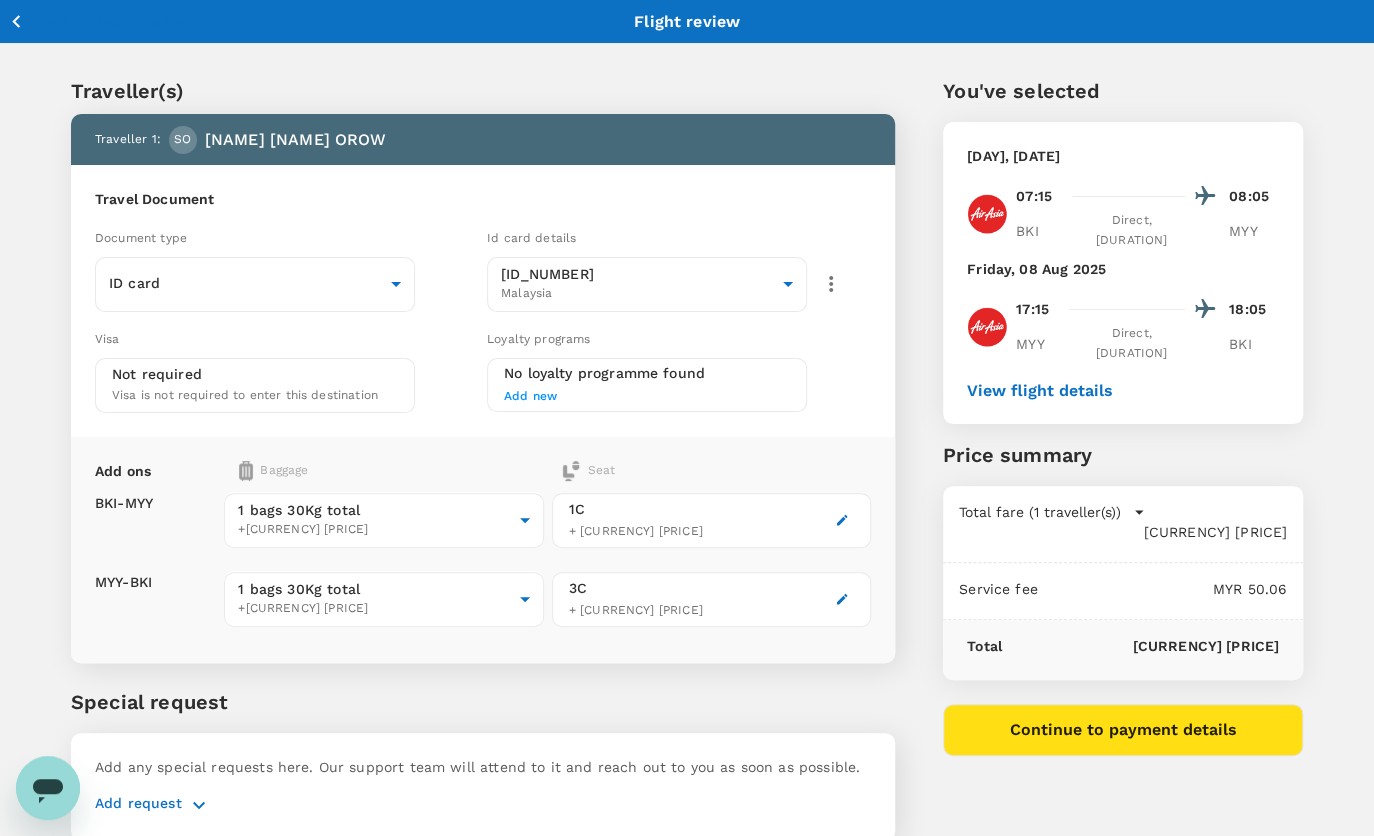 scroll, scrollTop: 0, scrollLeft: 0, axis: both 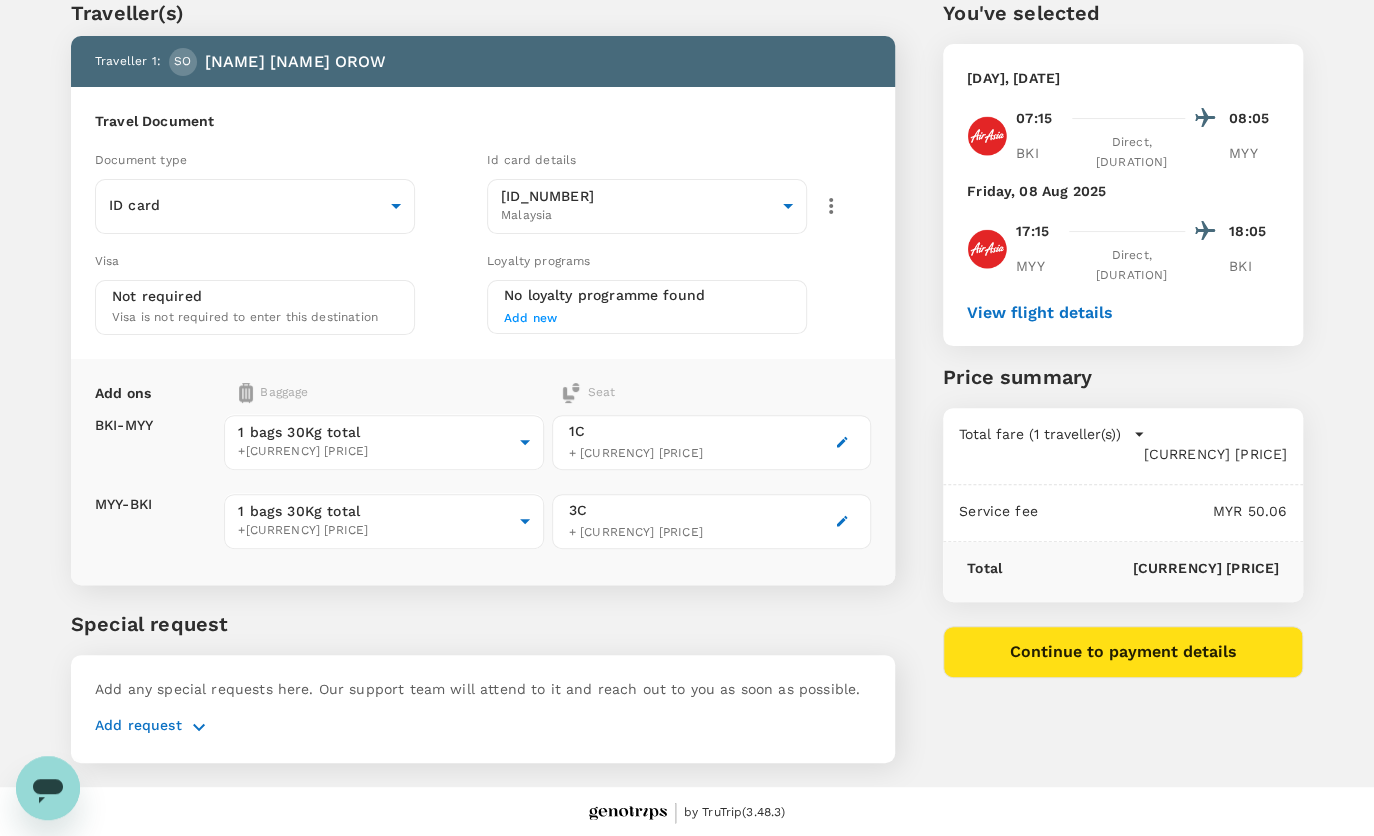 click on "Add request" at bounding box center (138, 727) 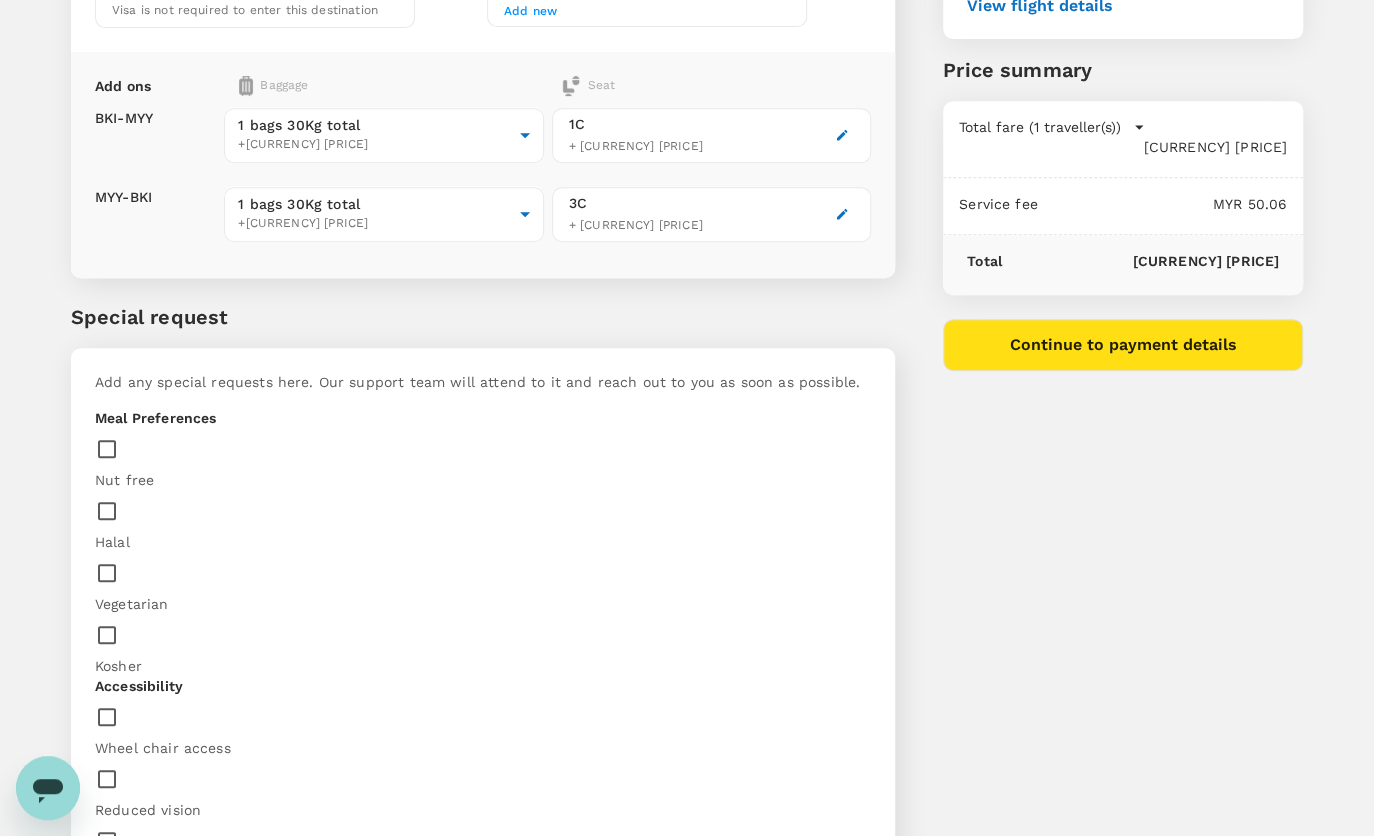 scroll, scrollTop: 397, scrollLeft: 0, axis: vertical 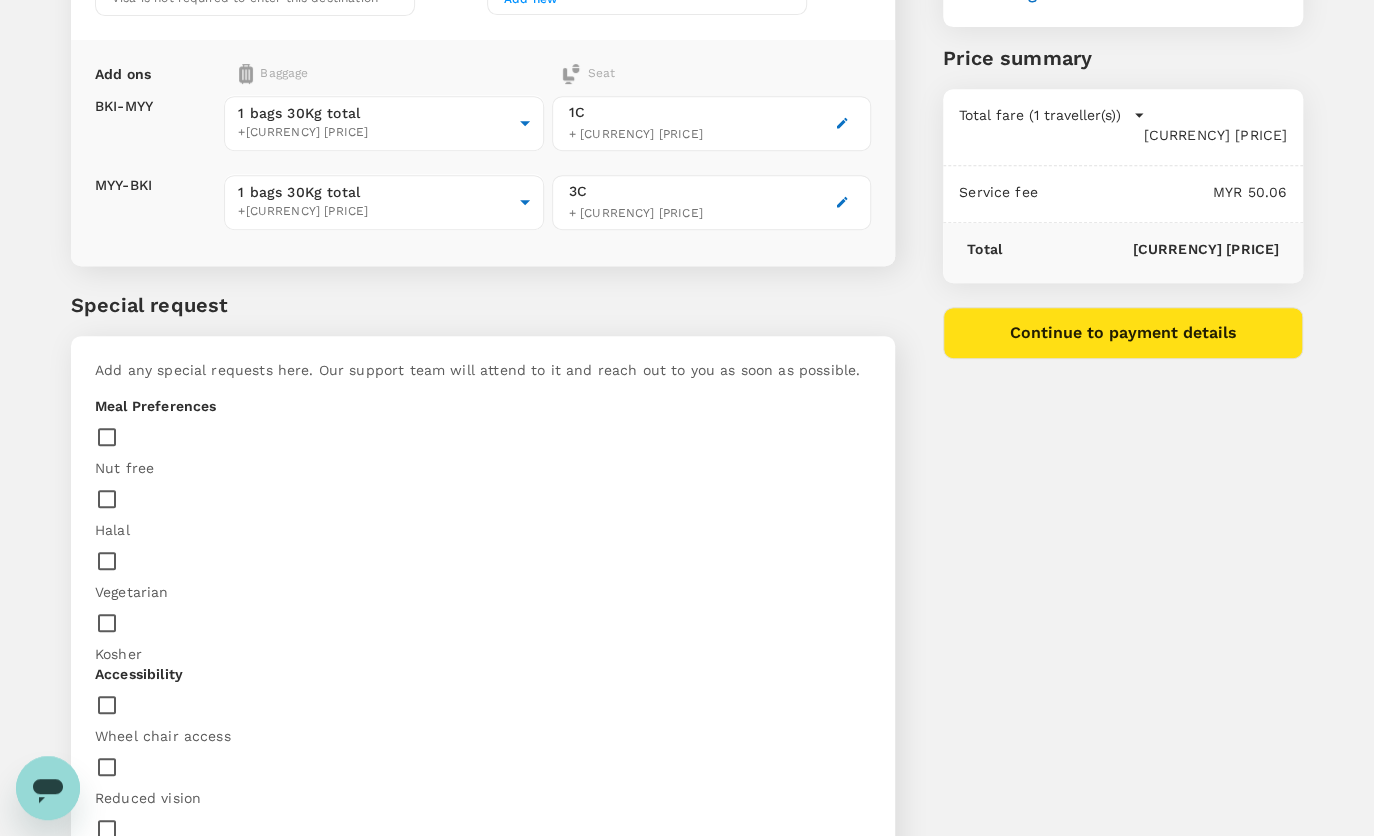 click at bounding box center [173, 944] 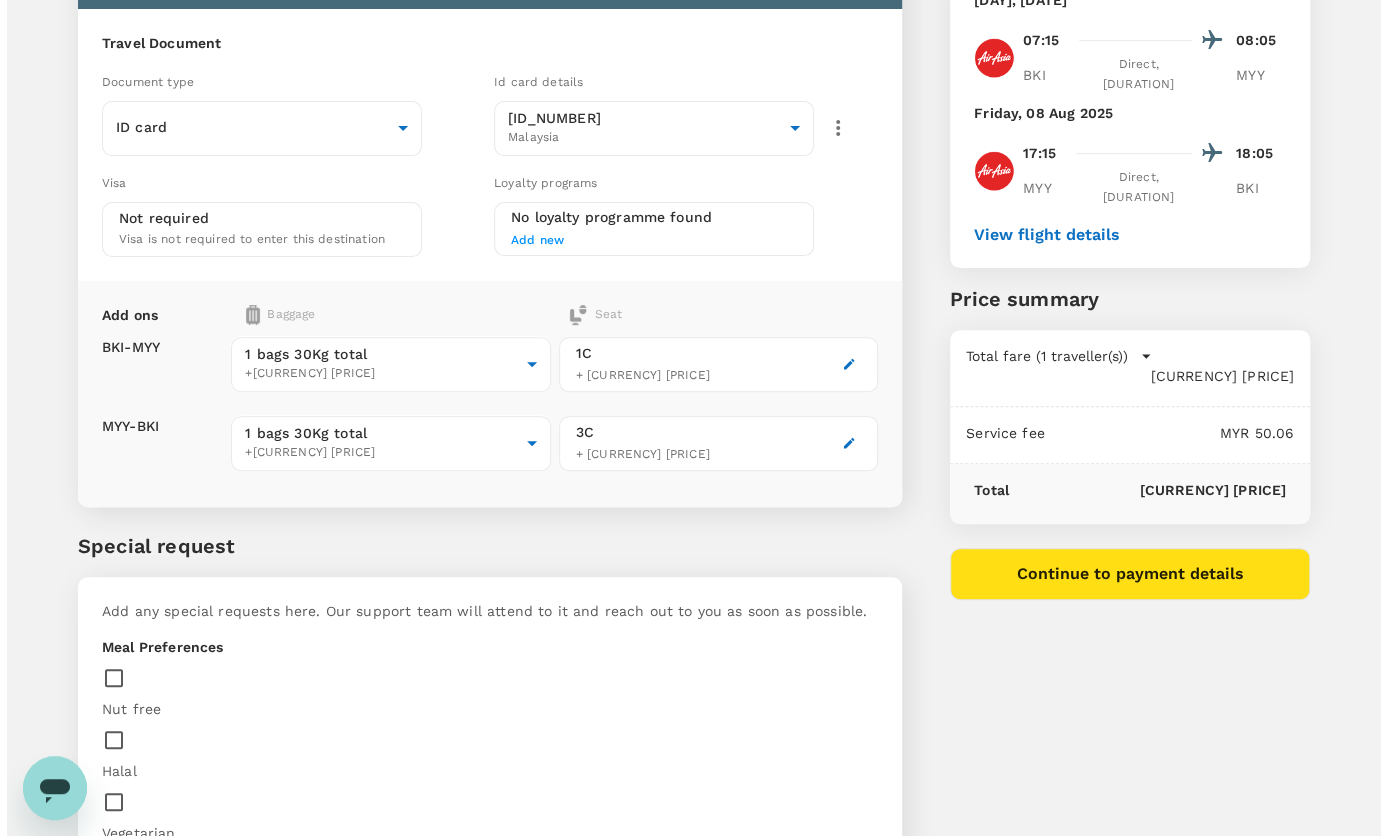 scroll, scrollTop: 124, scrollLeft: 0, axis: vertical 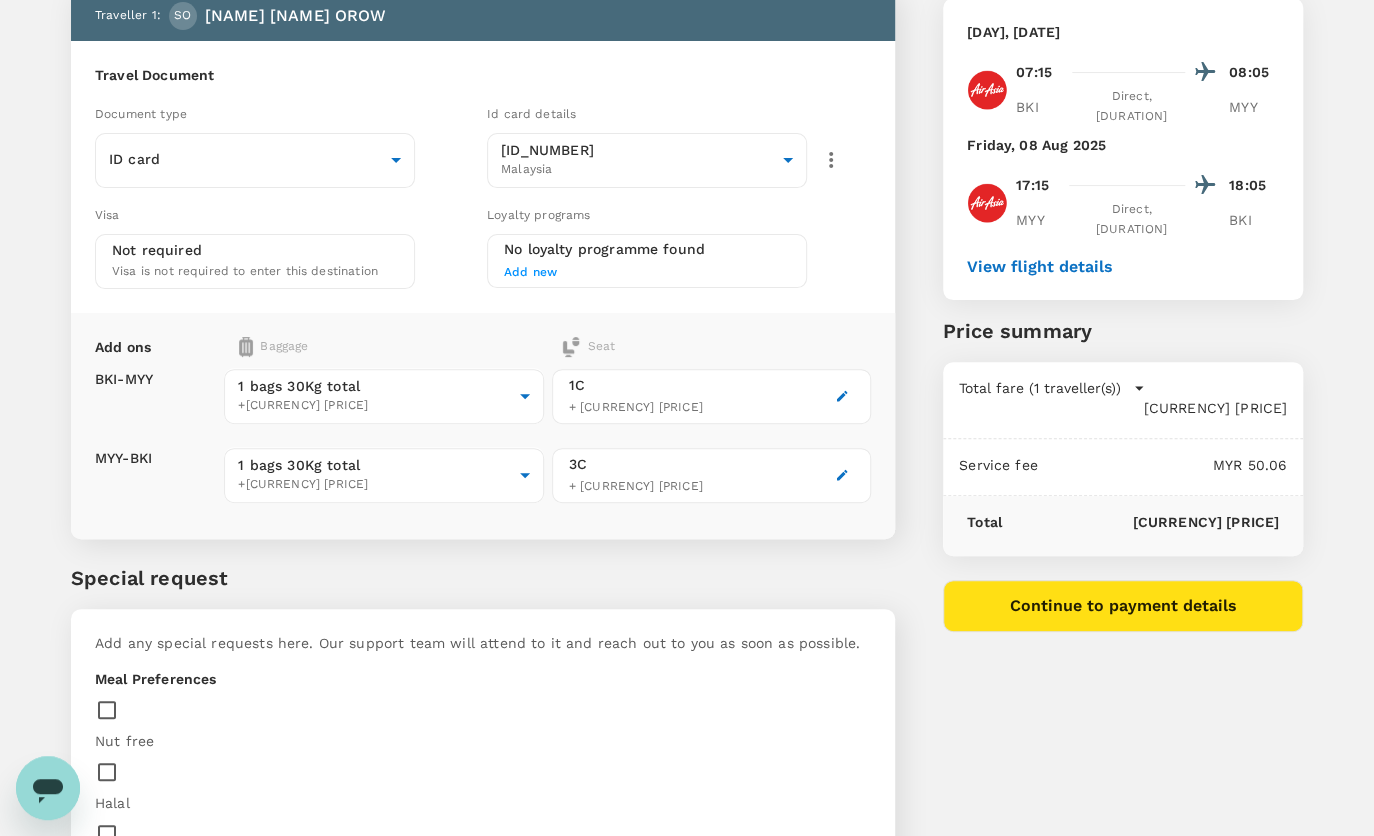 type on "Would like to request Meals as follows:-
6-Aug BKI-MYY: Uncle Chin`s Chicken Rice
8-Aug MYY-BKI: Bukhara Chicken Biryani" 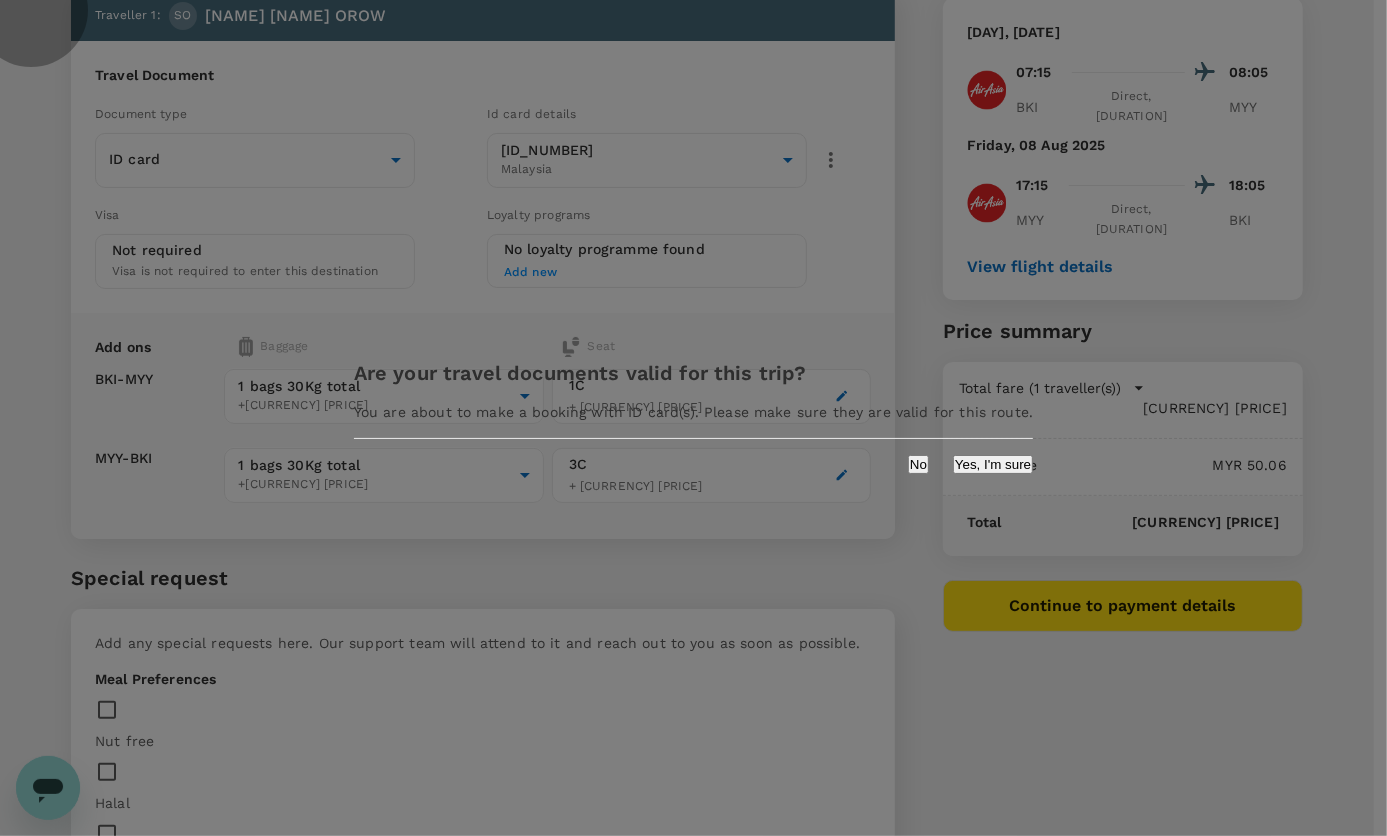 click on "Yes, I'm sure" at bounding box center [993, 464] 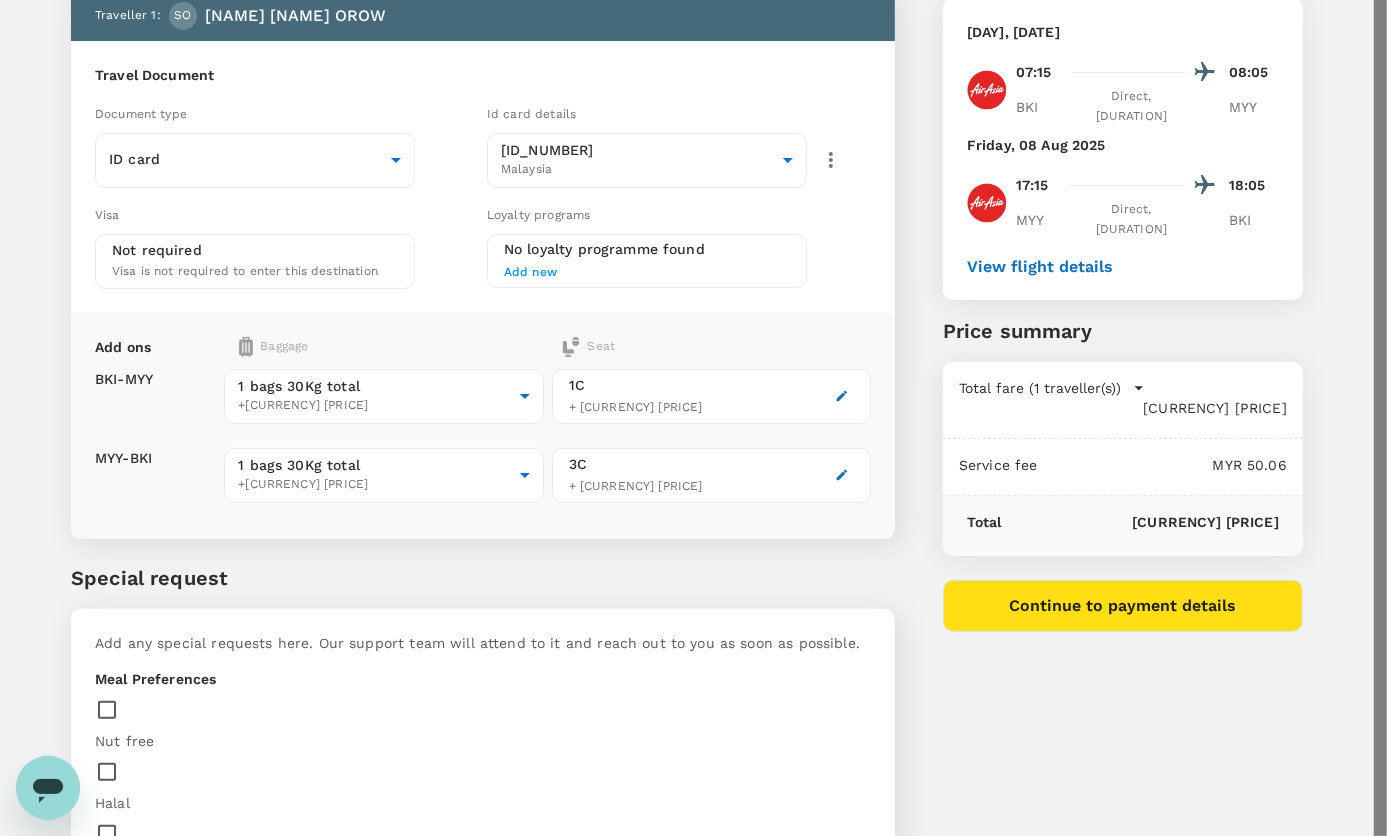 type on "9ea61a02-274a-4f65-9d5b-ca51ac7b2cfc" 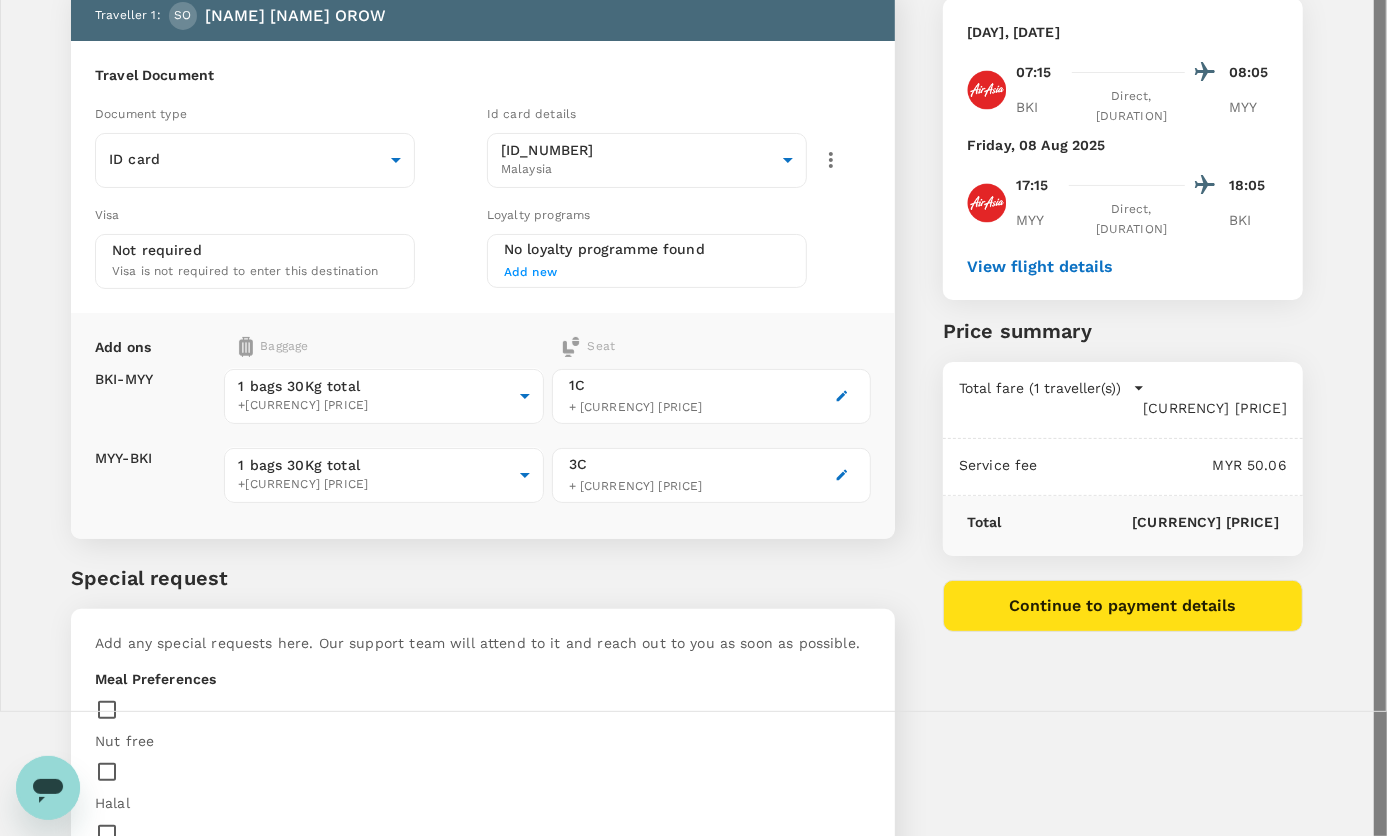 click at bounding box center (368, 1686) 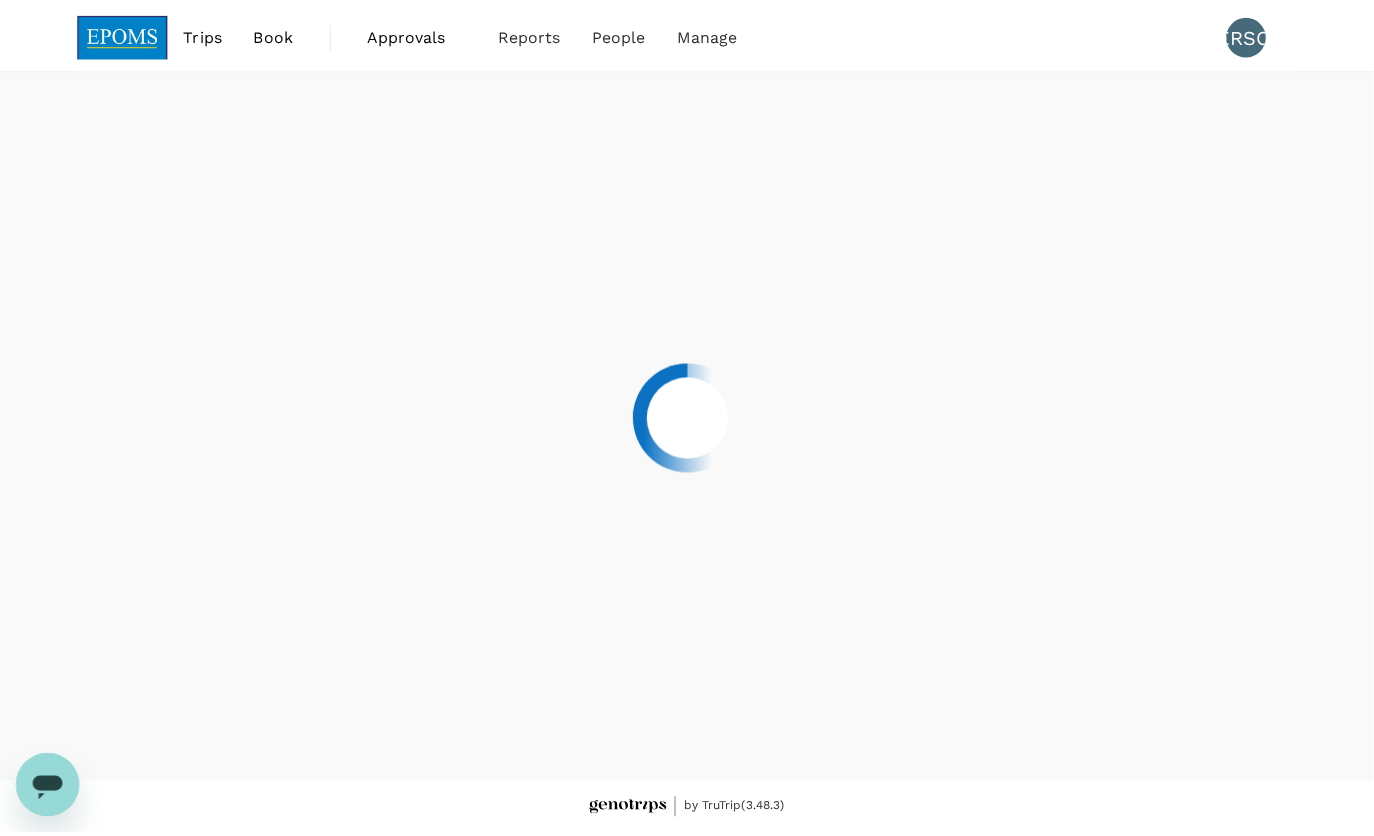 scroll, scrollTop: 0, scrollLeft: 0, axis: both 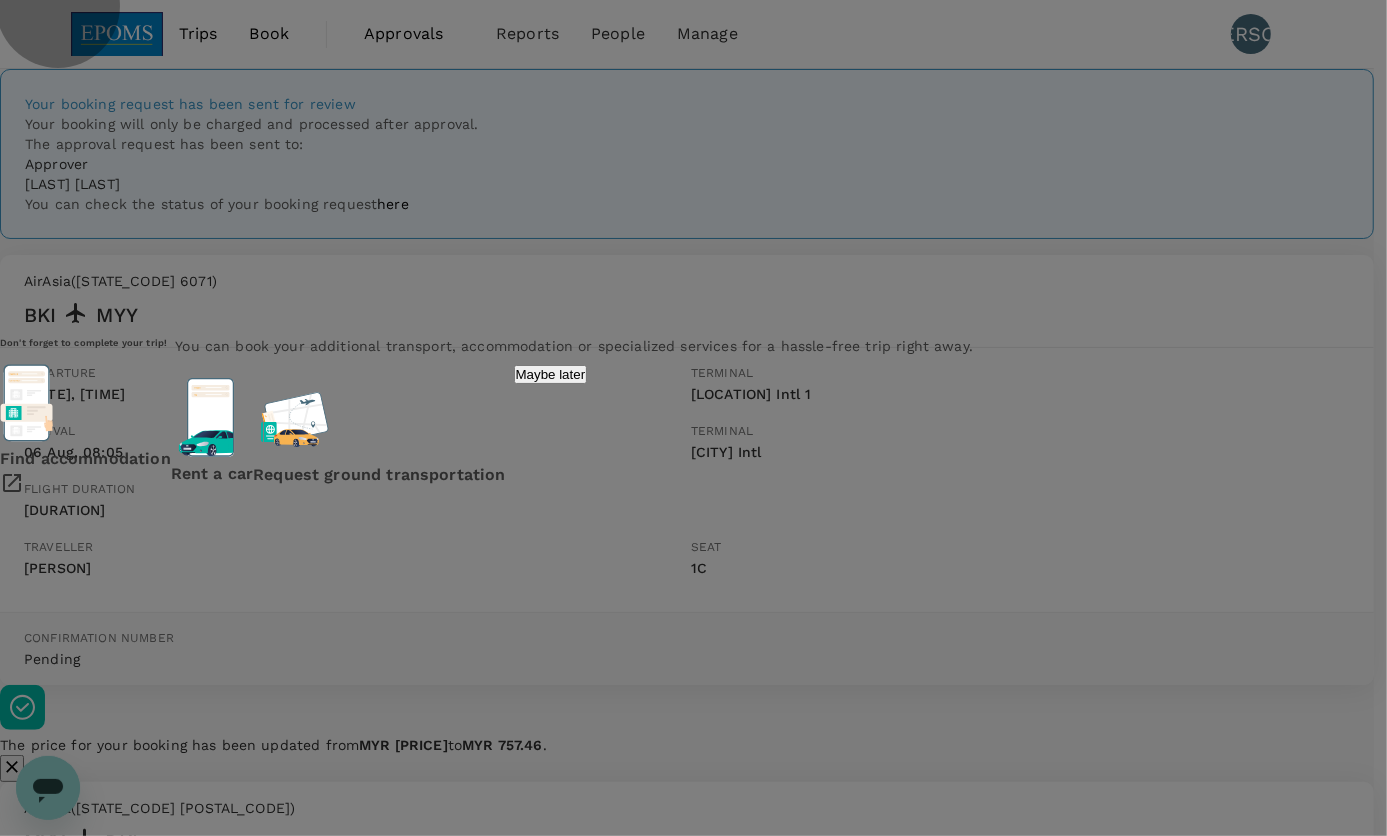 click on "Maybe later" at bounding box center (551, 374) 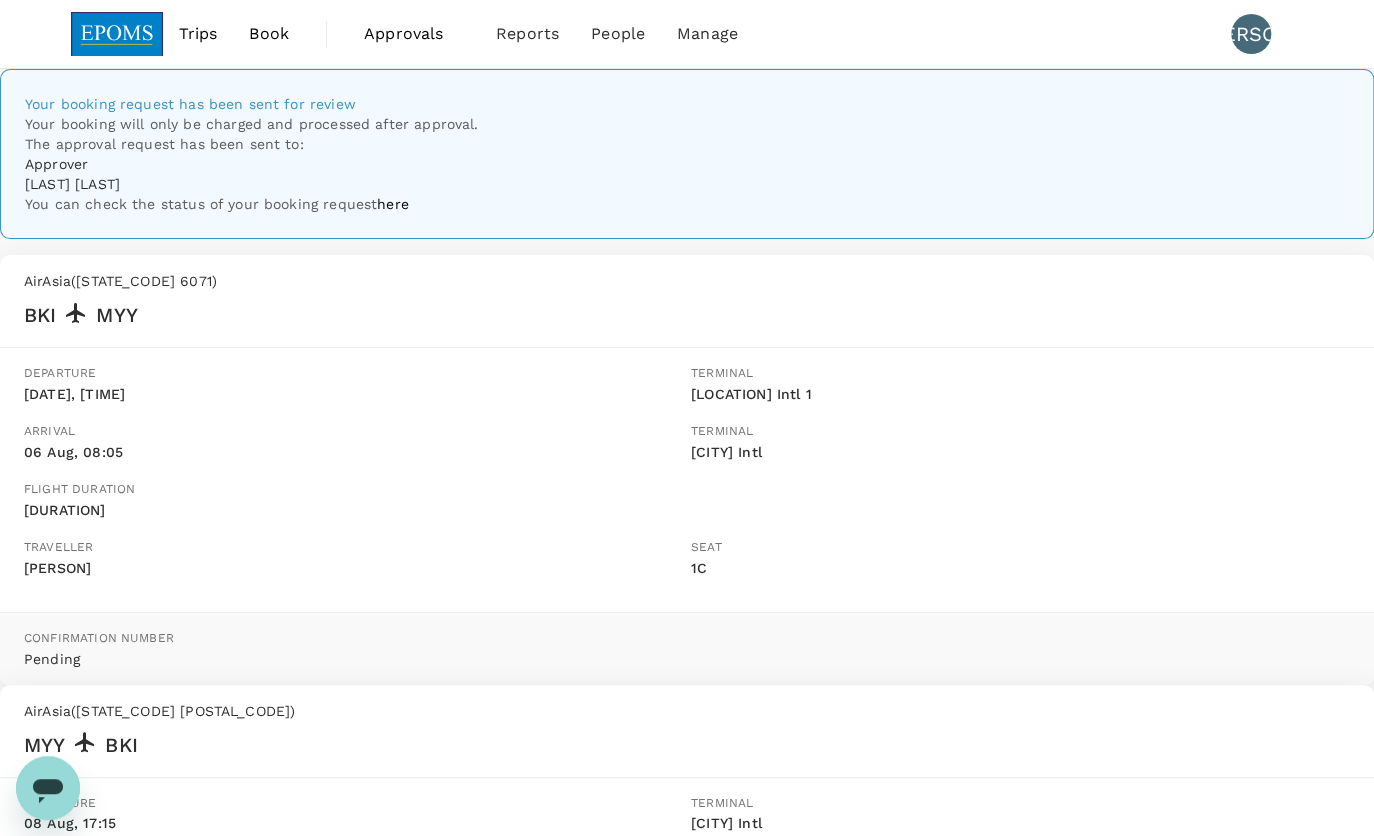 click on "Your booking request has been sent for review Your booking will only be charged and processed after approval. The approval request has been sent to: Approver [PERSON]   [PERSON] You can check the status of your booking request  here AirAsia  ( AK   [NUMBER] ) BKI MYY Departure [DATE], [TIME] Terminal Kota Kinabalu Intl   1 Arrival [DATE], [TIME] Terminal Miri Intl   Flight duration [DURATION] Traveller [PERSON] Seat 1C Confirmation number Pending AirAsia  ( AK   [NUMBER] ) MYY BKI Departure [DATE], [TIME] Terminal Miri Intl   Arrival [DATE], [TIME] Terminal Kota Kinabalu Intl   1 Flight duration [DURATION] Traveller [PERSON] Seat 3C Confirmation number Pending Back to trips Book a hotel" at bounding box center (687, 643) 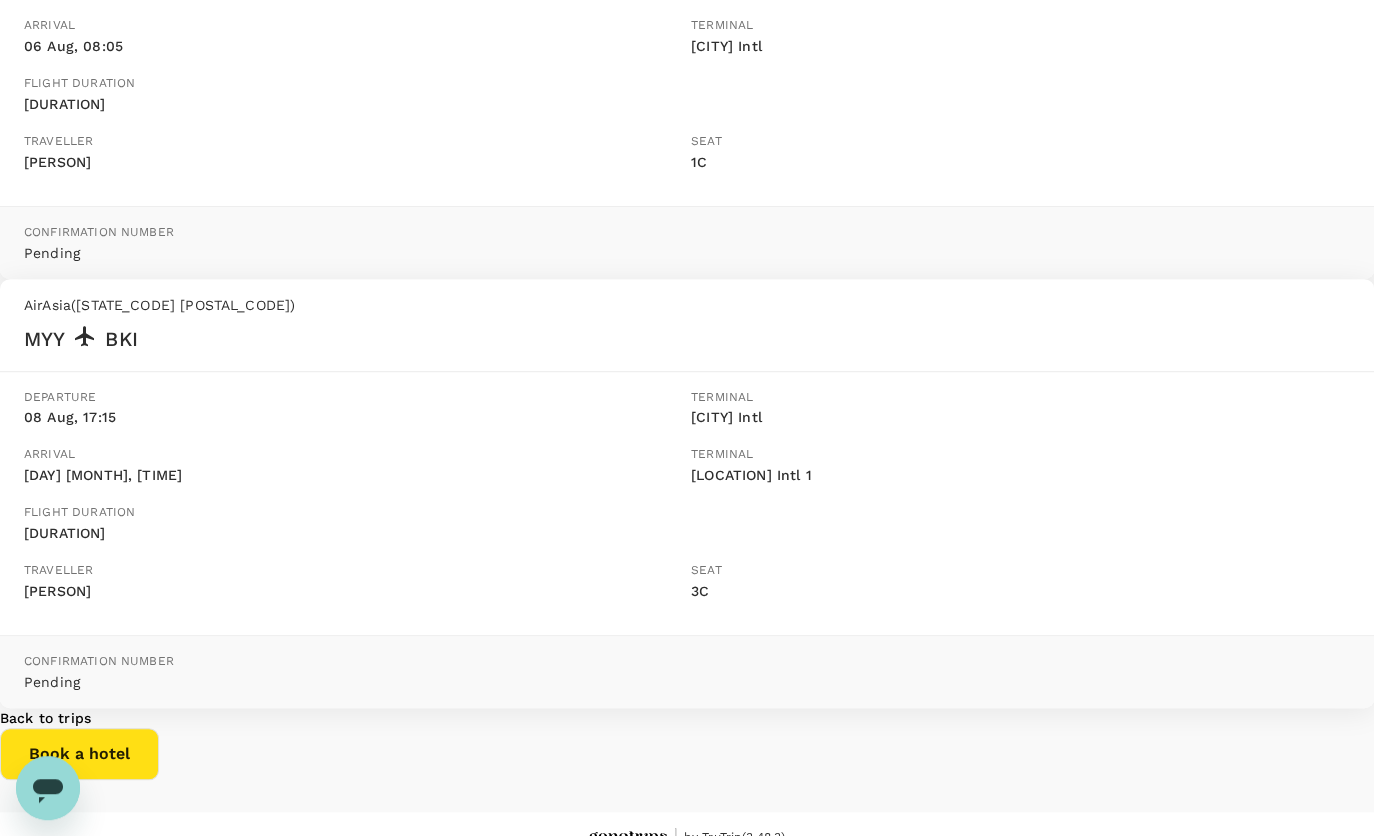 scroll, scrollTop: 560, scrollLeft: 0, axis: vertical 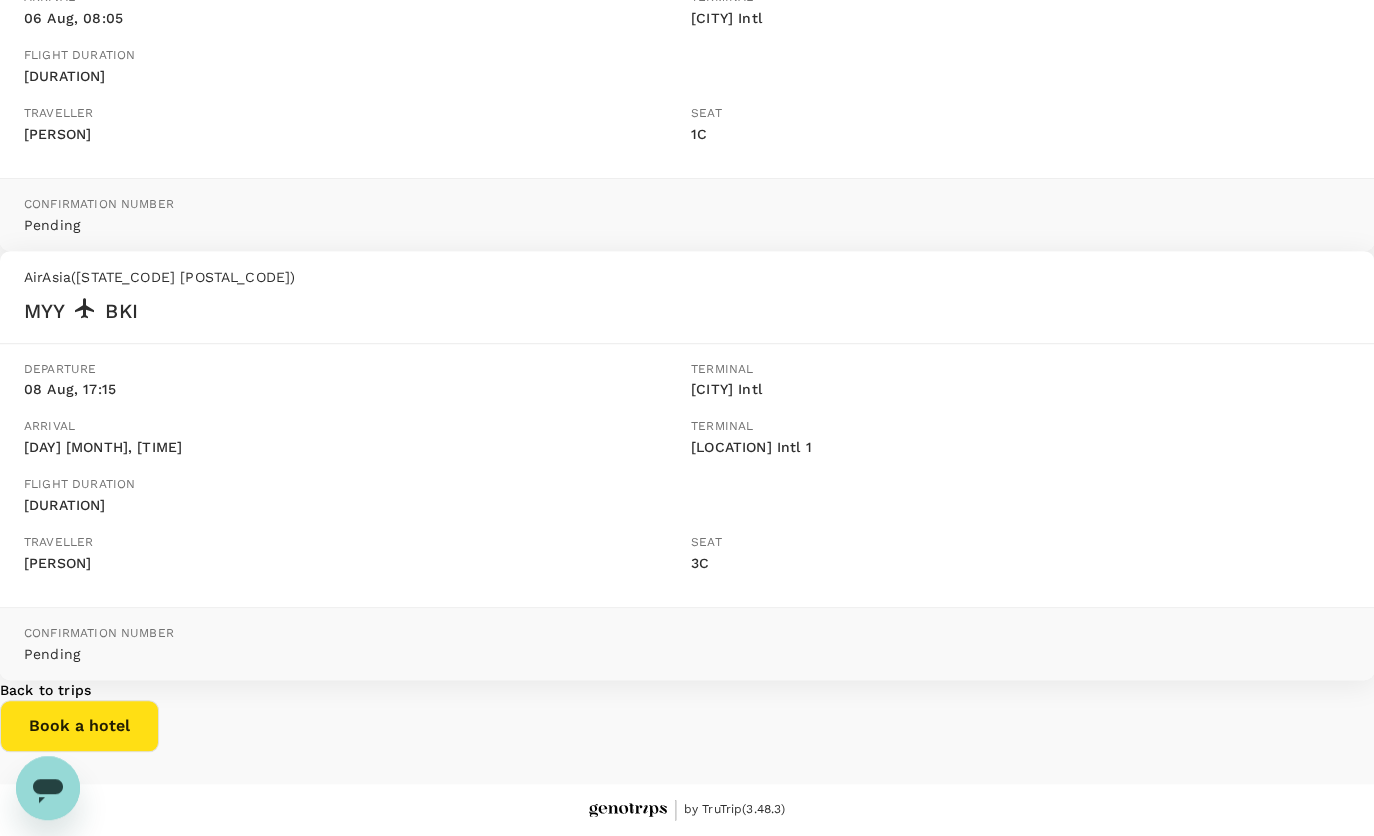 click on "Your booking request has been sent for review Your booking will only be charged and processed after approval. The approval request has been sent to: Approver [PERSON]   [PERSON] You can check the status of your booking request  here AirAsia  ( AK   [NUMBER] ) BKI MYY Departure [DATE], [TIME] Terminal Kota Kinabalu Intl   1 Arrival [DATE], [TIME] Terminal Miri Intl   Flight duration [DURATION] Traveller [PERSON] Seat 1C Confirmation number Pending AirAsia  ( AK   [NUMBER] ) MYY BKI Departure [DATE], [TIME] Terminal Miri Intl   Arrival [DATE], [TIME] Terminal Kota Kinabalu Intl   1 Flight duration [DURATION] Traveller [PERSON] Seat 3C Confirmation number Pending Back to trips Book a hotel" at bounding box center (687, 209) 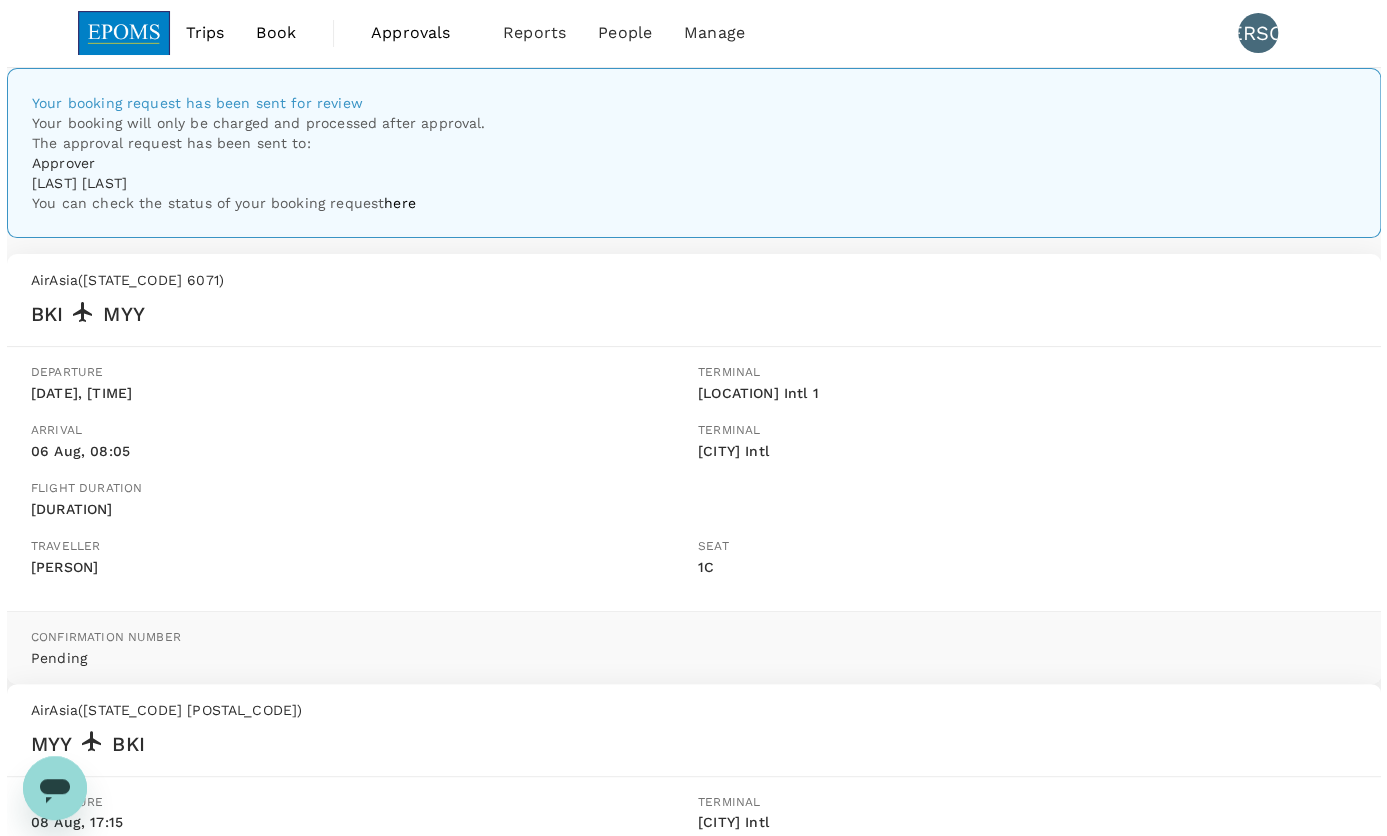 scroll, scrollTop: 0, scrollLeft: 0, axis: both 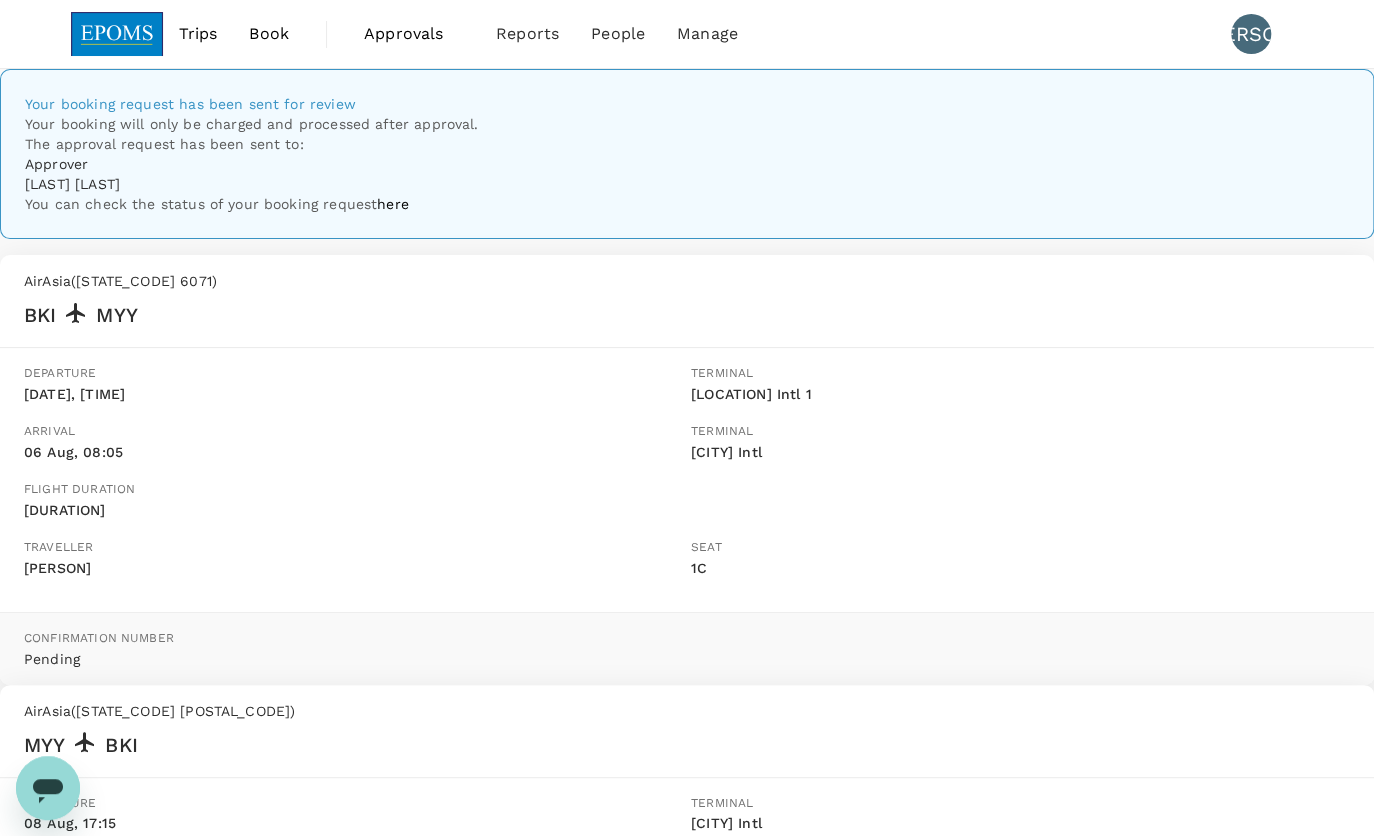 click on "here" at bounding box center (393, 204) 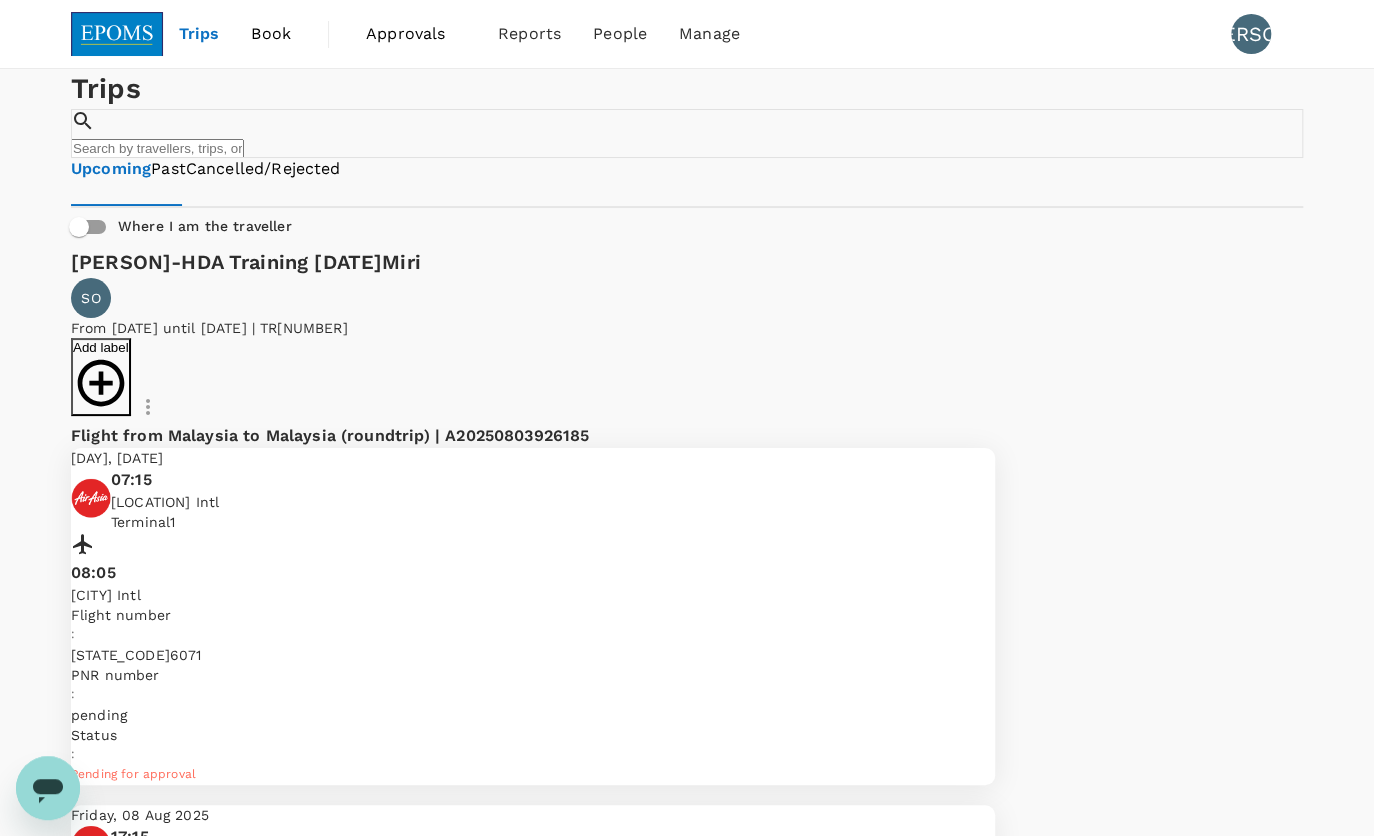 click 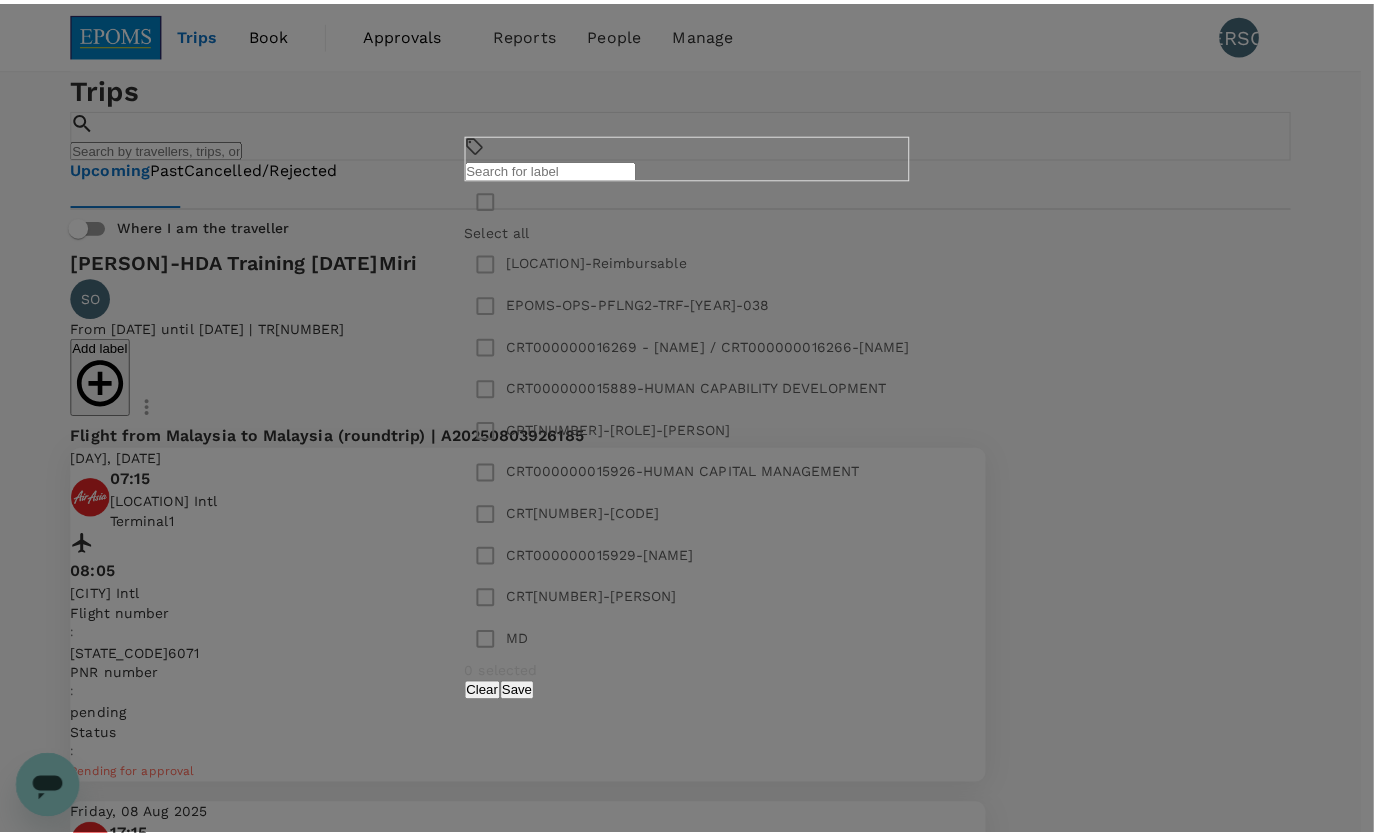 scroll, scrollTop: 0, scrollLeft: 0, axis: both 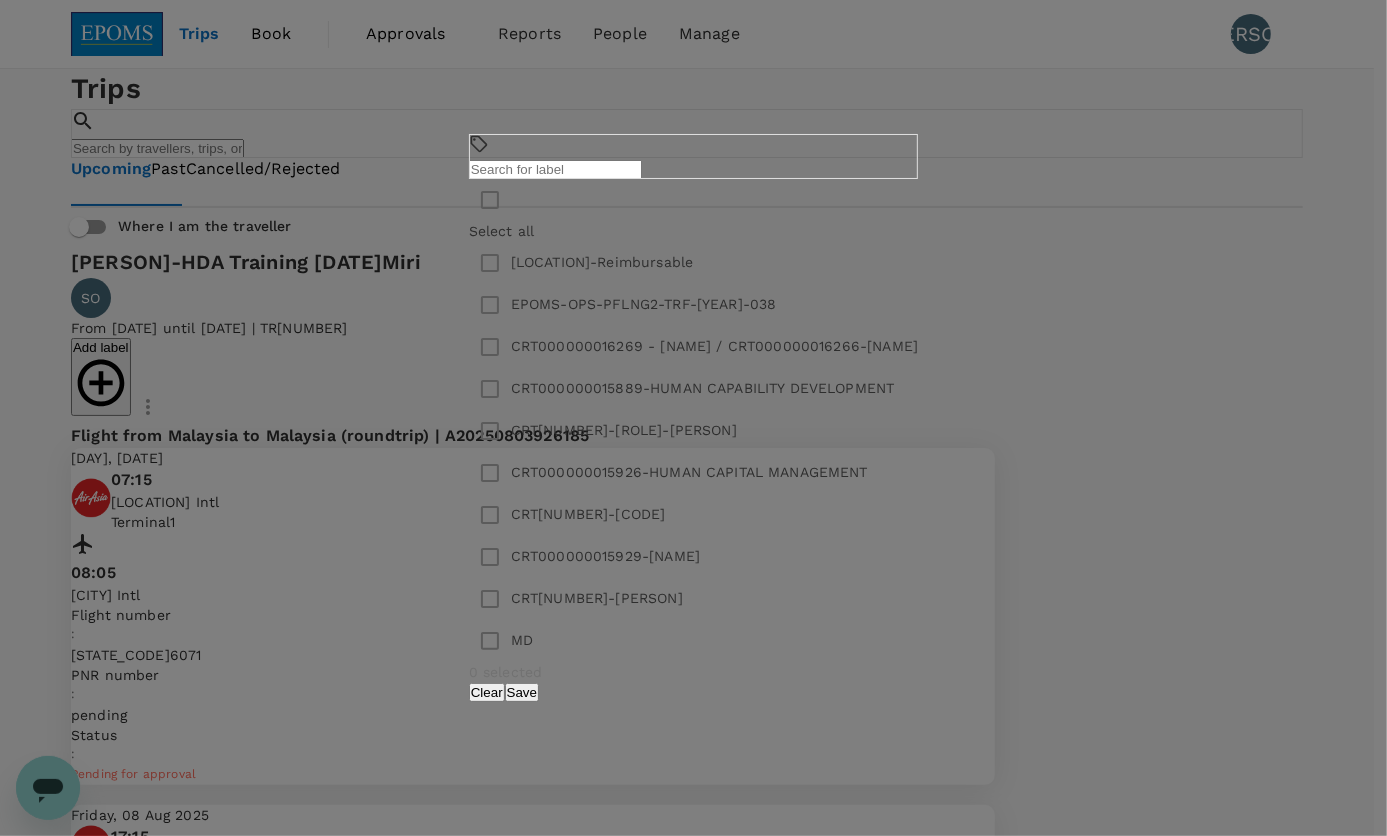 click on "​ ​" at bounding box center (693, 156) 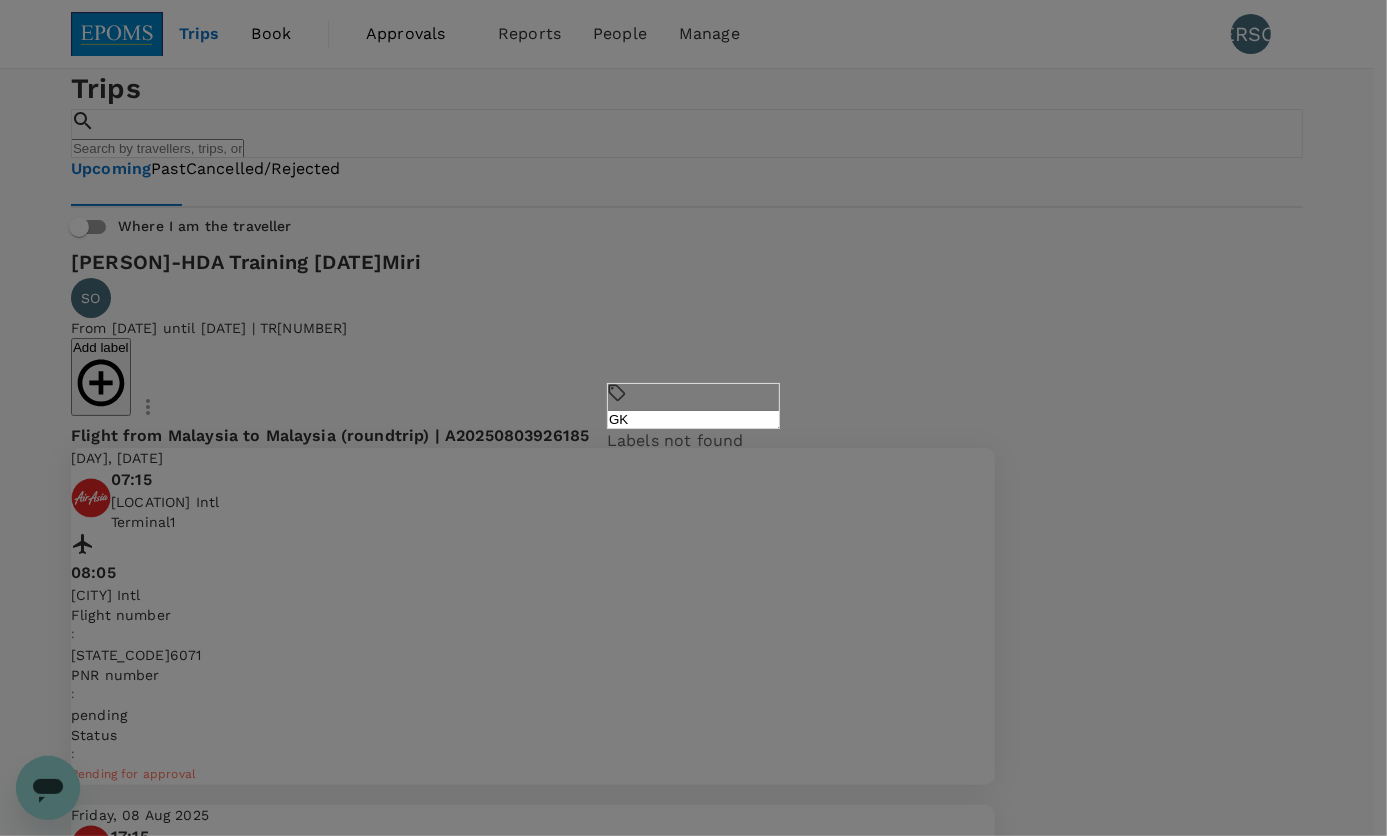 type on "G" 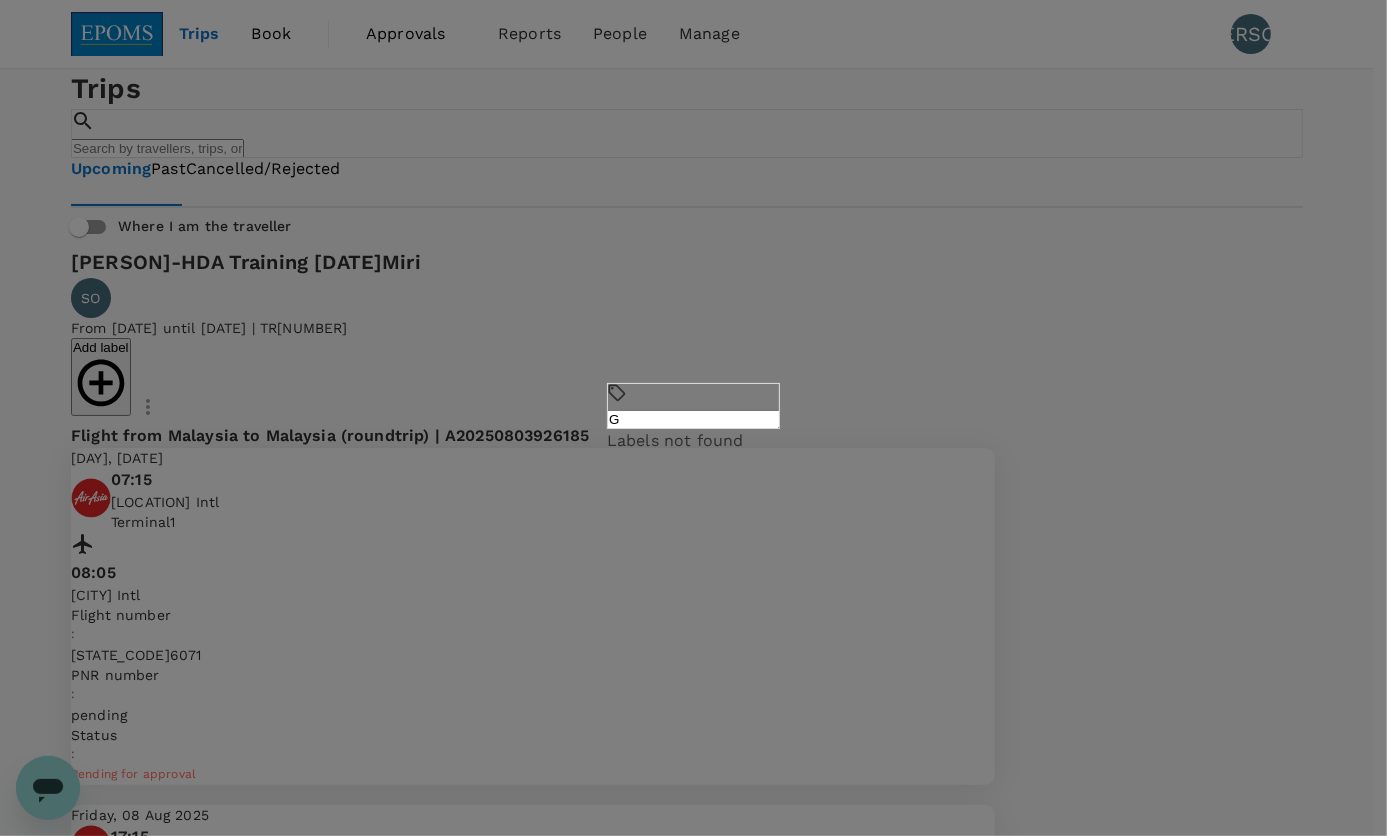 type 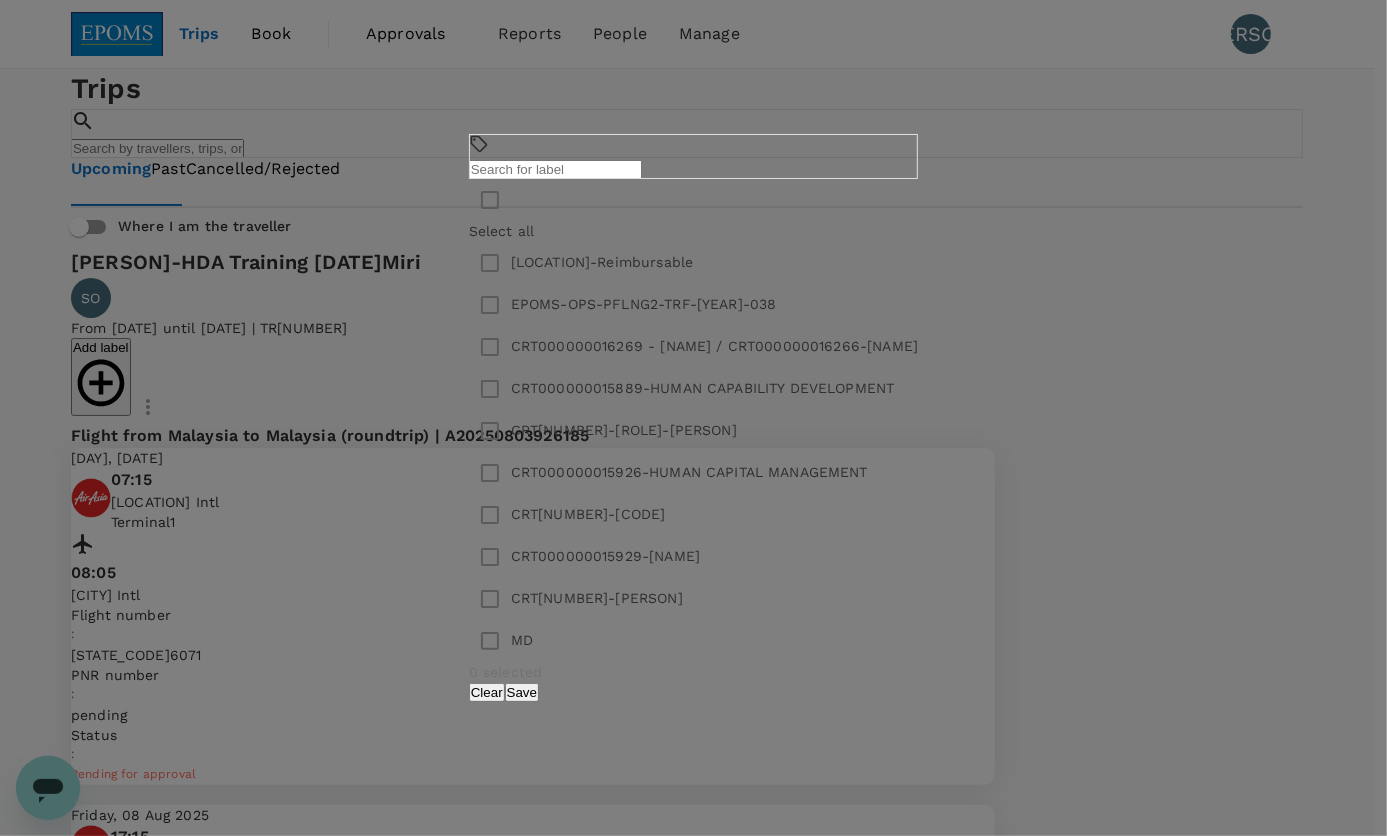 click on "​ ​ Select all [LOCATION]-Reimbursable EPOMS-OPS-PFLNG2-TRF-25-038 CRT000000016269 - [NAME] / CRT000000016266-[NAME] CRT000000015889-HUMAN CAPABILITY DEVELOPMENT CRT000000015947-MD/CEO-[NAME] CRT000000015926-HUMAN CAPITAL MANAGEMENT CRT000000015934-EDI CRT000000015929-[NAME] CRT000000015928-[NAME] 0 selected Clear Save" at bounding box center (693, 418) 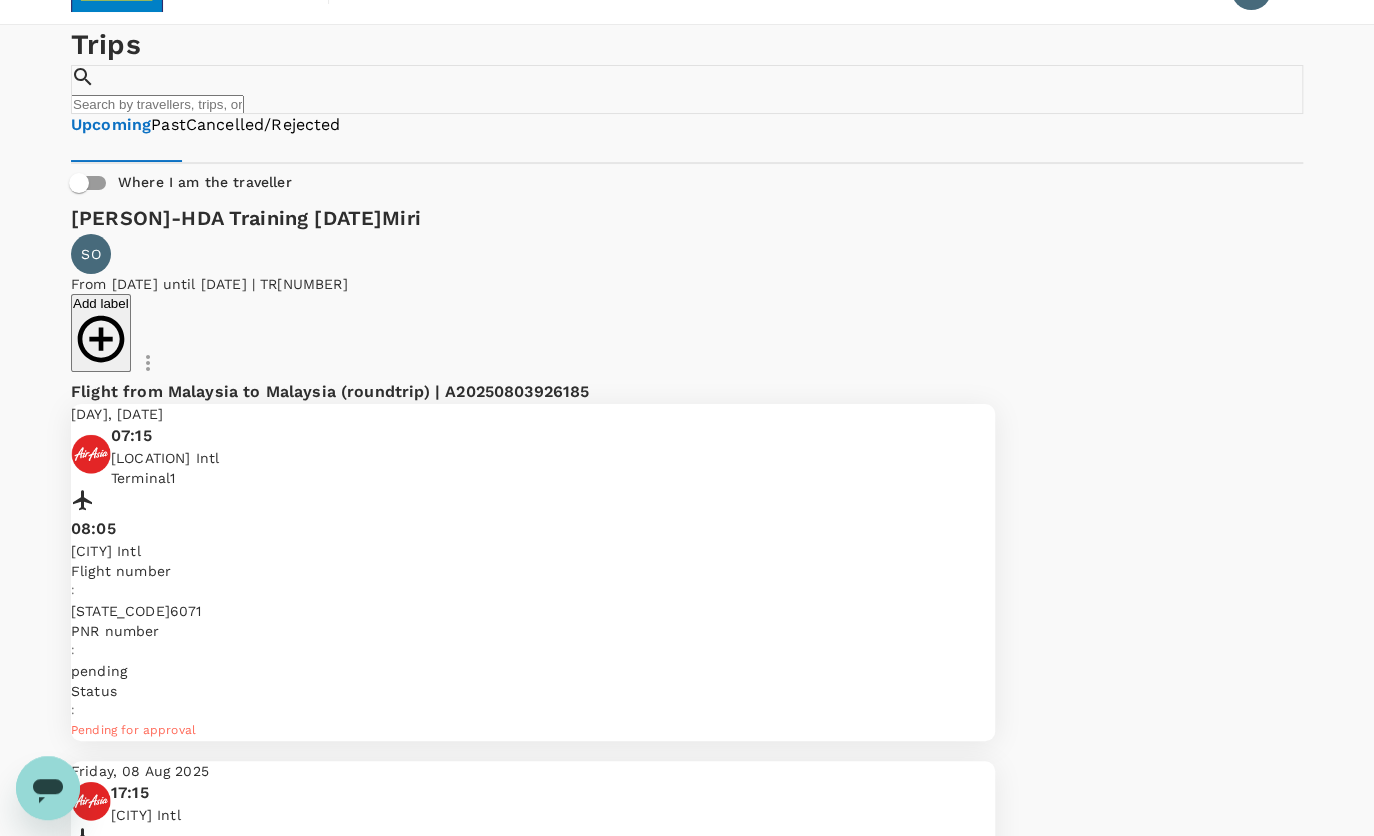 scroll, scrollTop: 0, scrollLeft: 0, axis: both 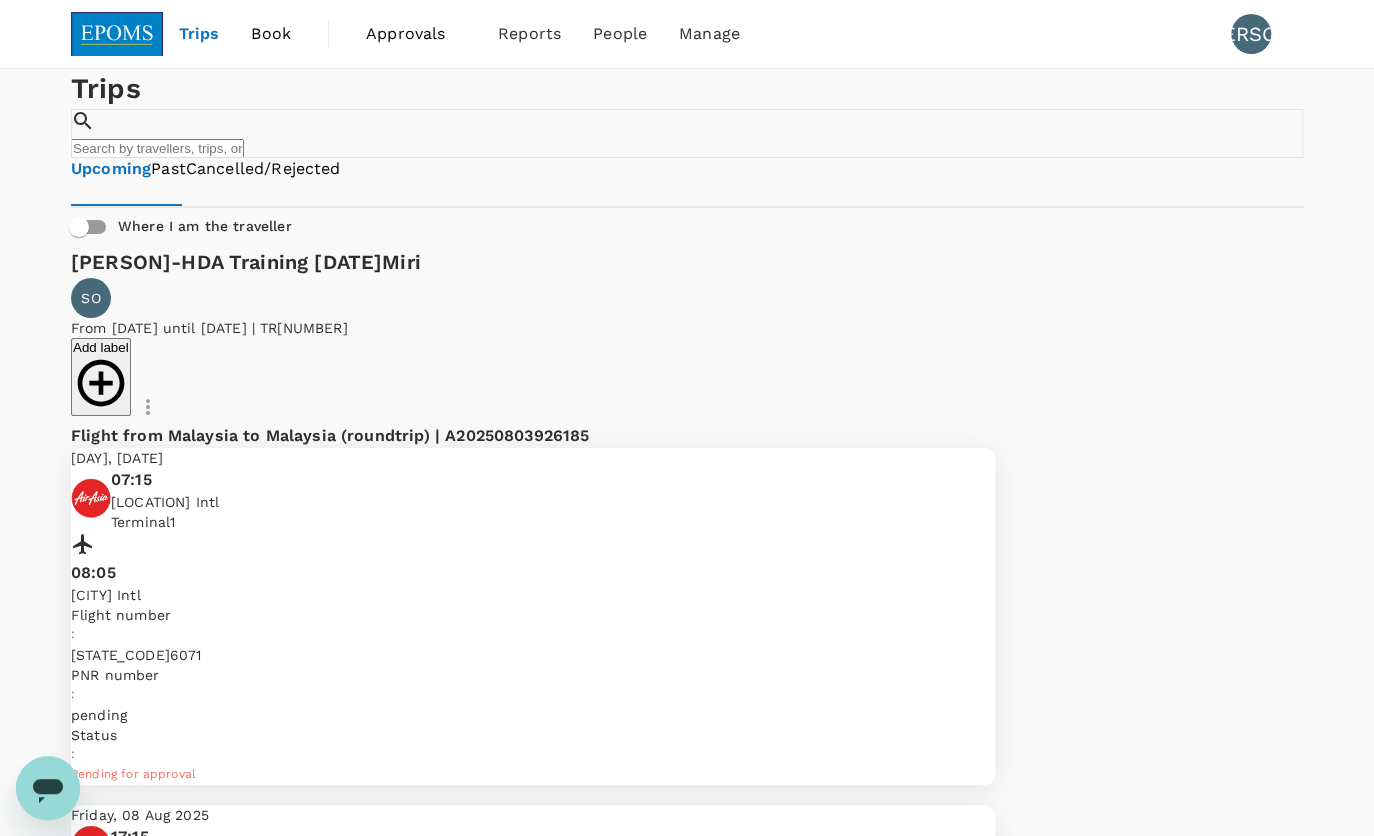 click on "Past" at bounding box center [168, 169] 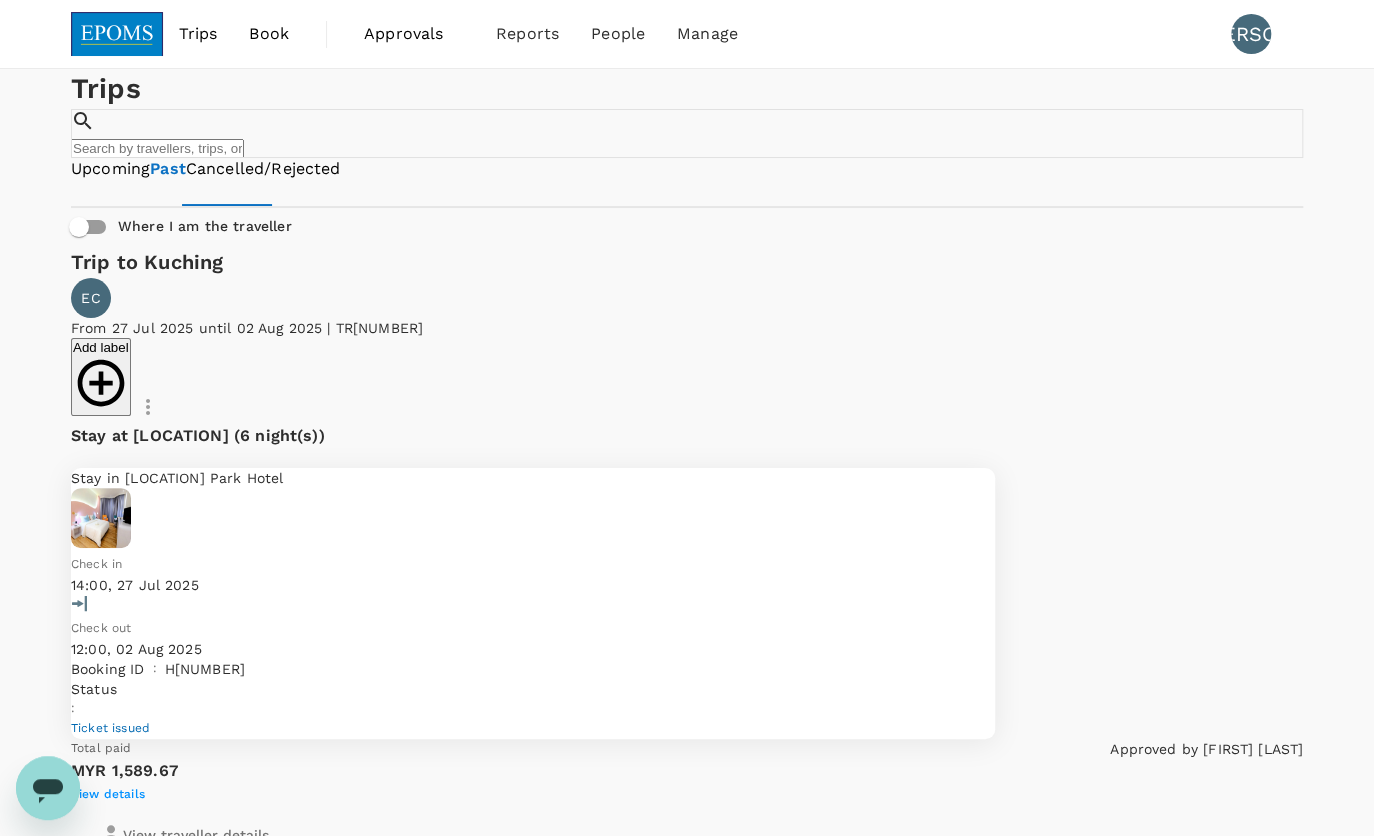 click on "Cancelled/Rejected" at bounding box center (263, 169) 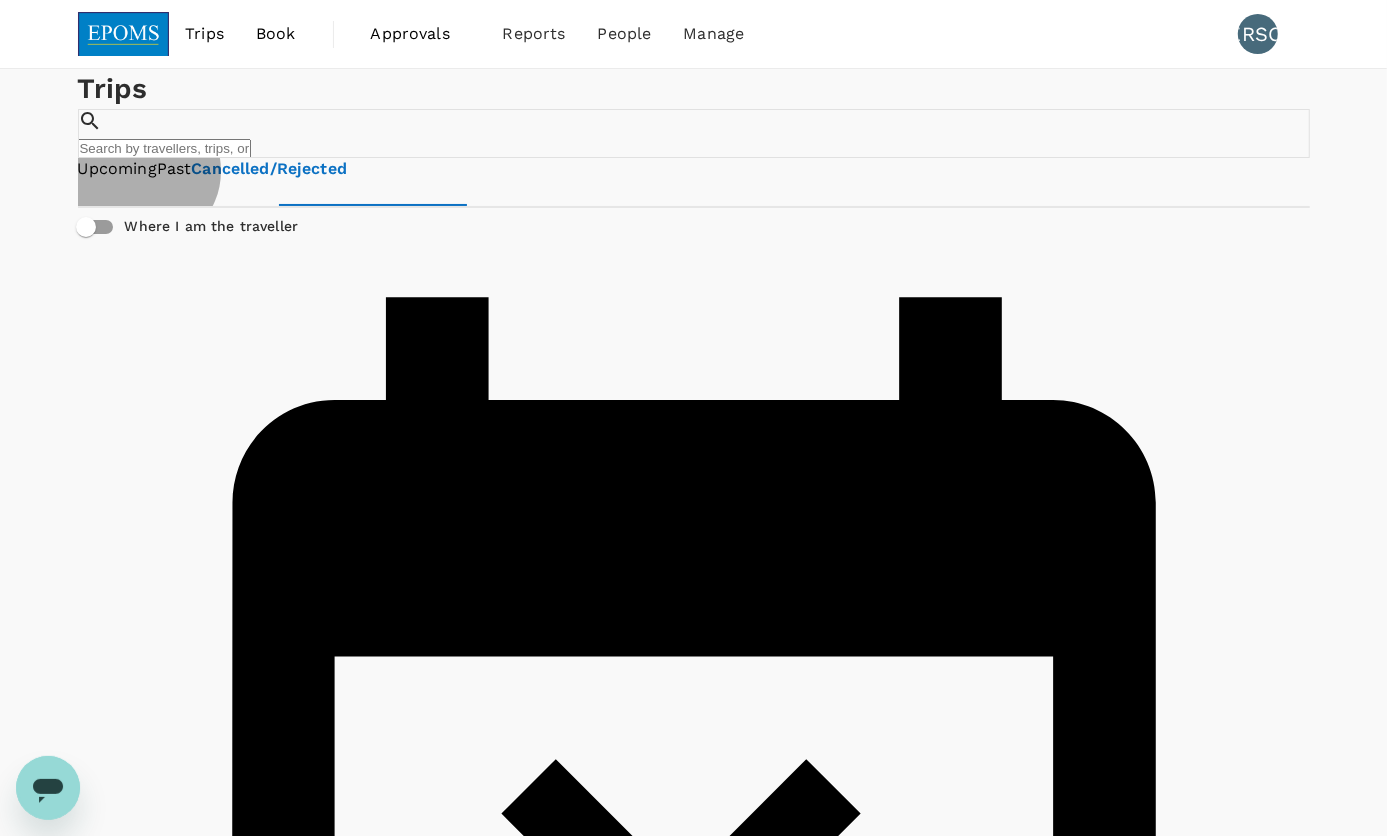 click on "Upcoming" at bounding box center (117, 169) 